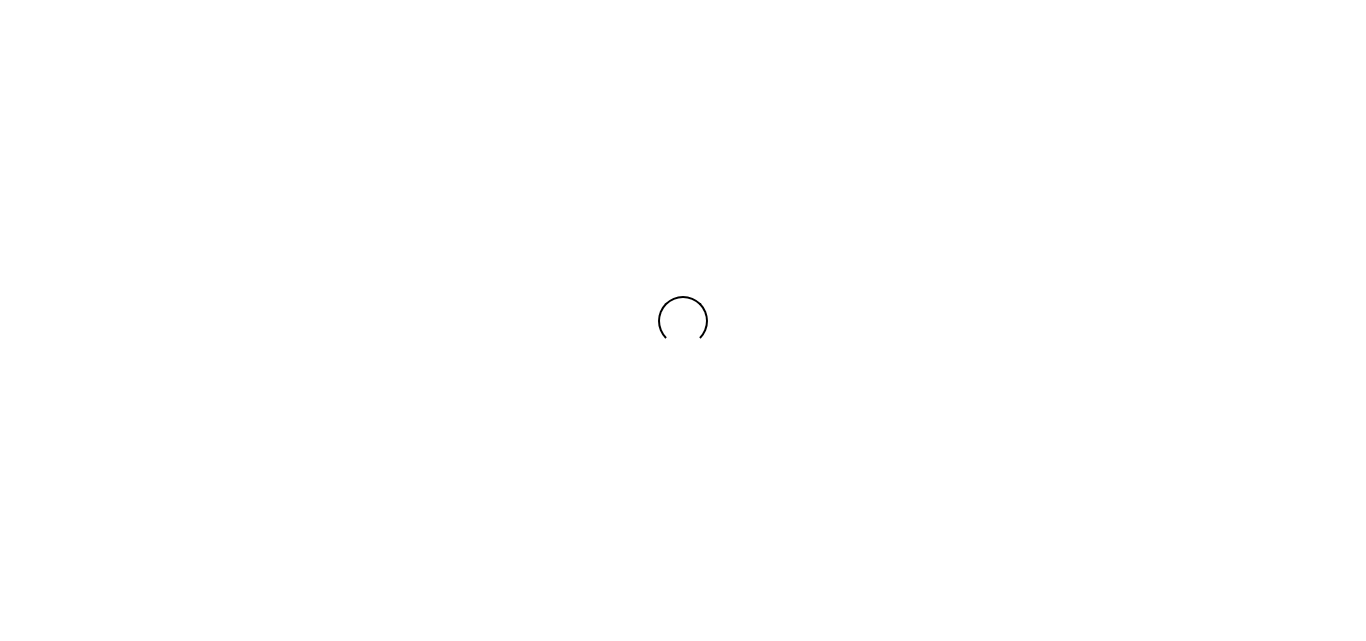 scroll, scrollTop: 0, scrollLeft: 0, axis: both 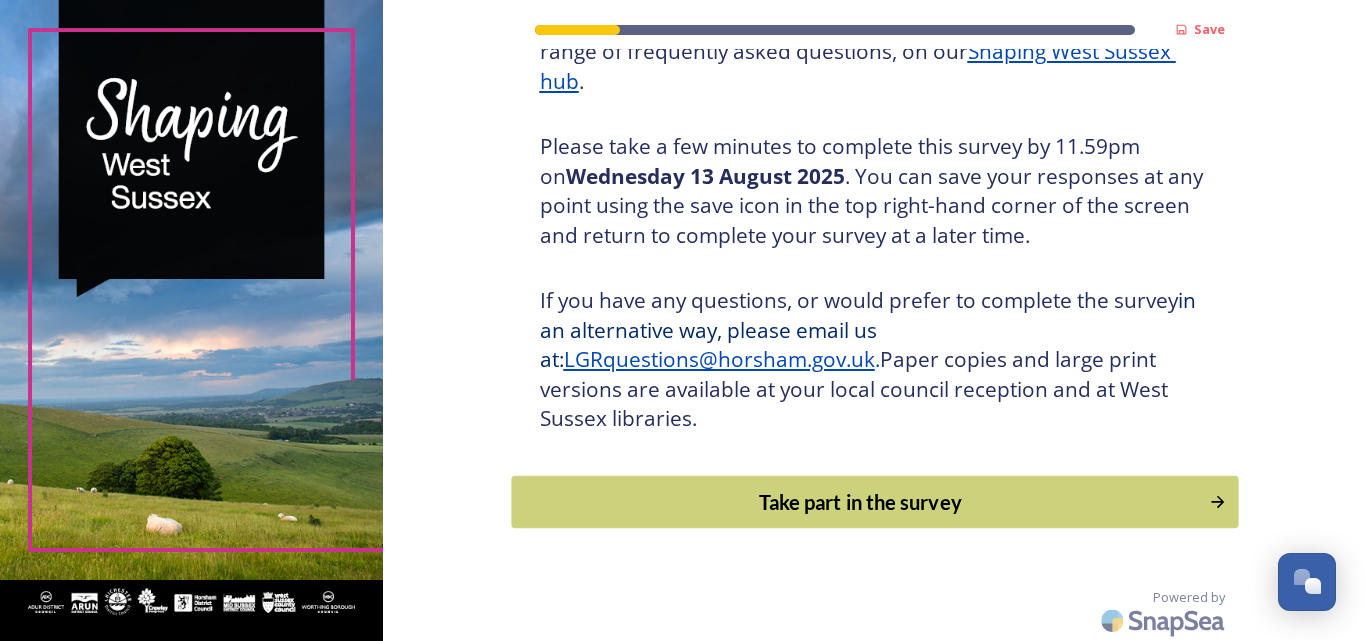 click on "Take part in the survey" at bounding box center (860, 502) 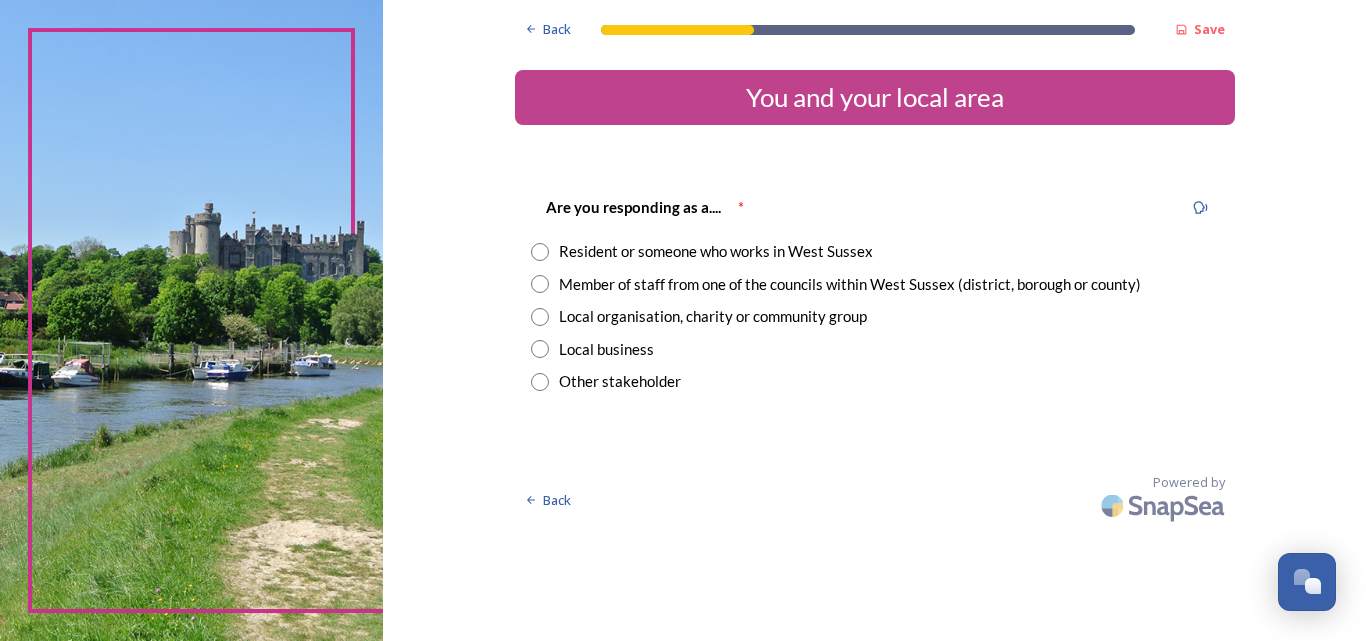 click at bounding box center [540, 252] 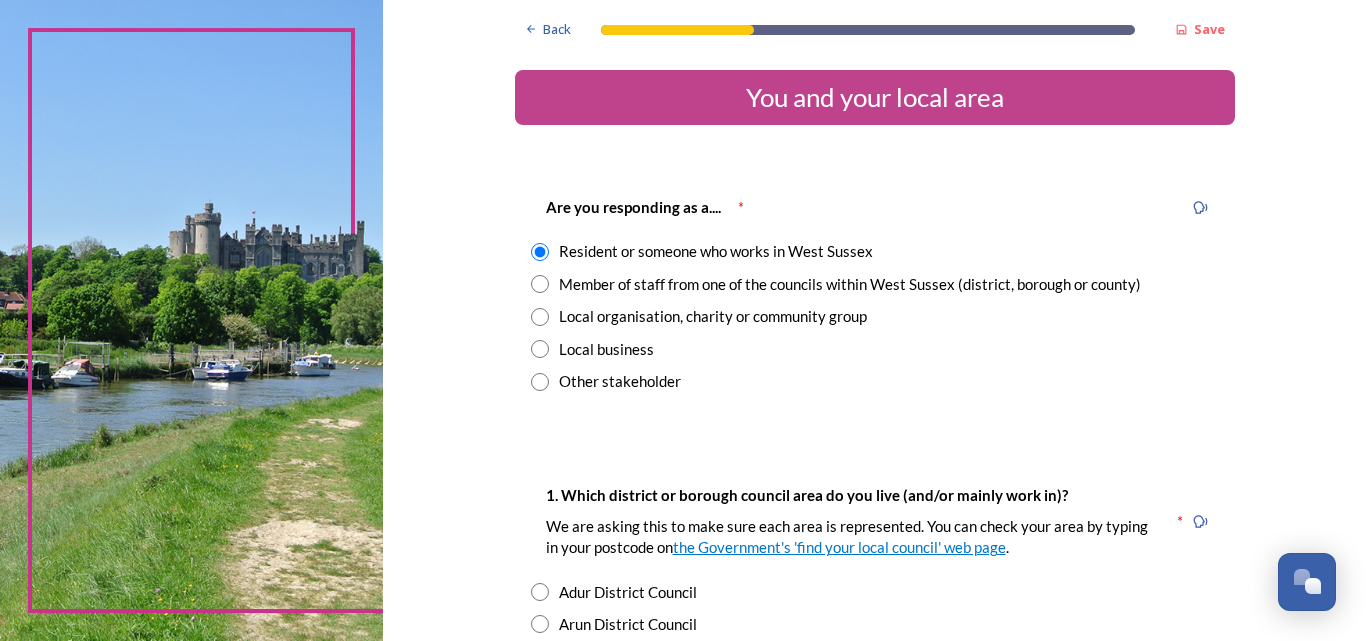 click at bounding box center (540, 284) 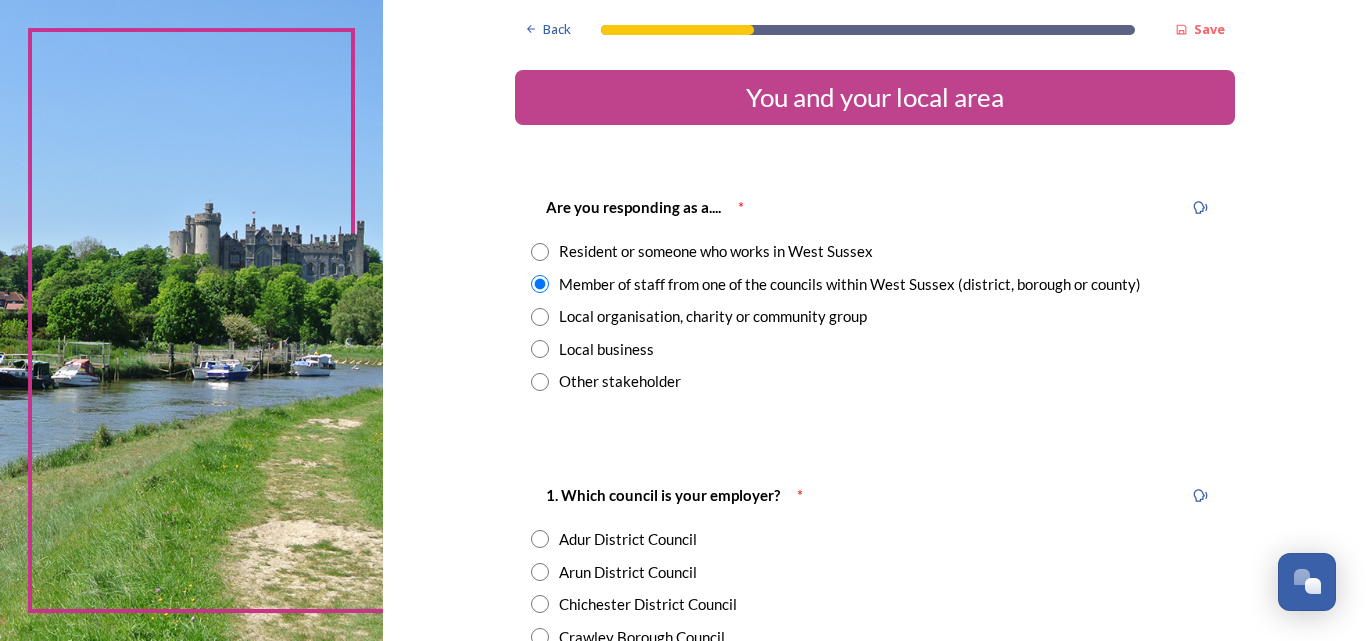click at bounding box center [540, 317] 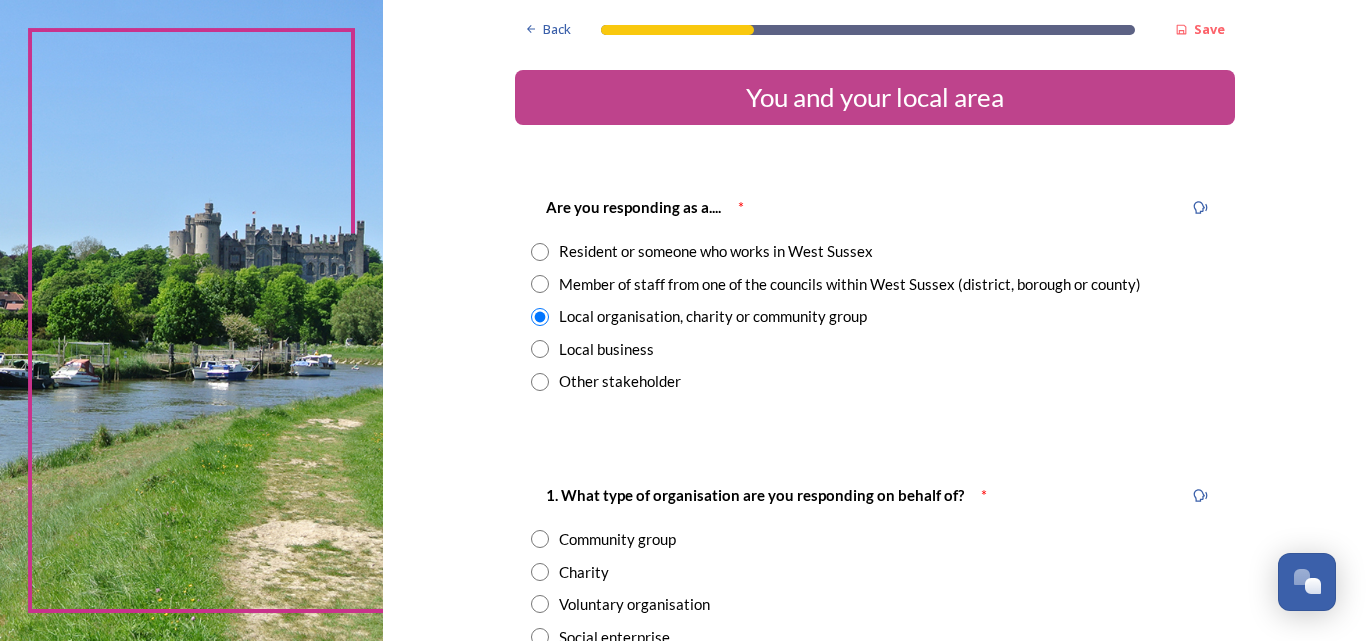 click at bounding box center [540, 349] 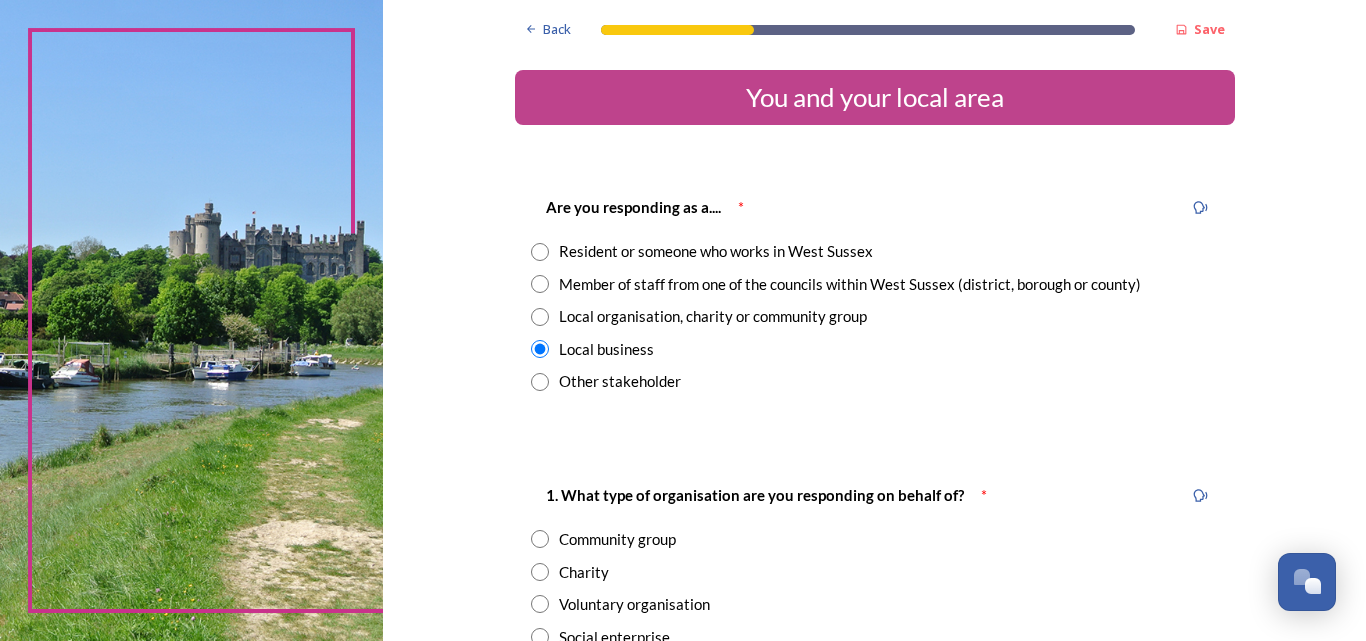 click at bounding box center (540, 382) 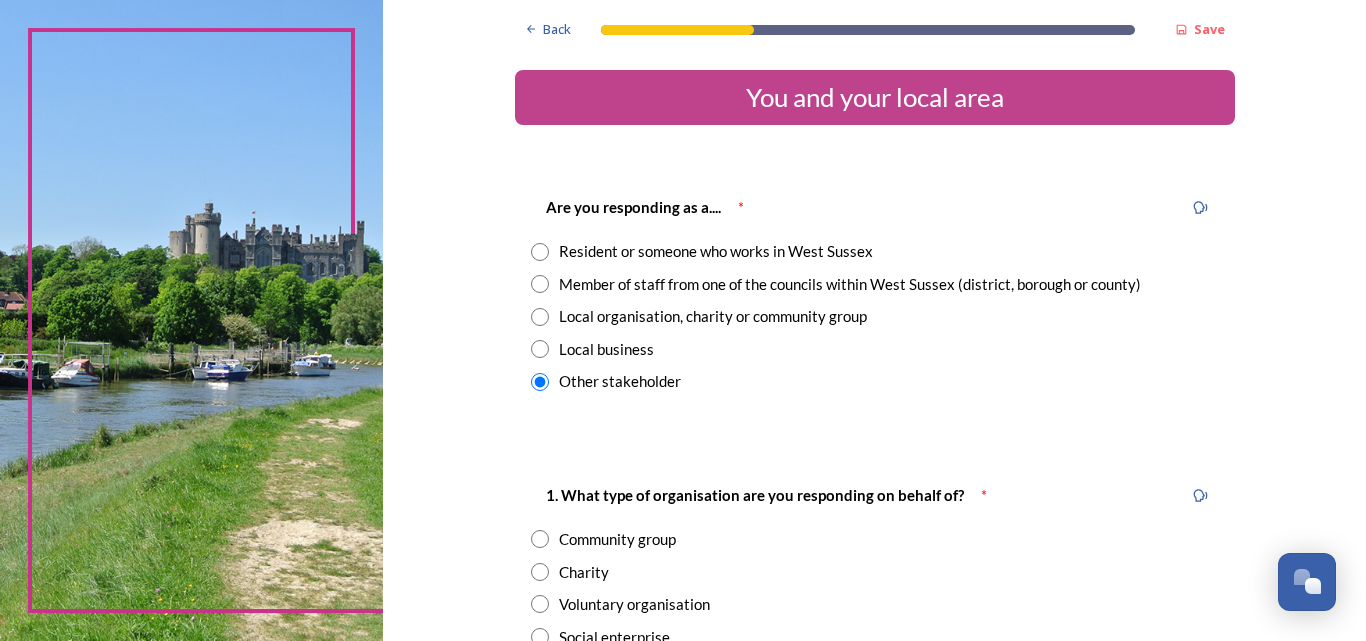 click at bounding box center (540, 252) 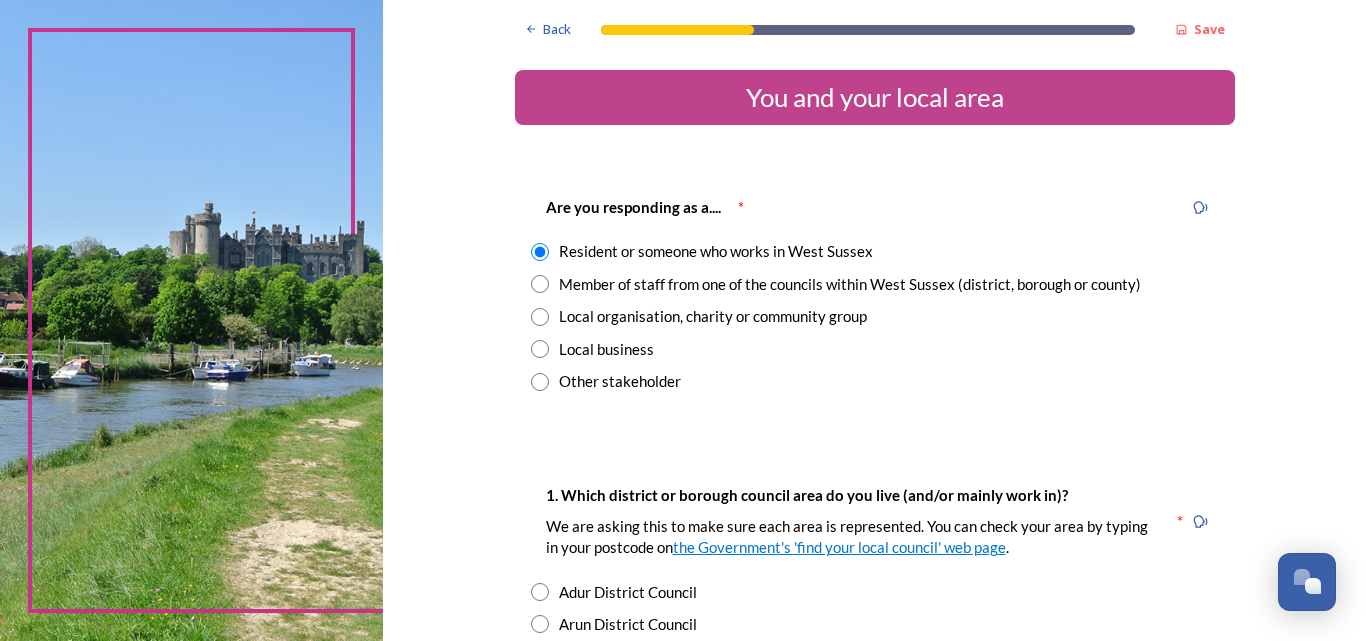scroll, scrollTop: 39, scrollLeft: 0, axis: vertical 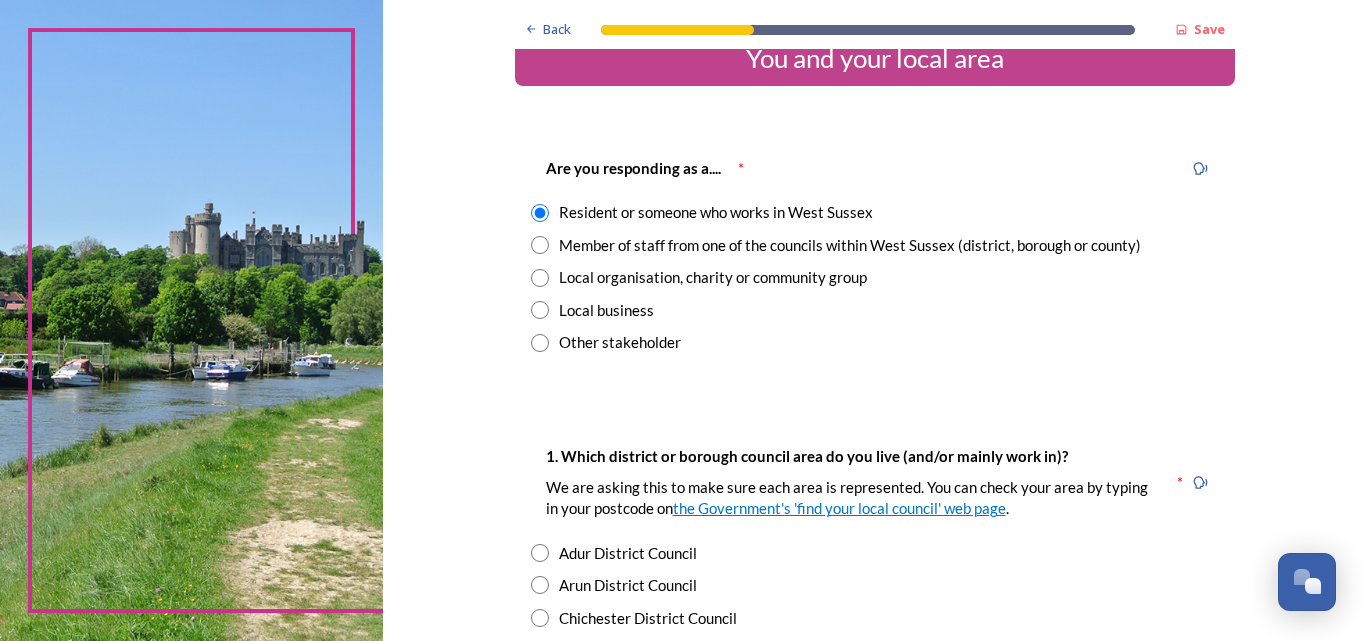 click at bounding box center [540, 245] 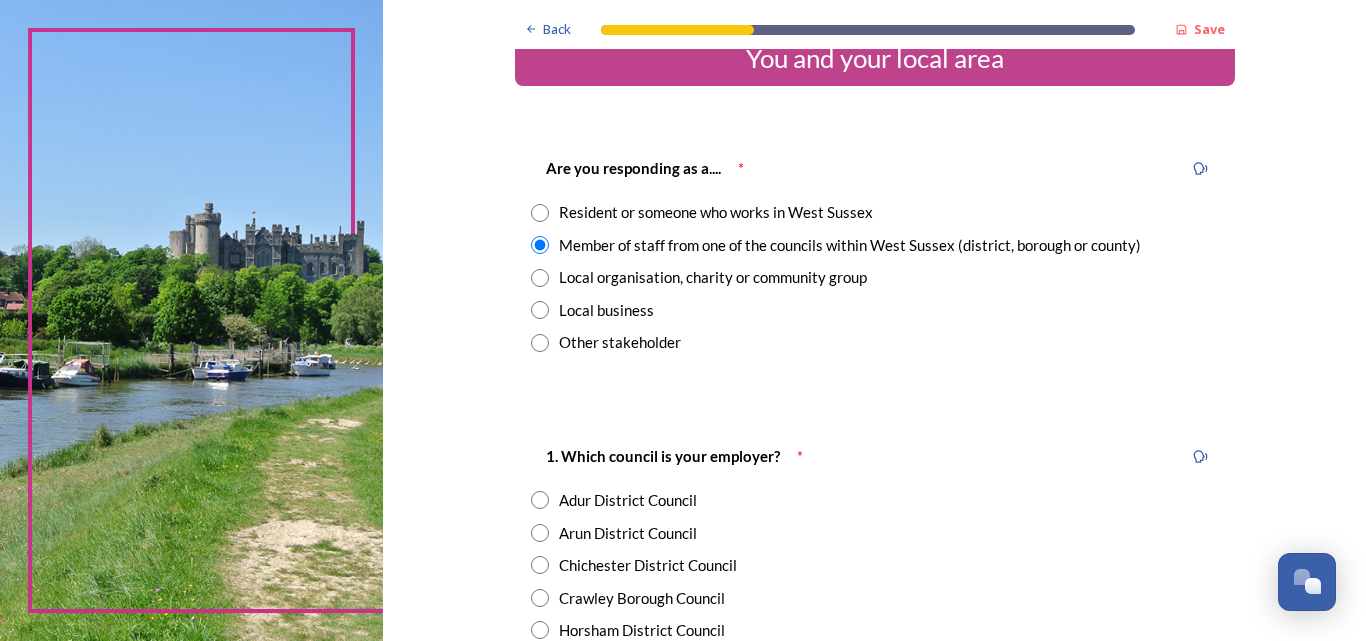 click at bounding box center [540, 278] 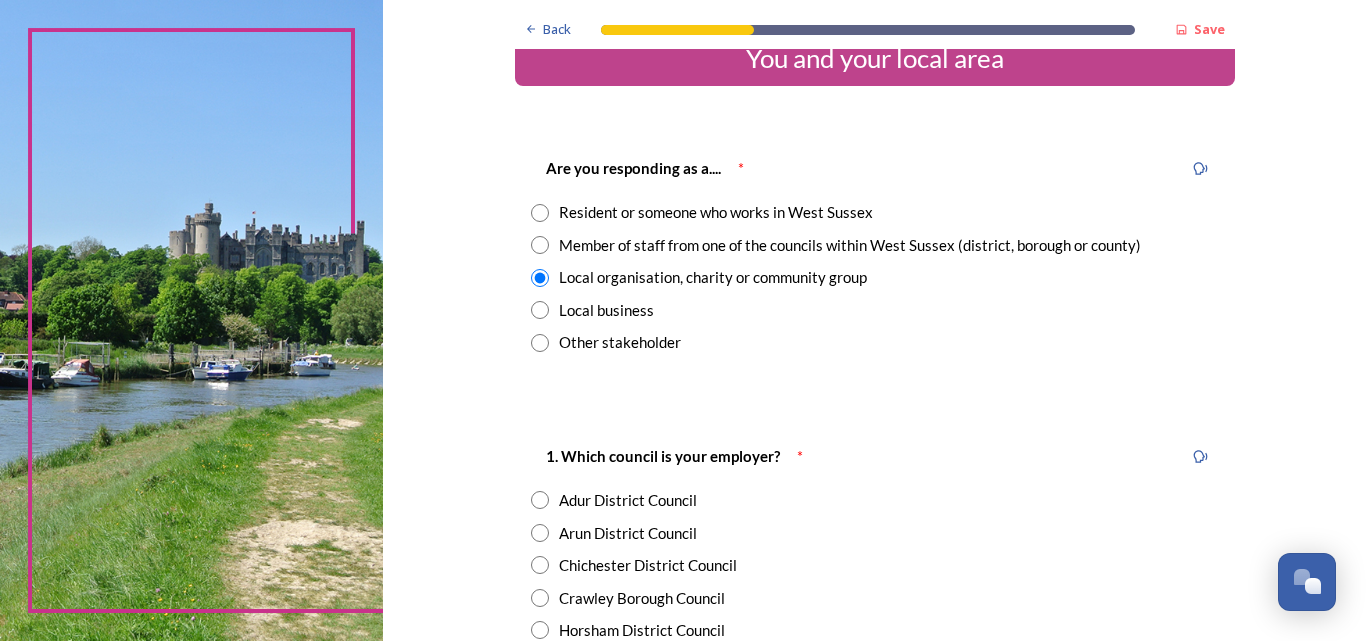 click at bounding box center [540, 310] 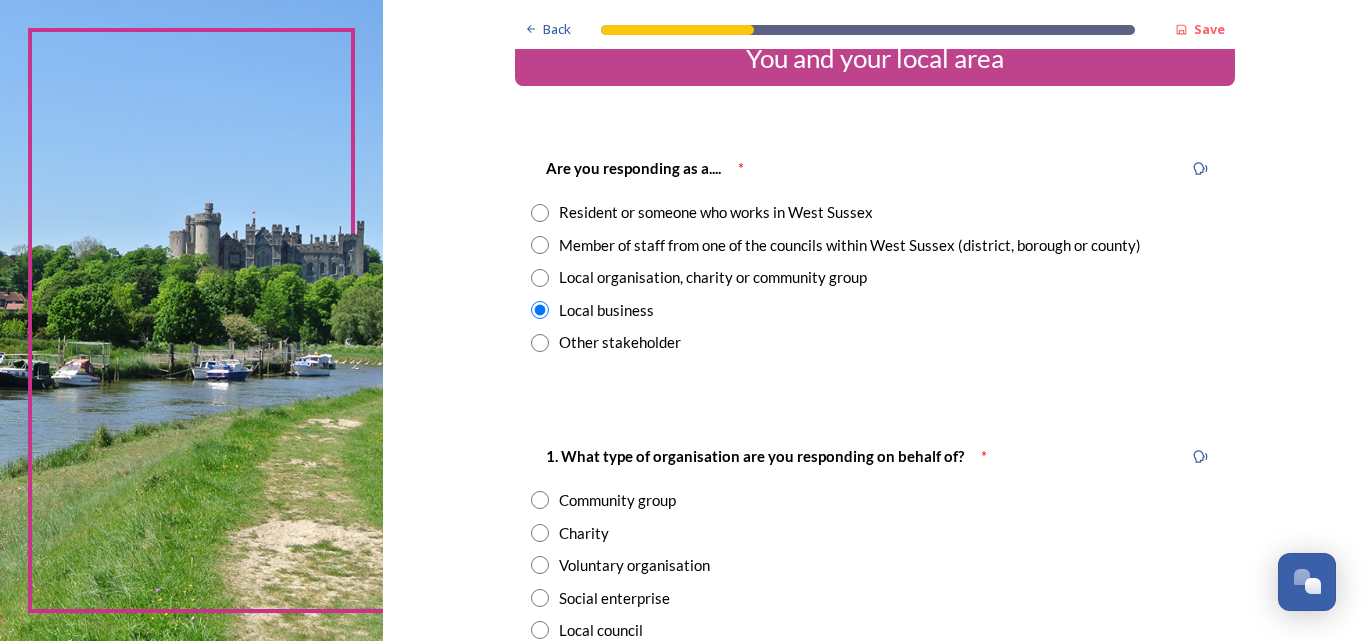 click at bounding box center [540, 278] 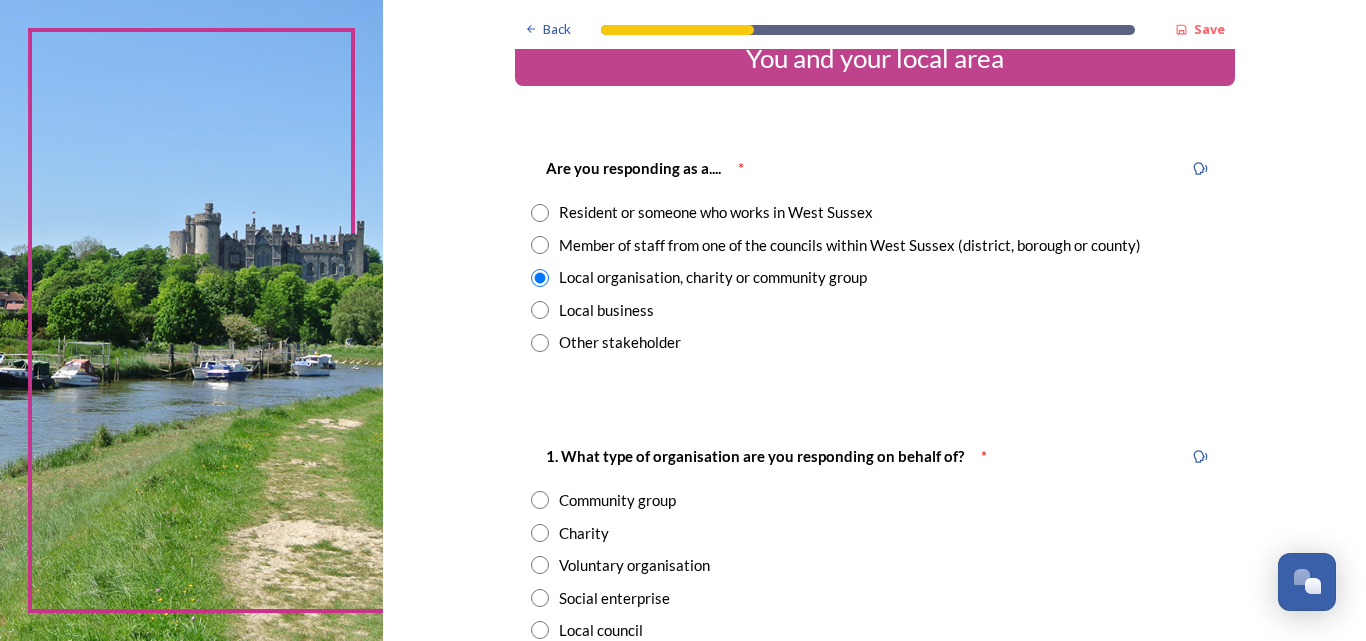 click at bounding box center [540, 245] 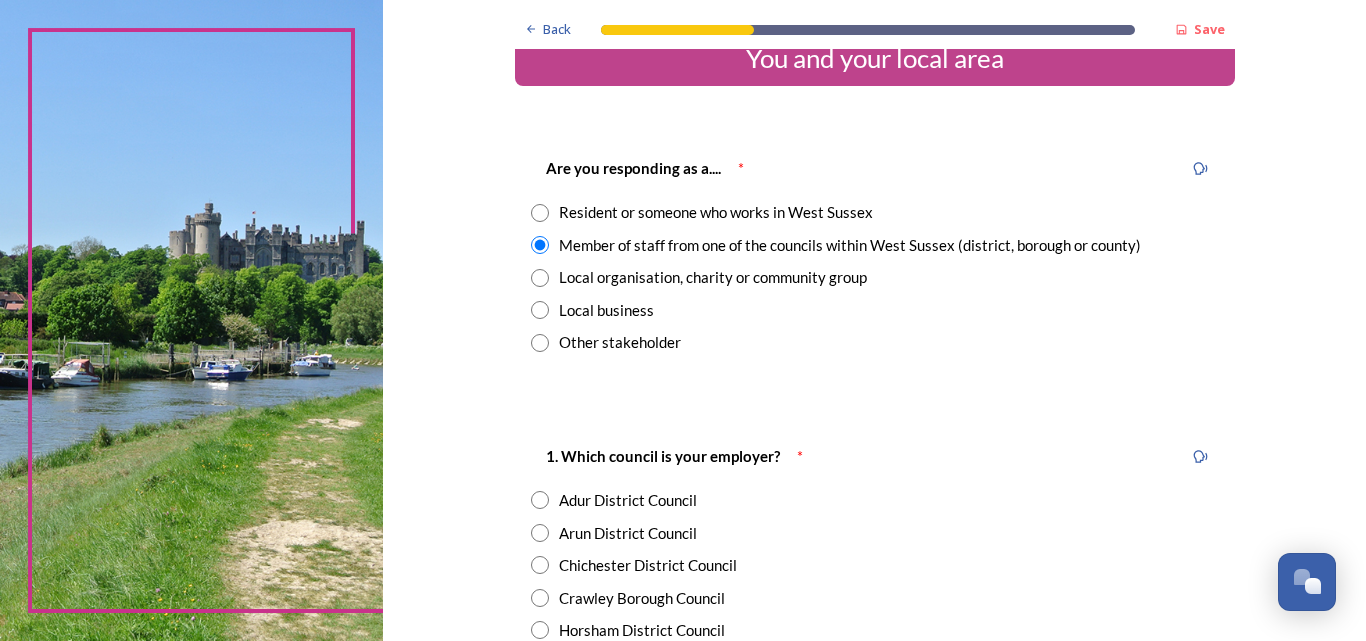 click at bounding box center [540, 213] 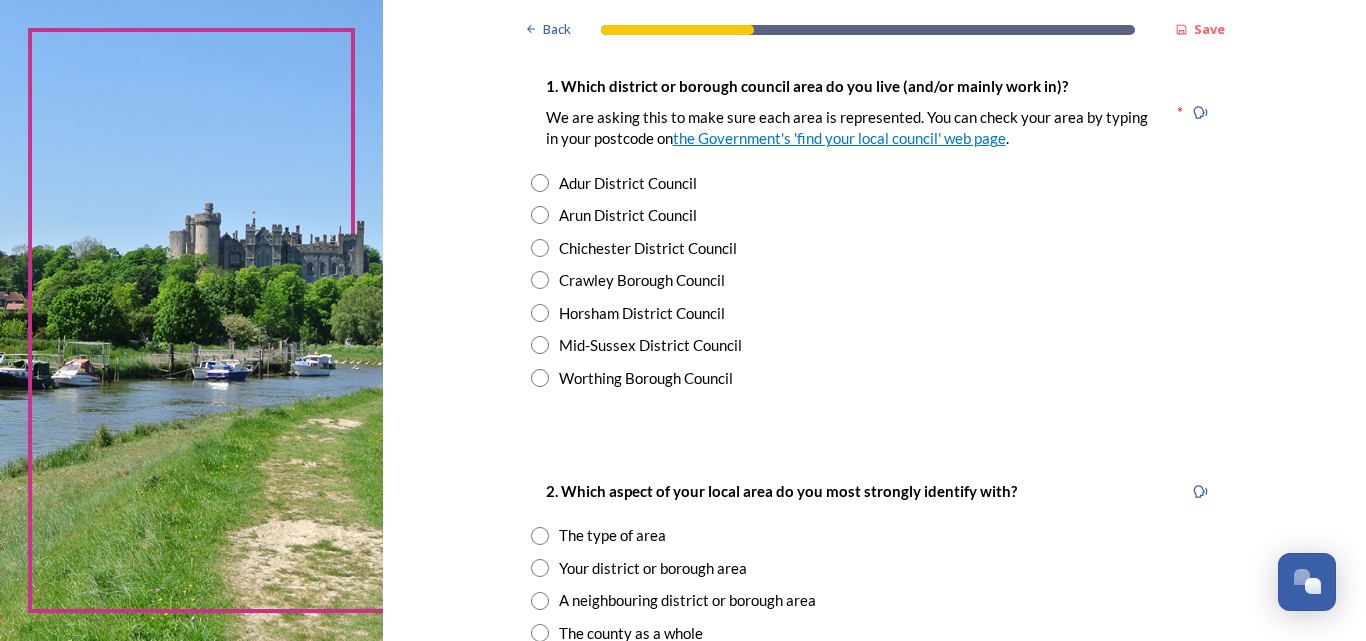 scroll, scrollTop: 413, scrollLeft: 0, axis: vertical 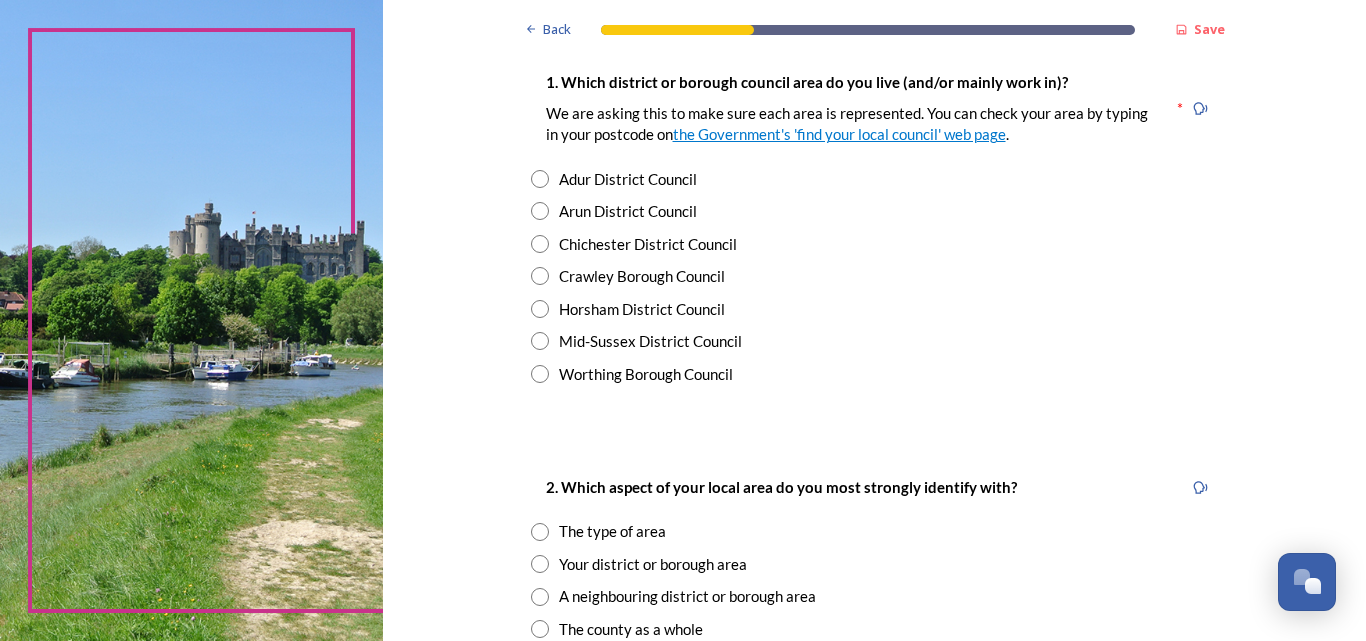 click at bounding box center [540, 309] 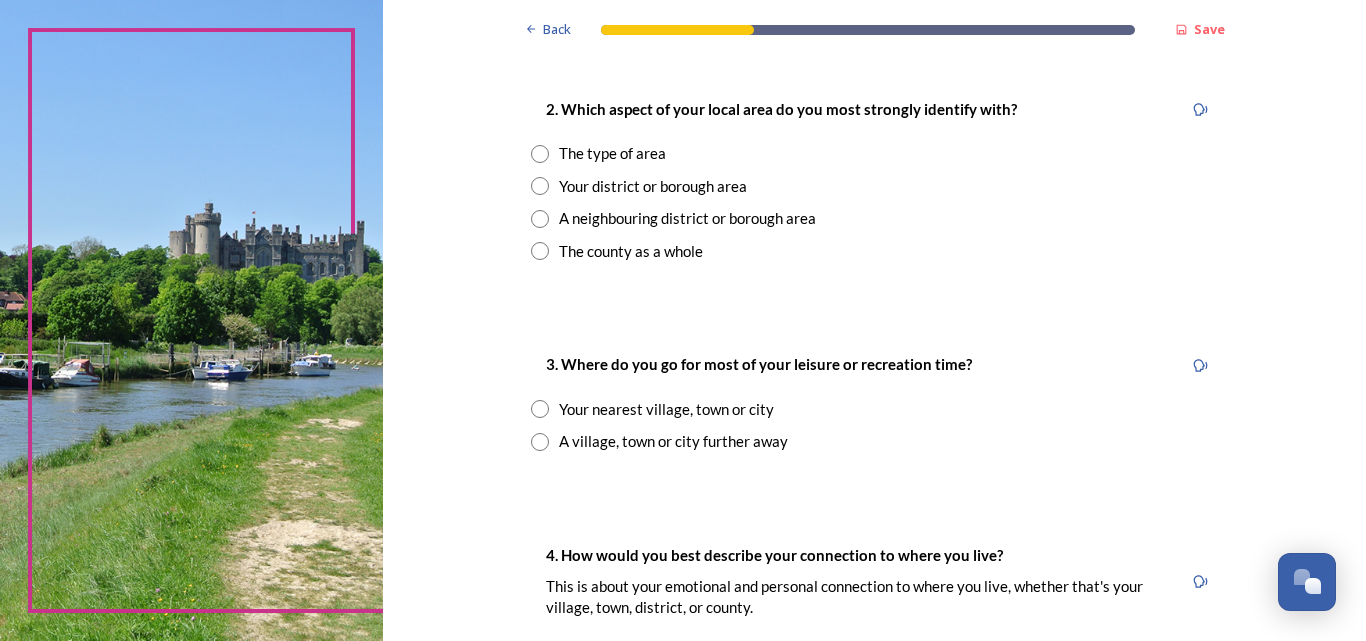 scroll, scrollTop: 795, scrollLeft: 0, axis: vertical 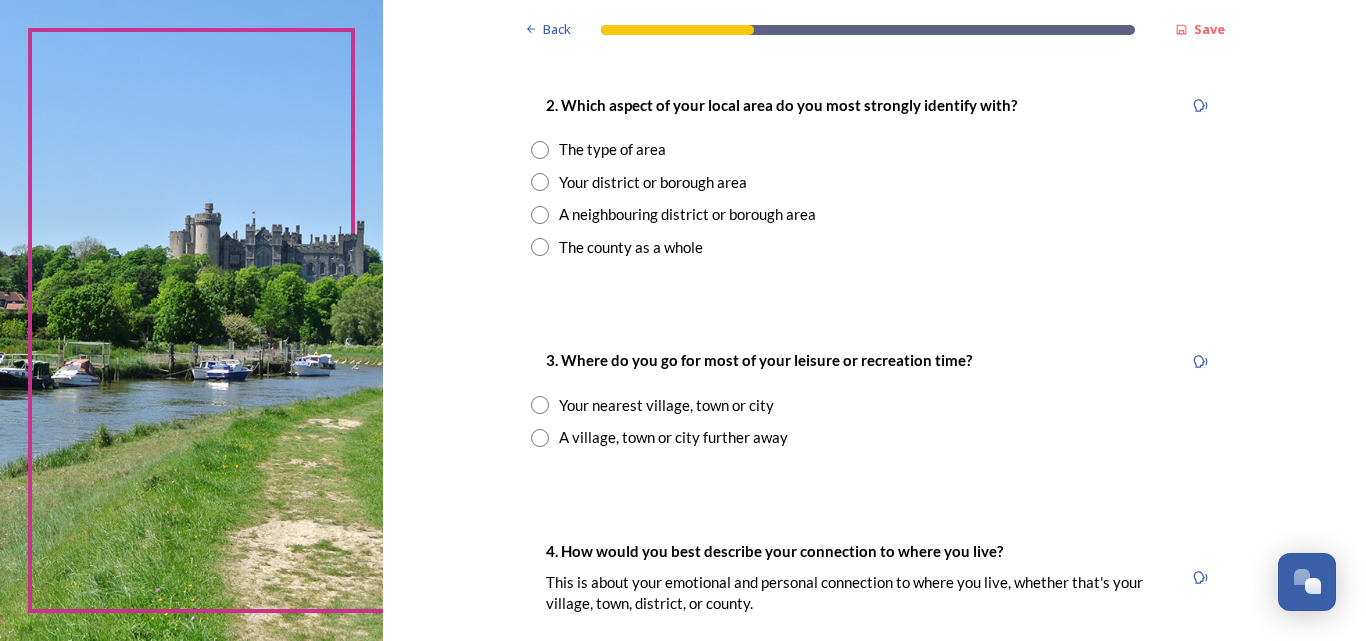 click at bounding box center [540, 182] 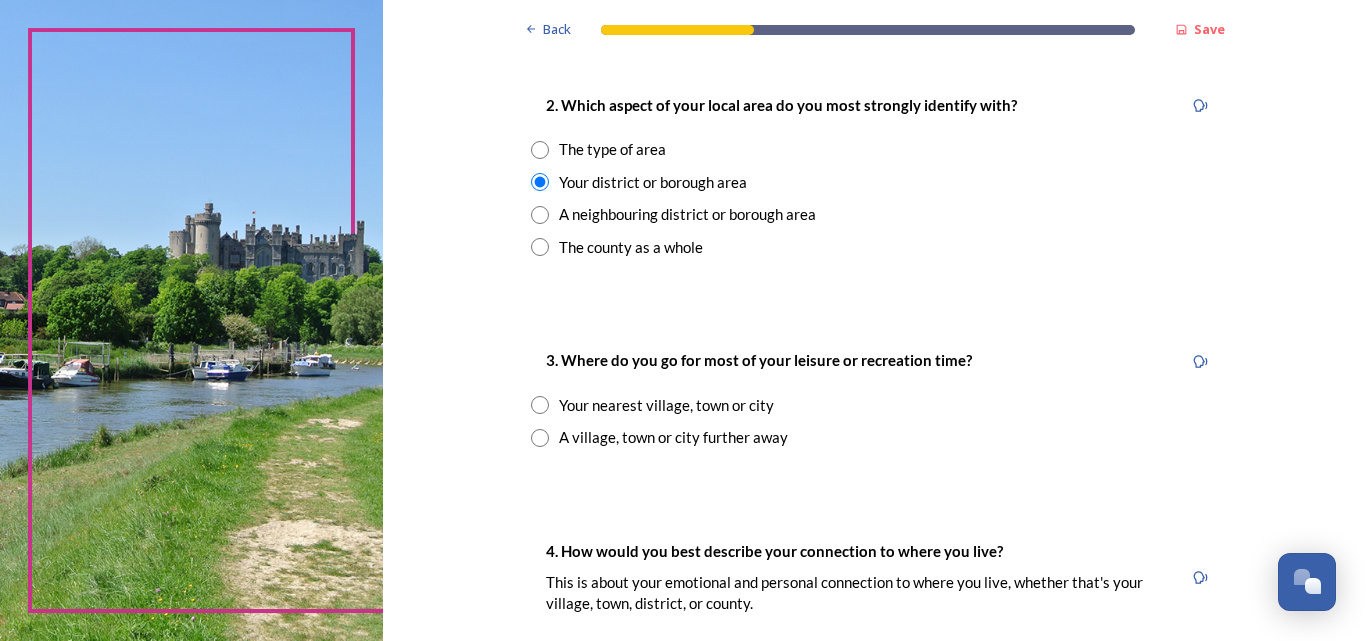 click at bounding box center [540, 247] 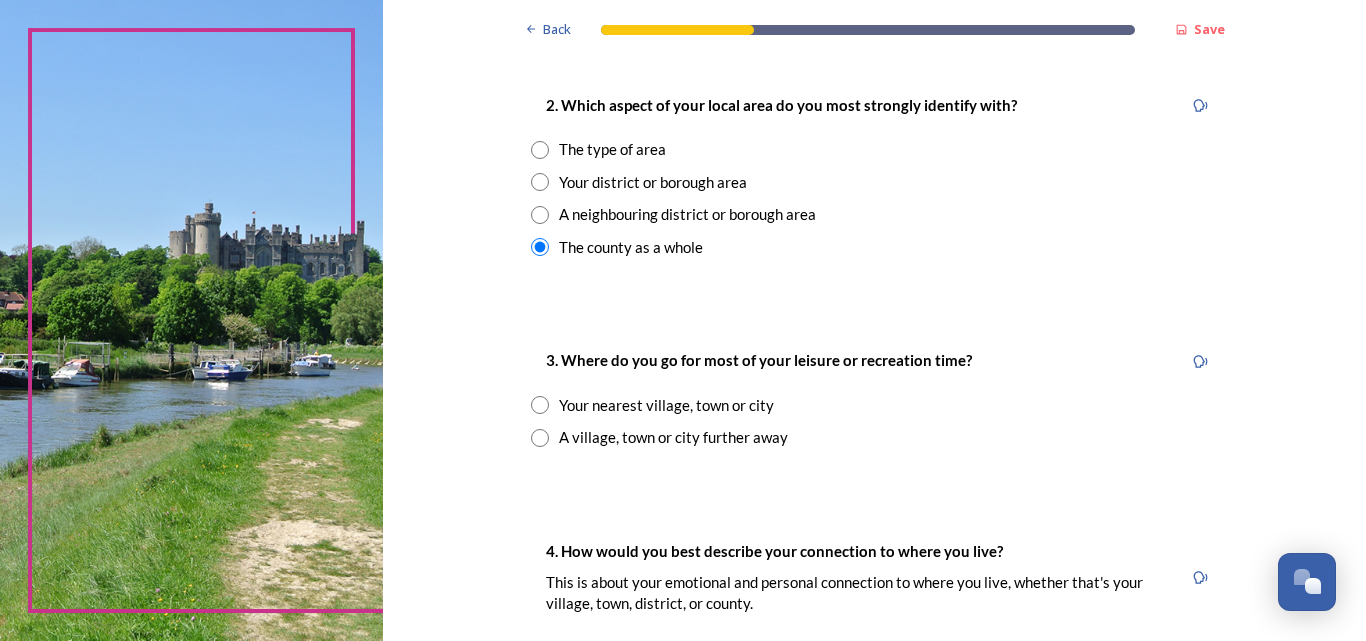 click at bounding box center (540, 182) 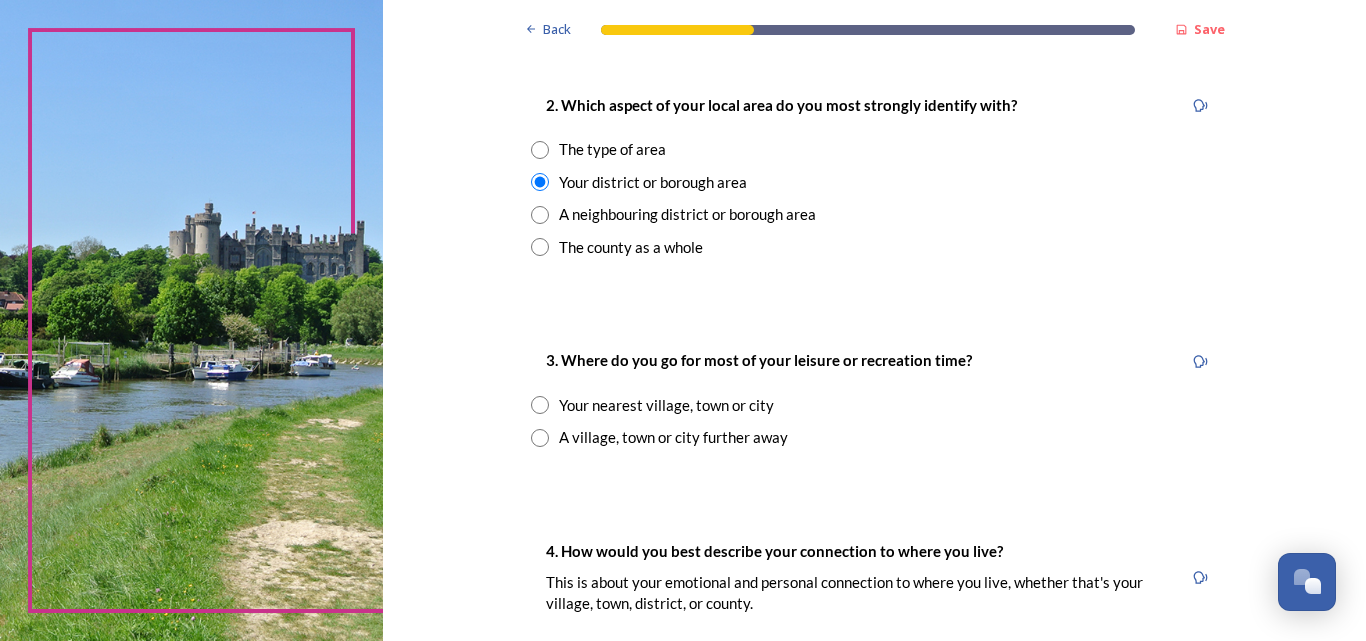 click at bounding box center [540, 150] 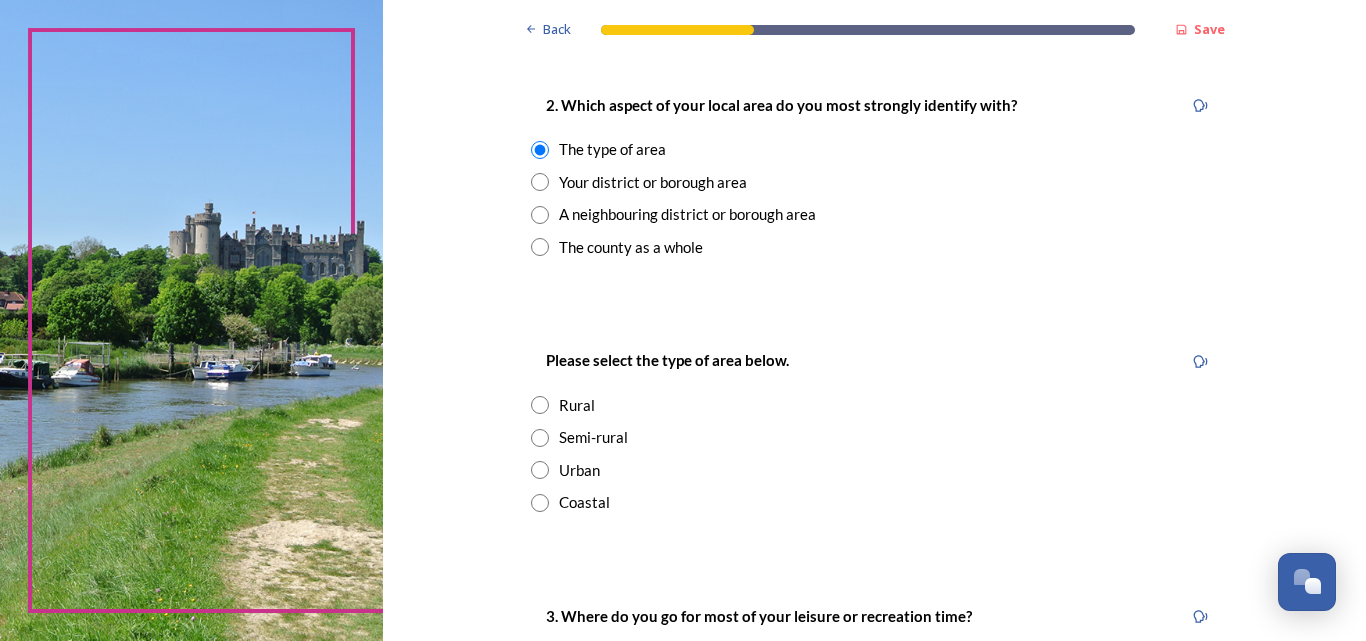 click at bounding box center [540, 182] 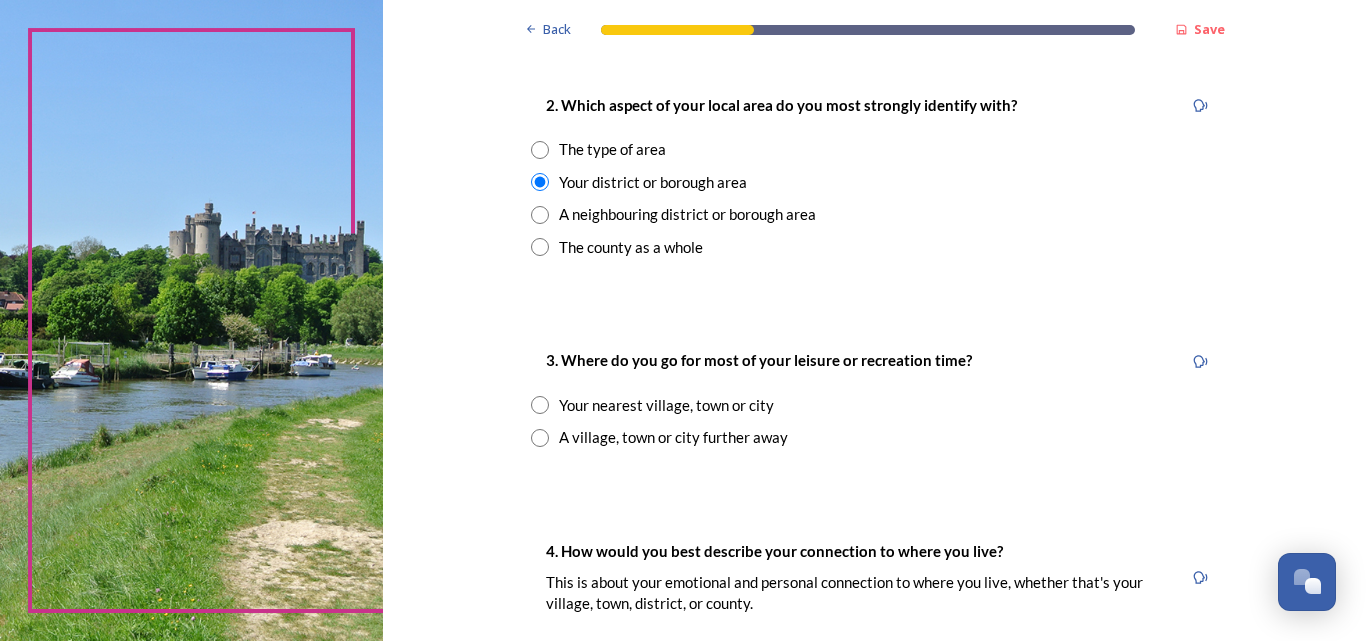 click at bounding box center [540, 150] 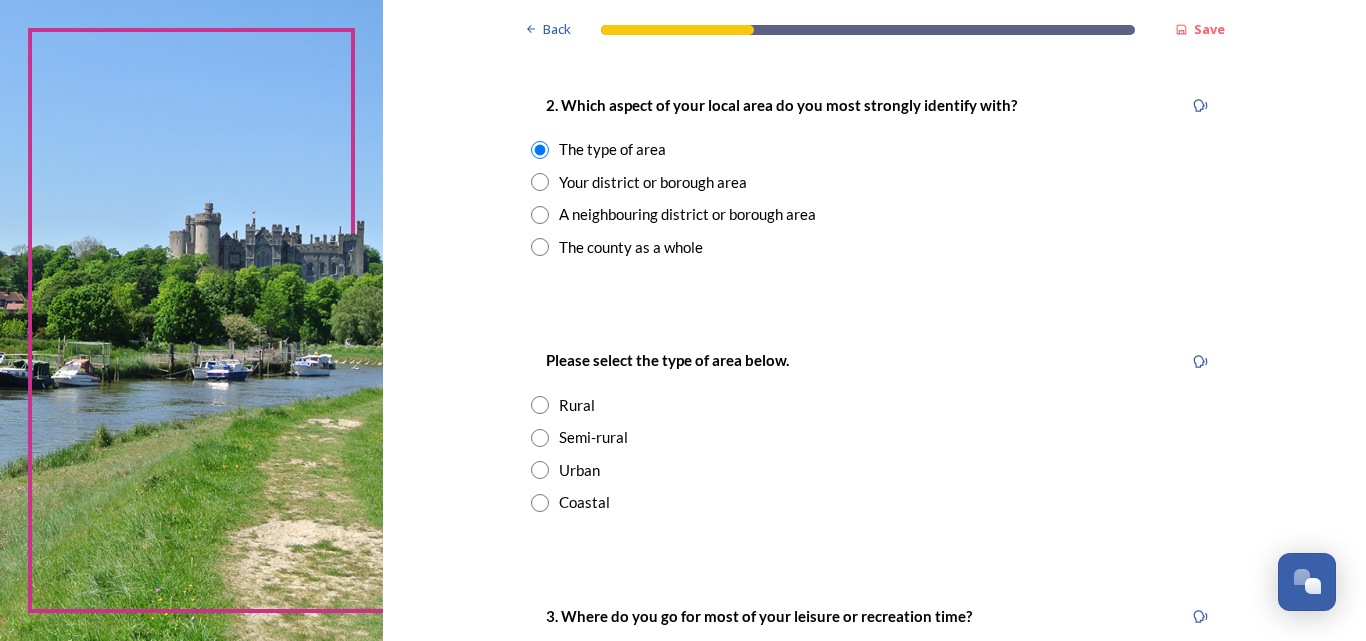 click at bounding box center (540, 182) 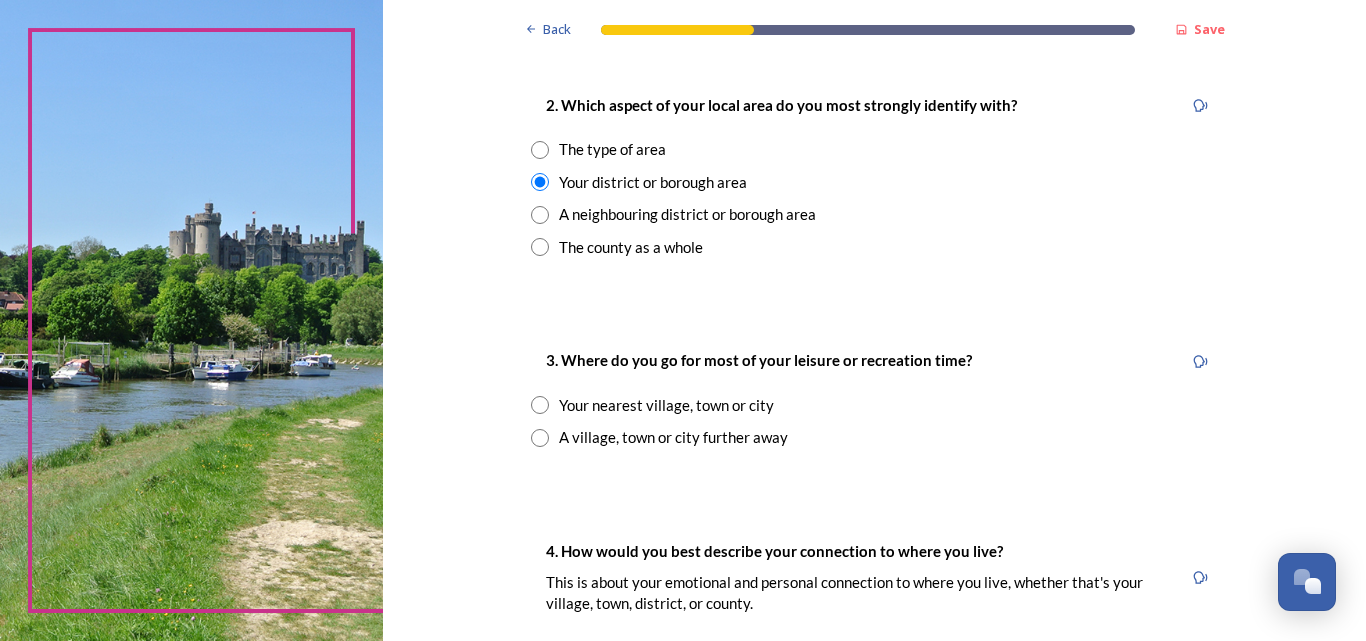 click at bounding box center (540, 405) 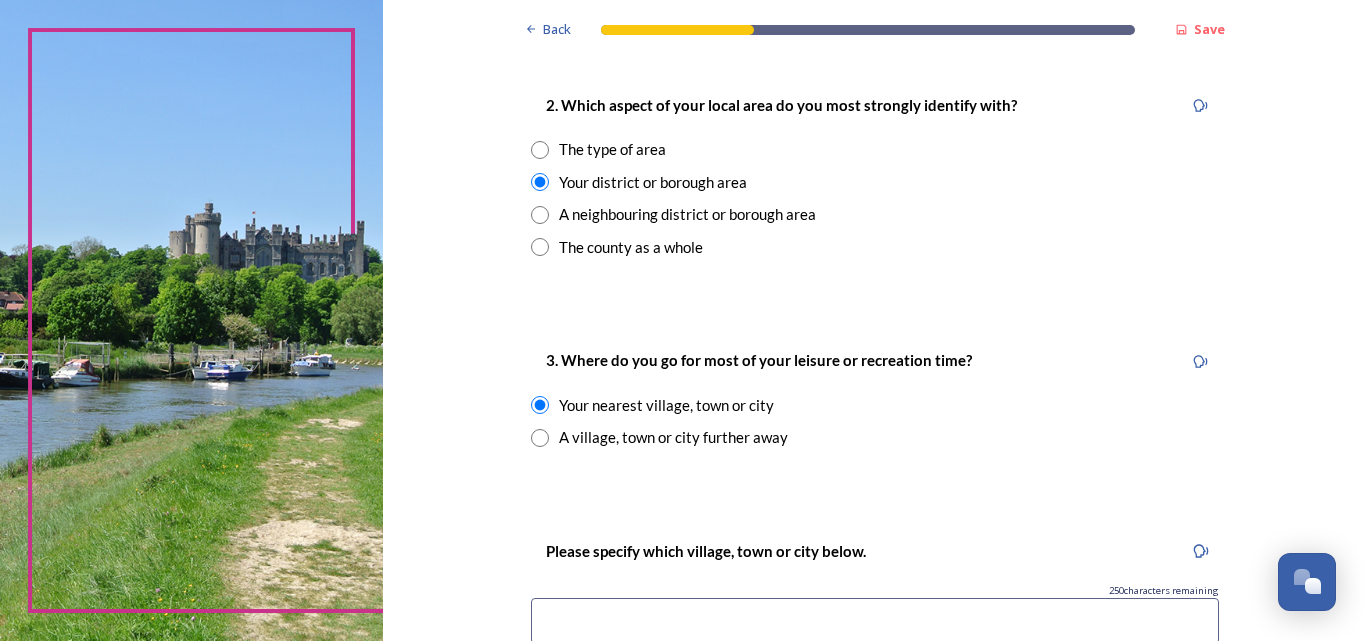 scroll, scrollTop: 829, scrollLeft: 0, axis: vertical 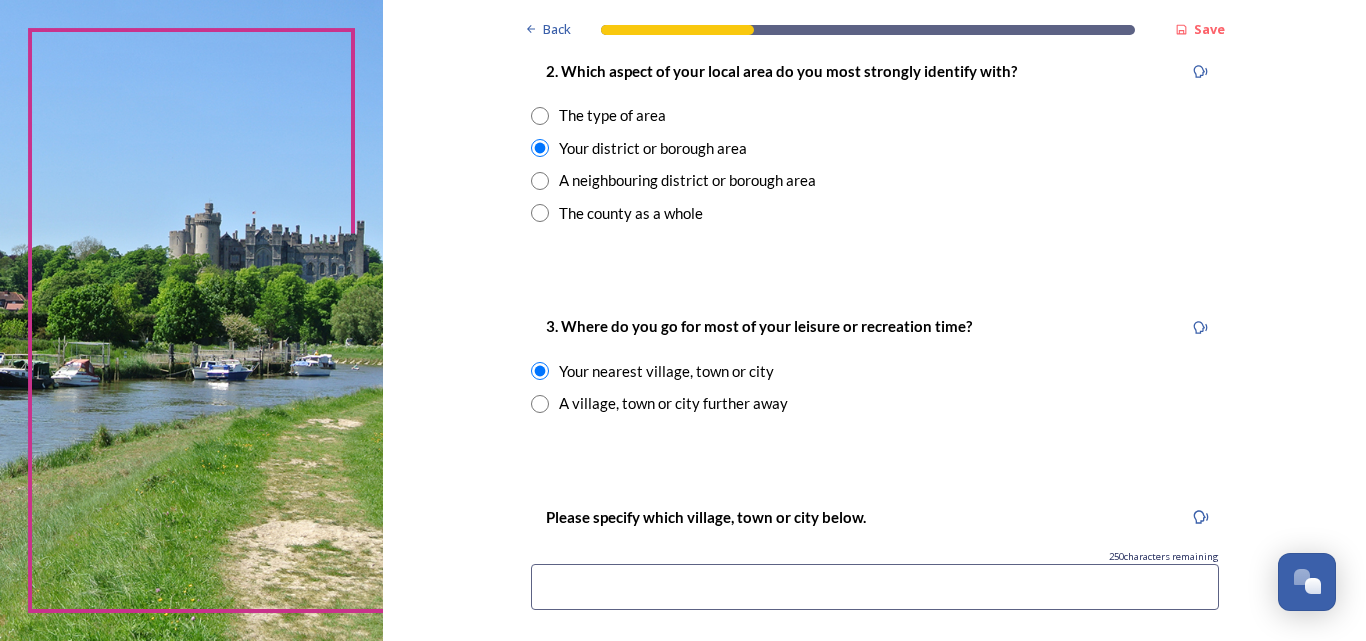 click at bounding box center (875, 587) 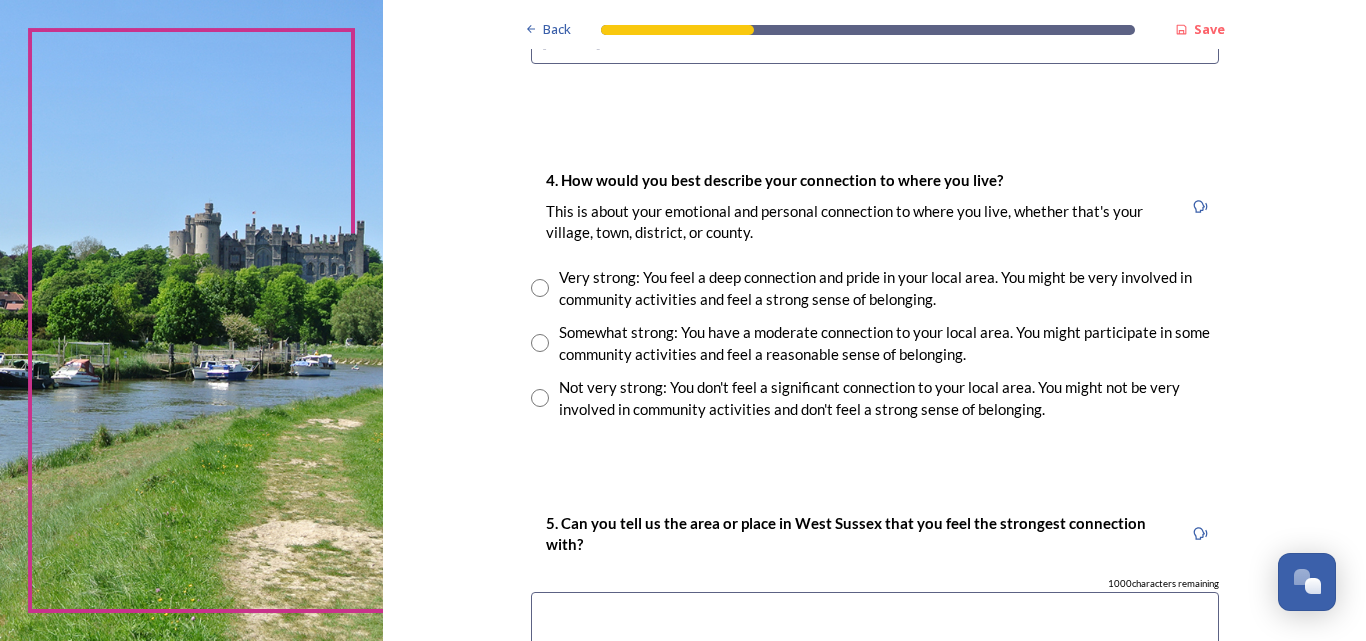 scroll, scrollTop: 1383, scrollLeft: 0, axis: vertical 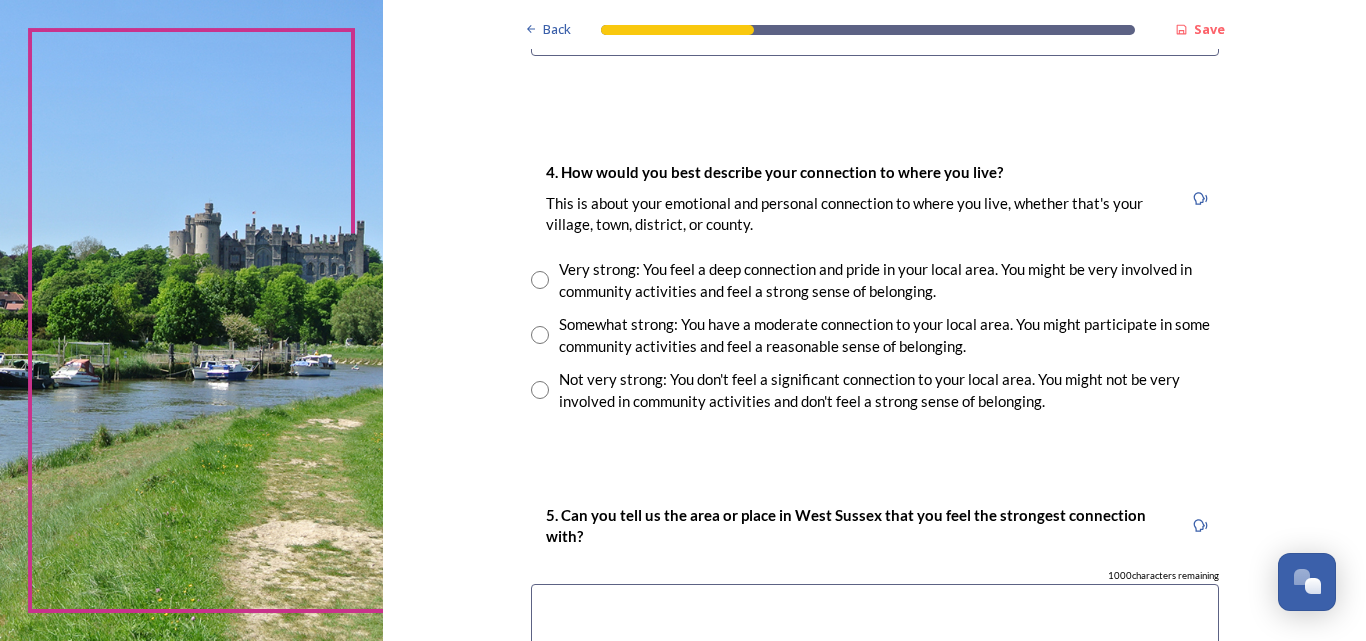 type on "[PLACE]" 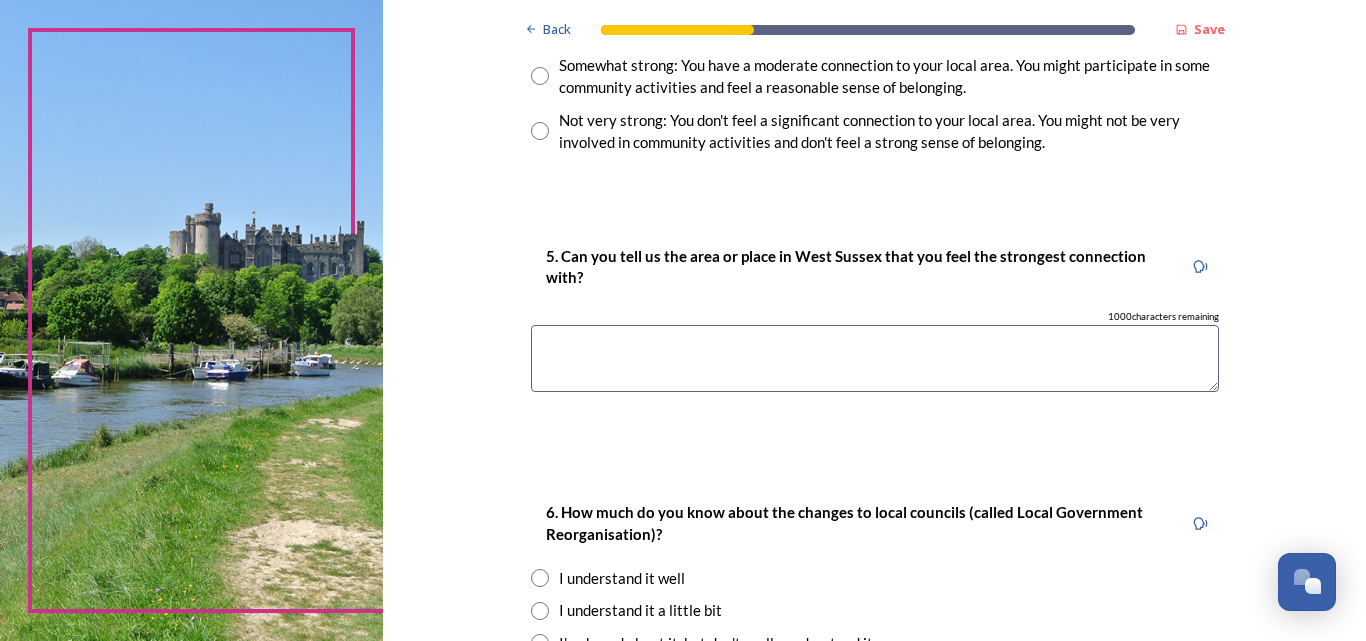 scroll, scrollTop: 1650, scrollLeft: 0, axis: vertical 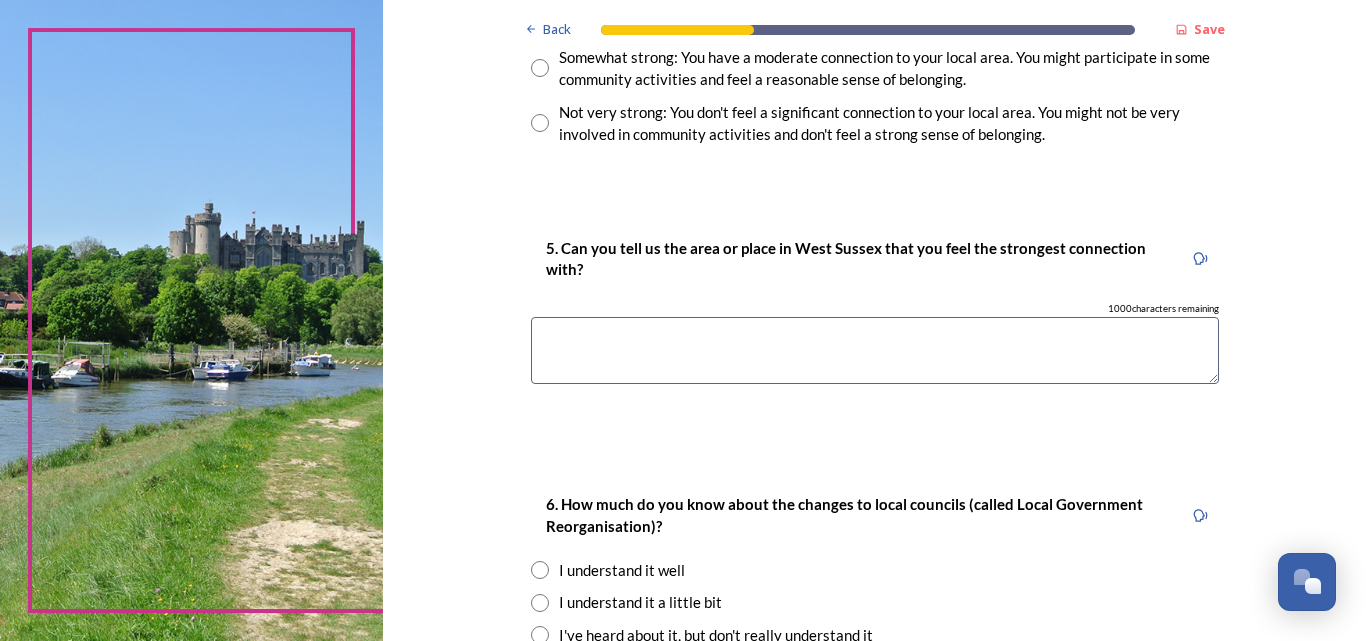 click at bounding box center (875, 350) 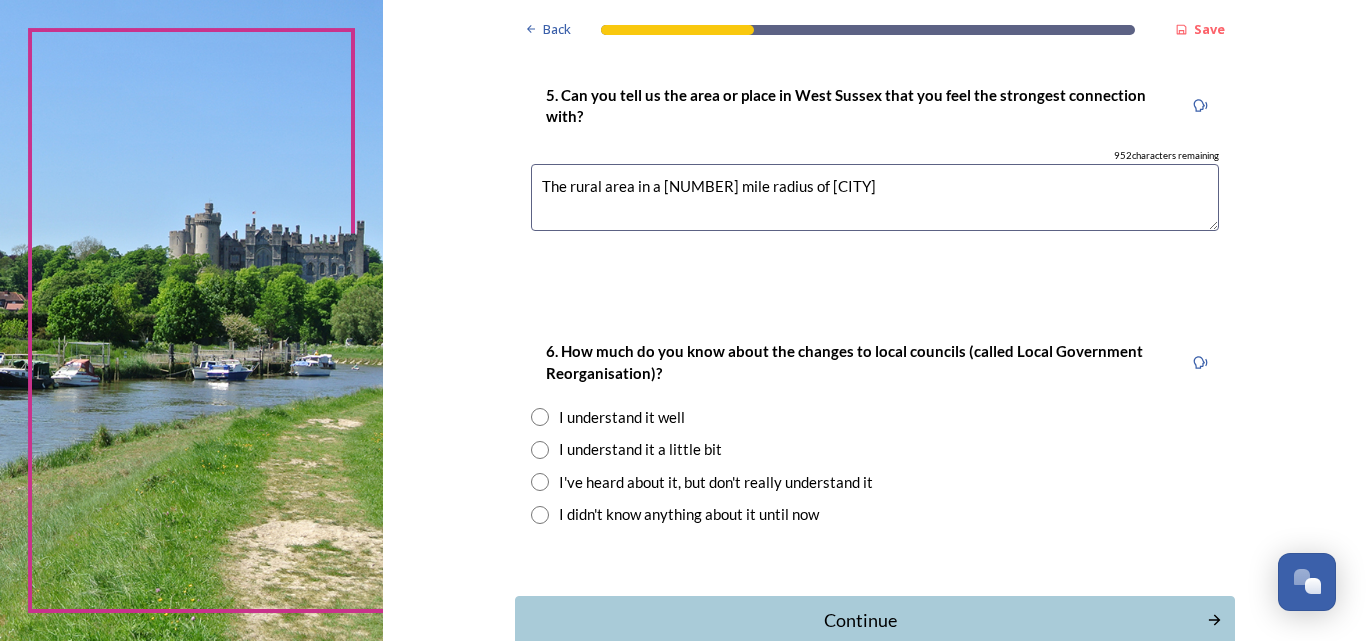 scroll, scrollTop: 1871, scrollLeft: 0, axis: vertical 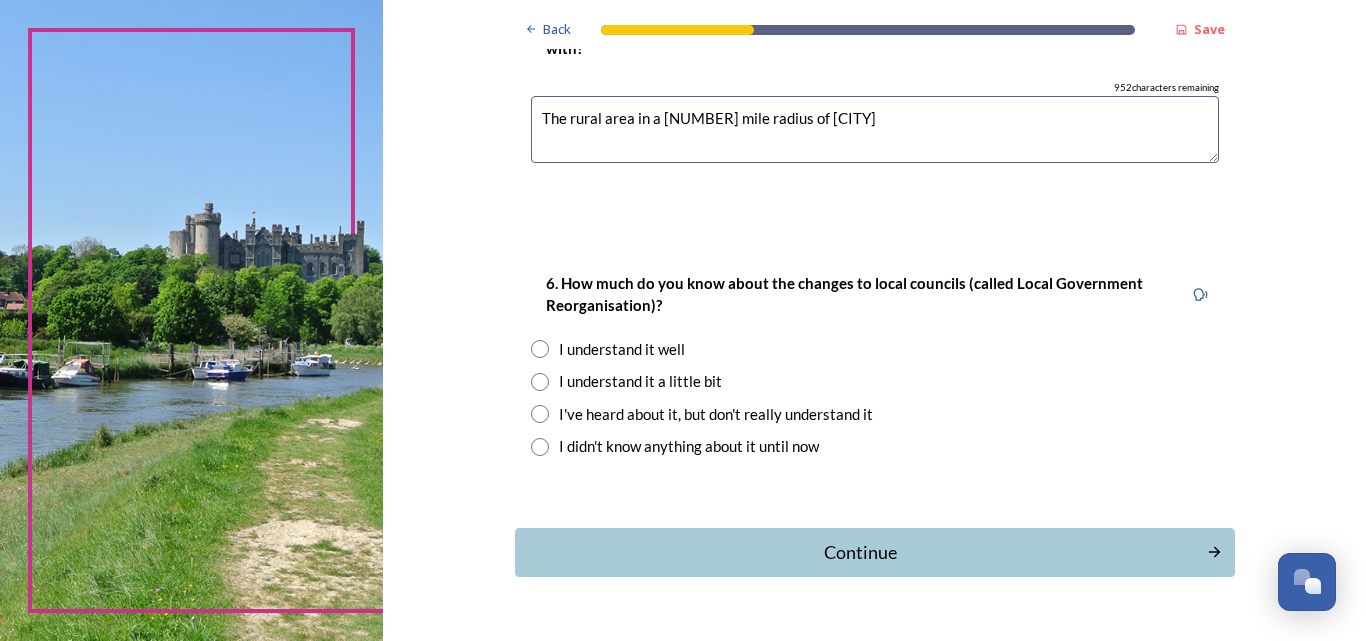 type on "The rural area in a [NUMBER] mile radius of [CITY]" 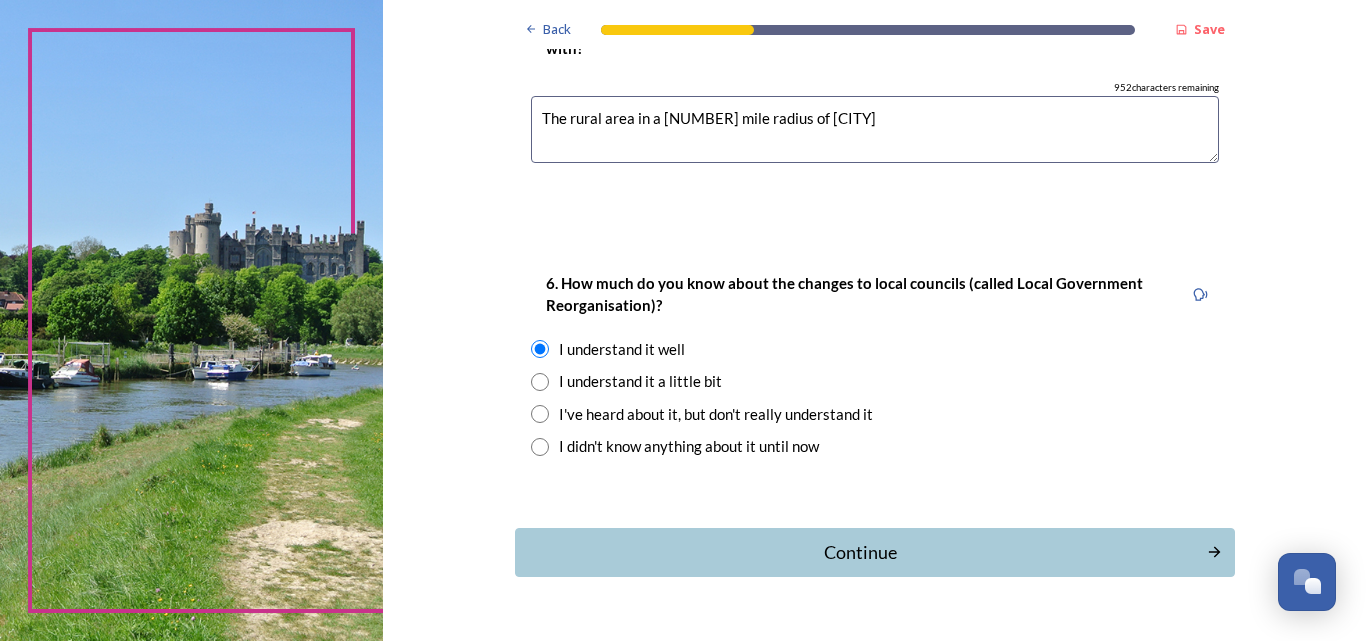 click at bounding box center (540, 382) 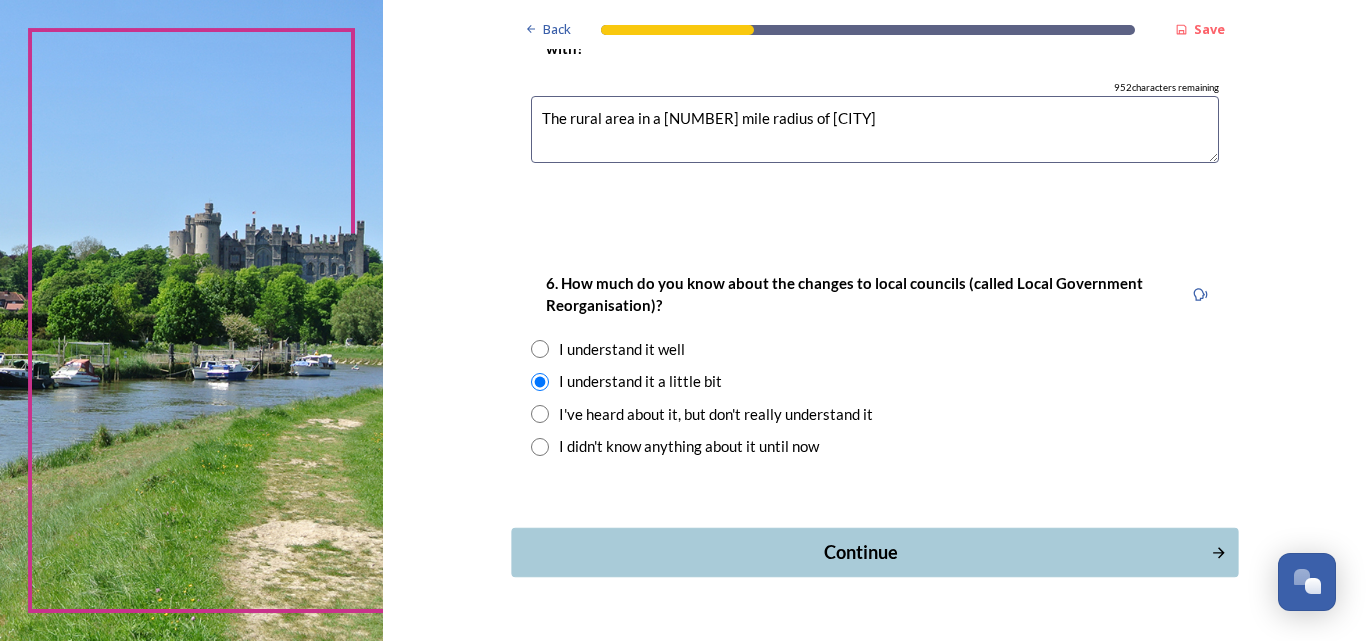 click on "Continue" at bounding box center (860, 552) 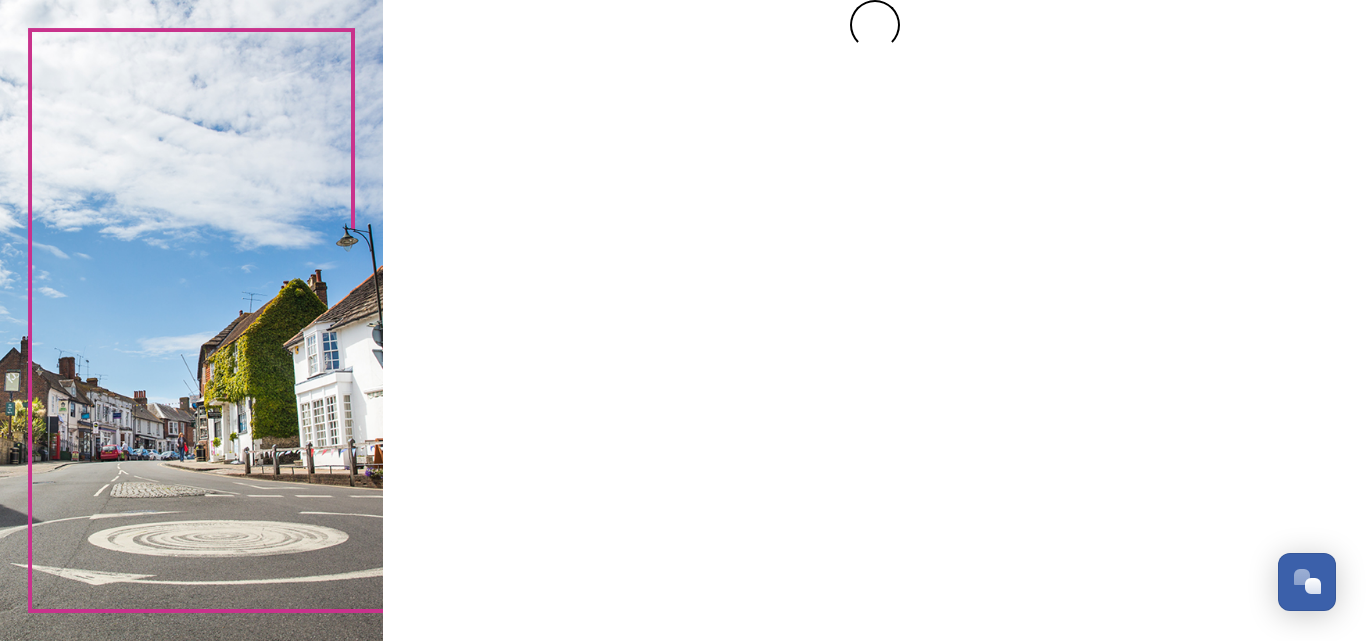 scroll, scrollTop: 0, scrollLeft: 0, axis: both 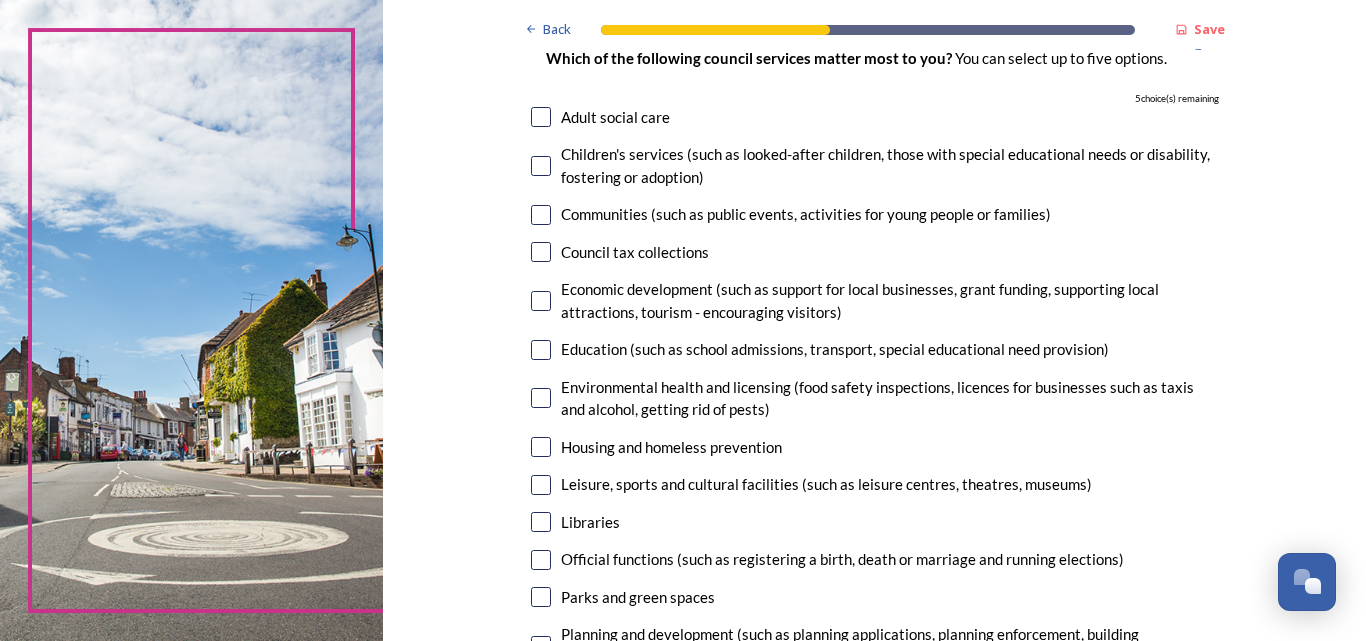 click at bounding box center (541, 252) 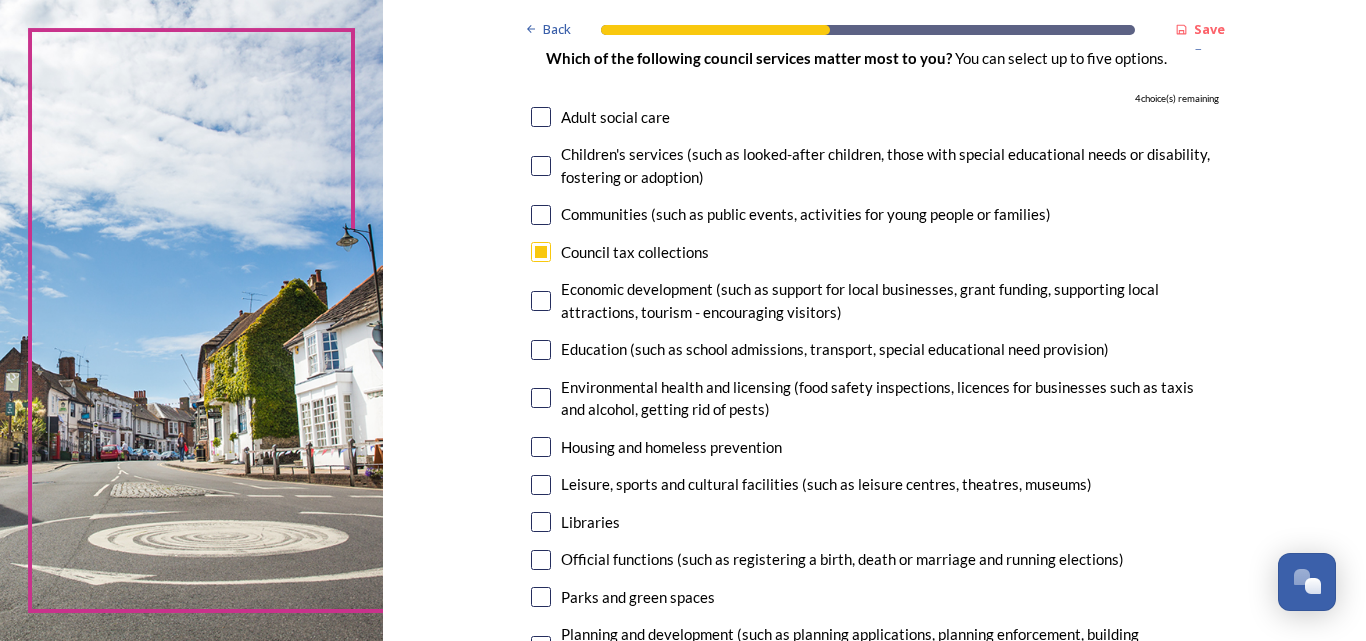 click at bounding box center (541, 398) 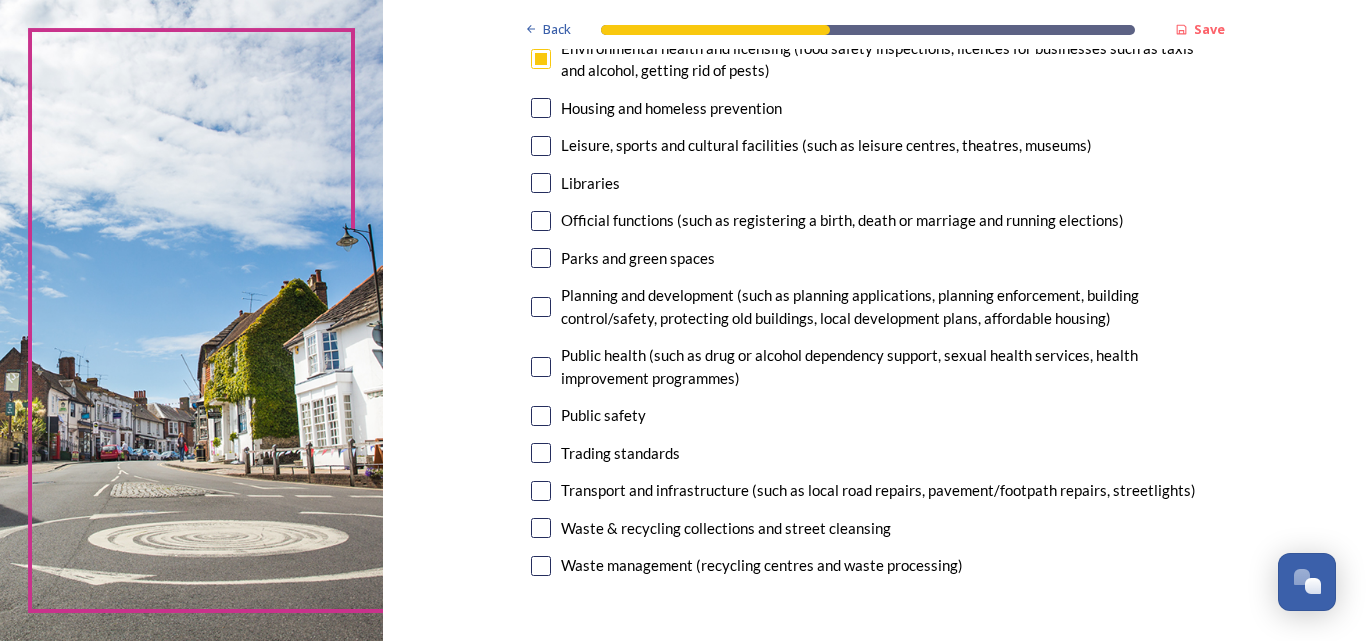 scroll, scrollTop: 523, scrollLeft: 0, axis: vertical 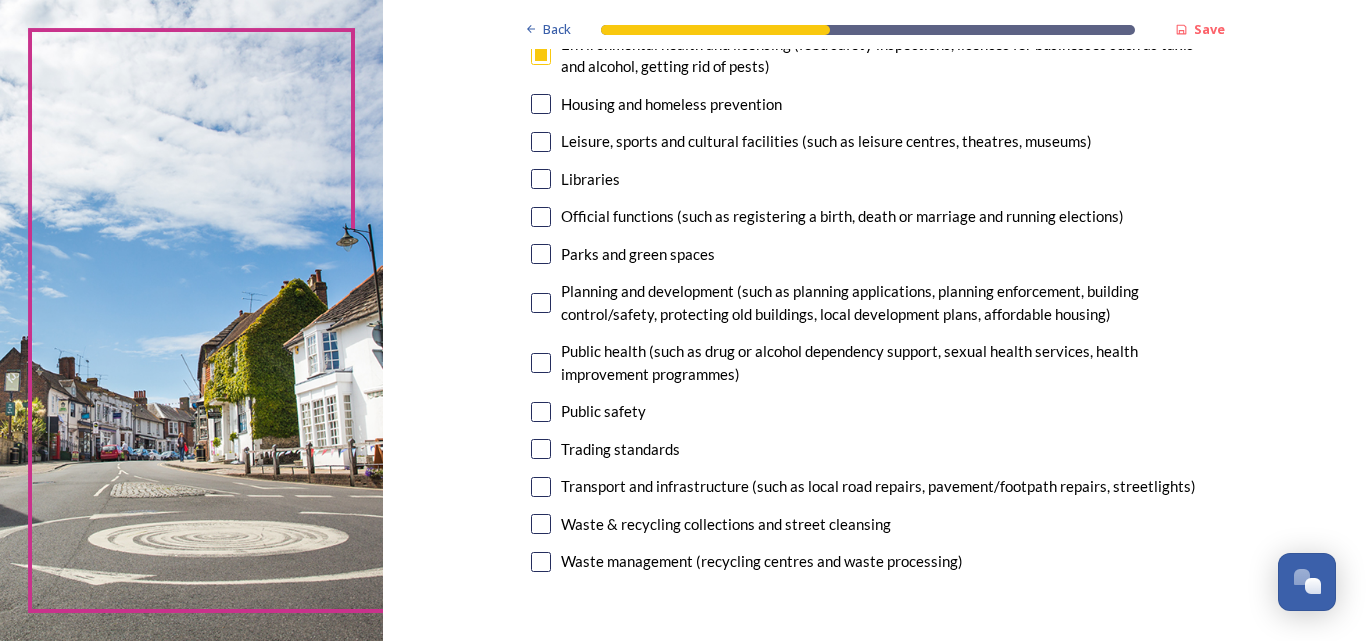 click at bounding box center [541, 254] 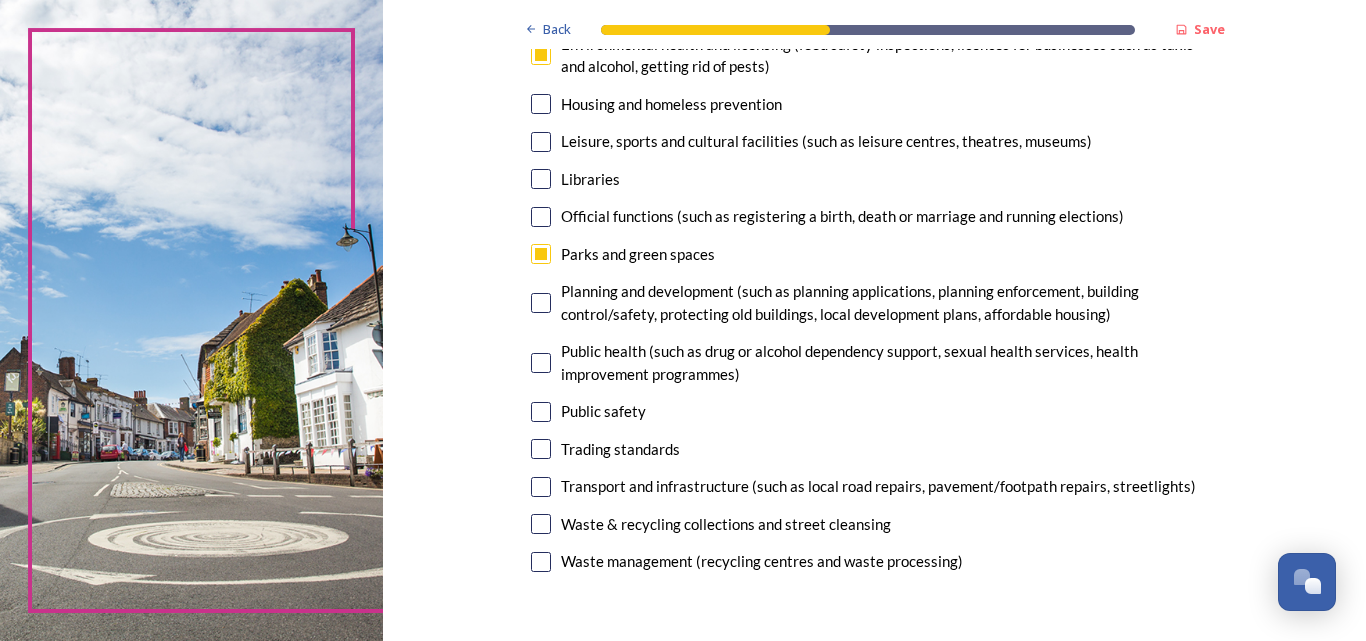 click at bounding box center [541, 303] 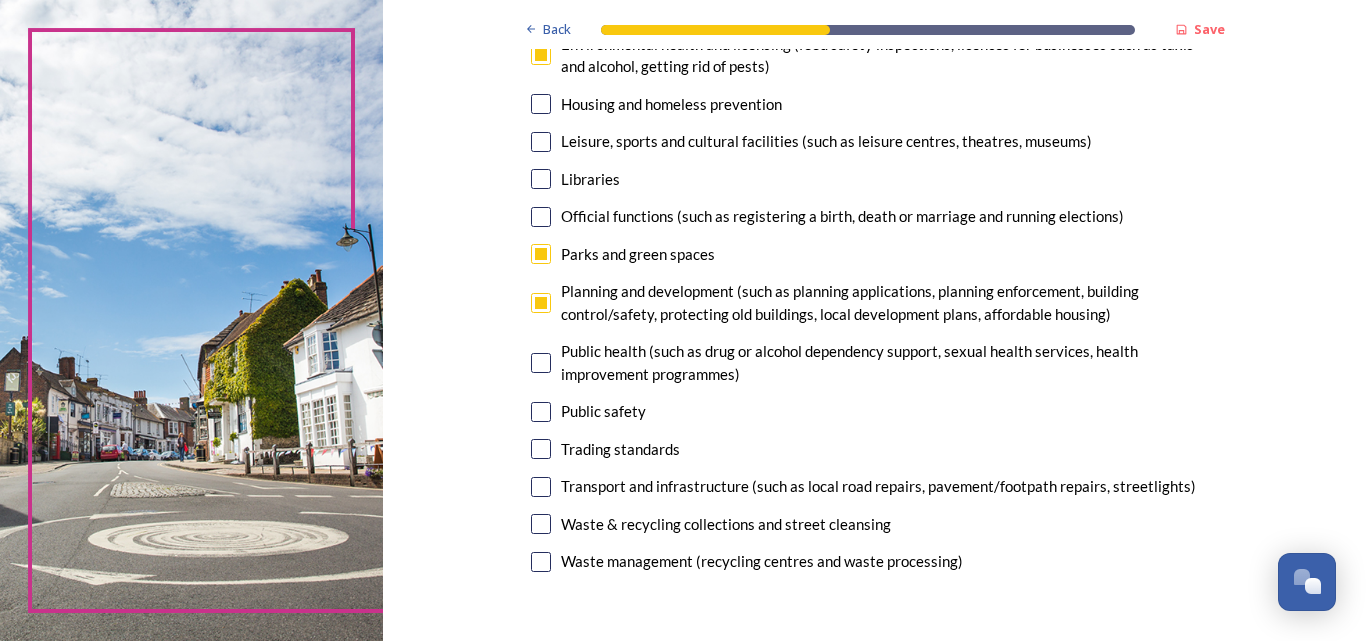 click at bounding box center [541, 487] 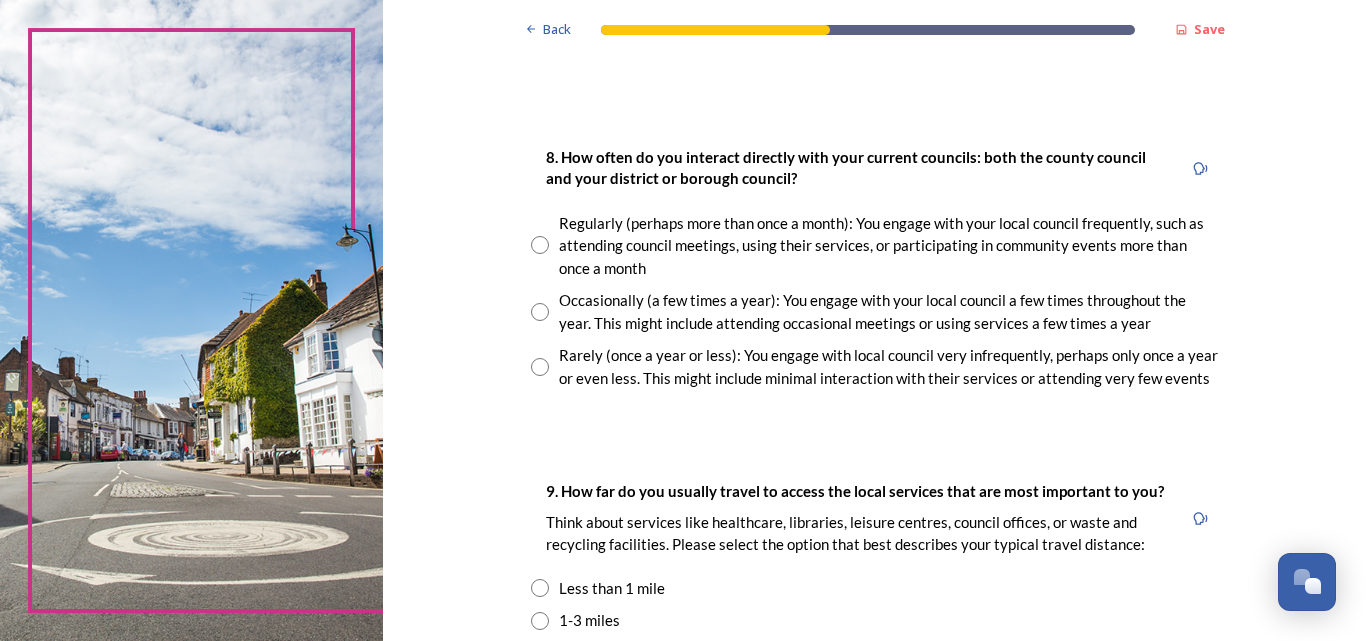 scroll, scrollTop: 1050, scrollLeft: 0, axis: vertical 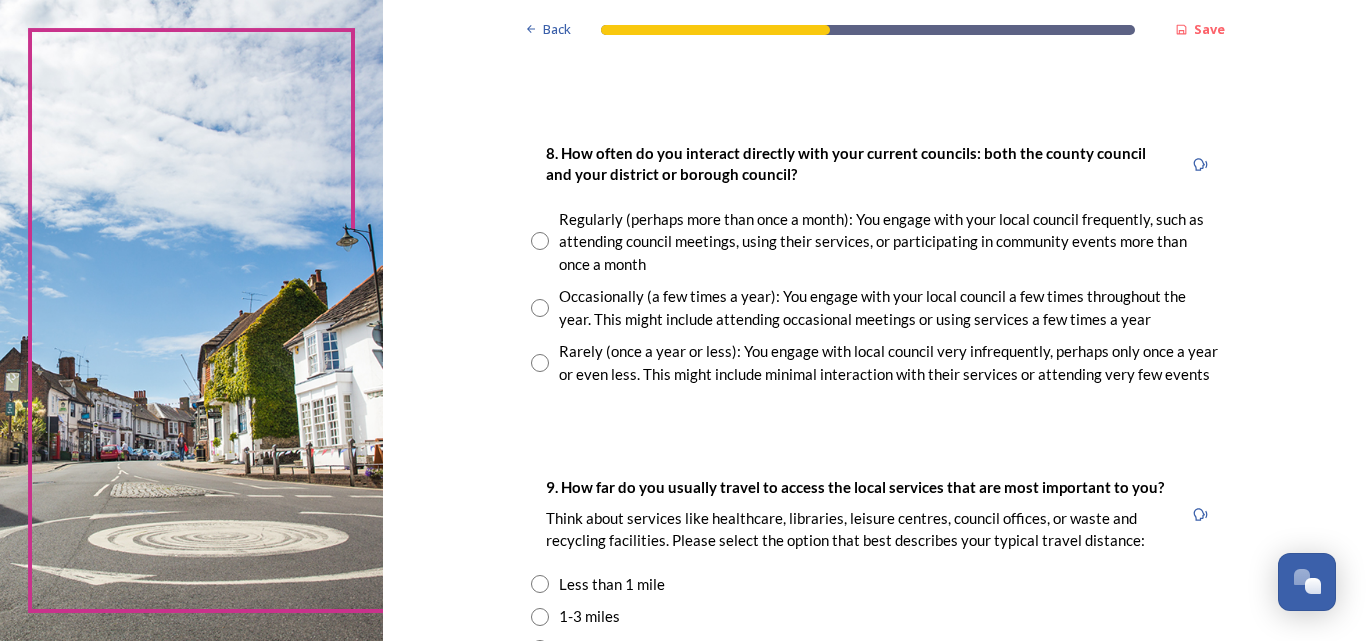 click at bounding box center [540, 308] 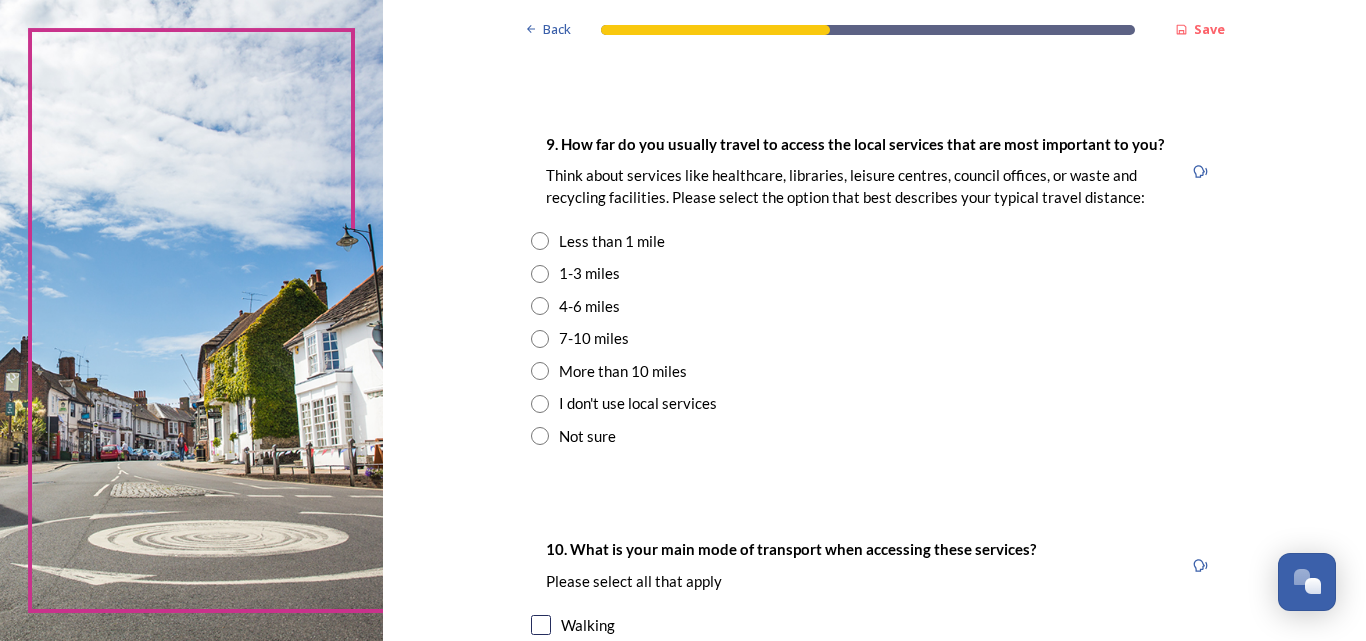 scroll, scrollTop: 1397, scrollLeft: 0, axis: vertical 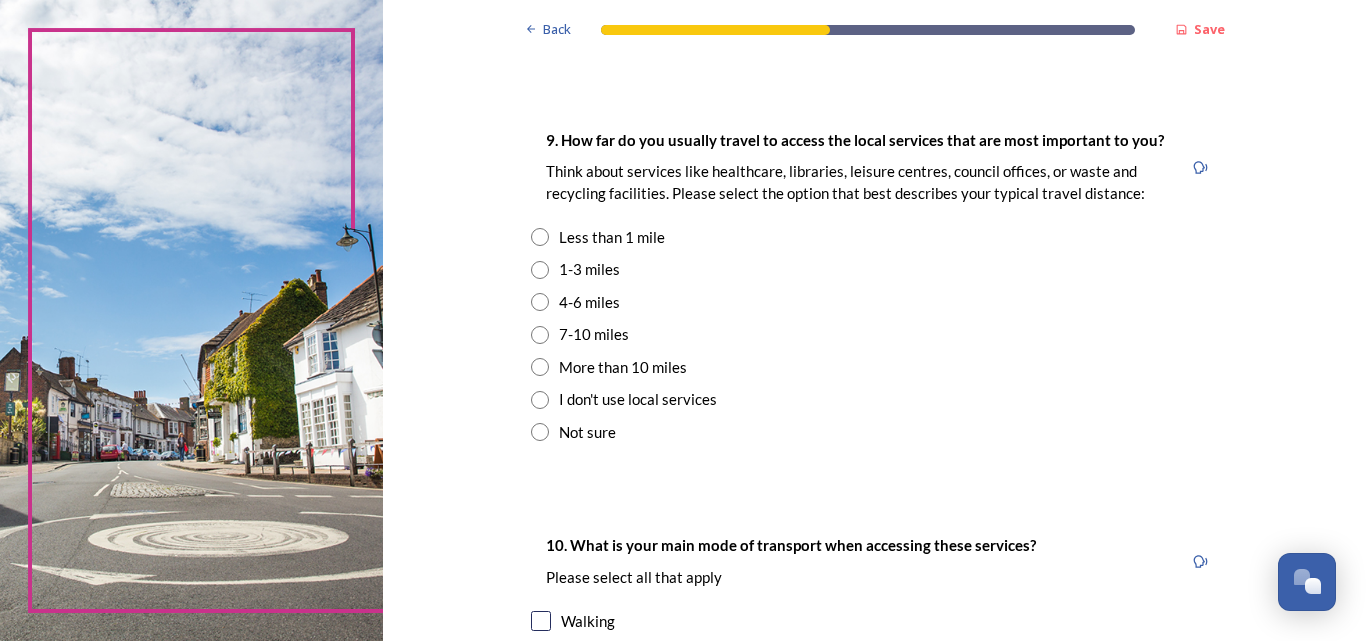 click at bounding box center (540, 270) 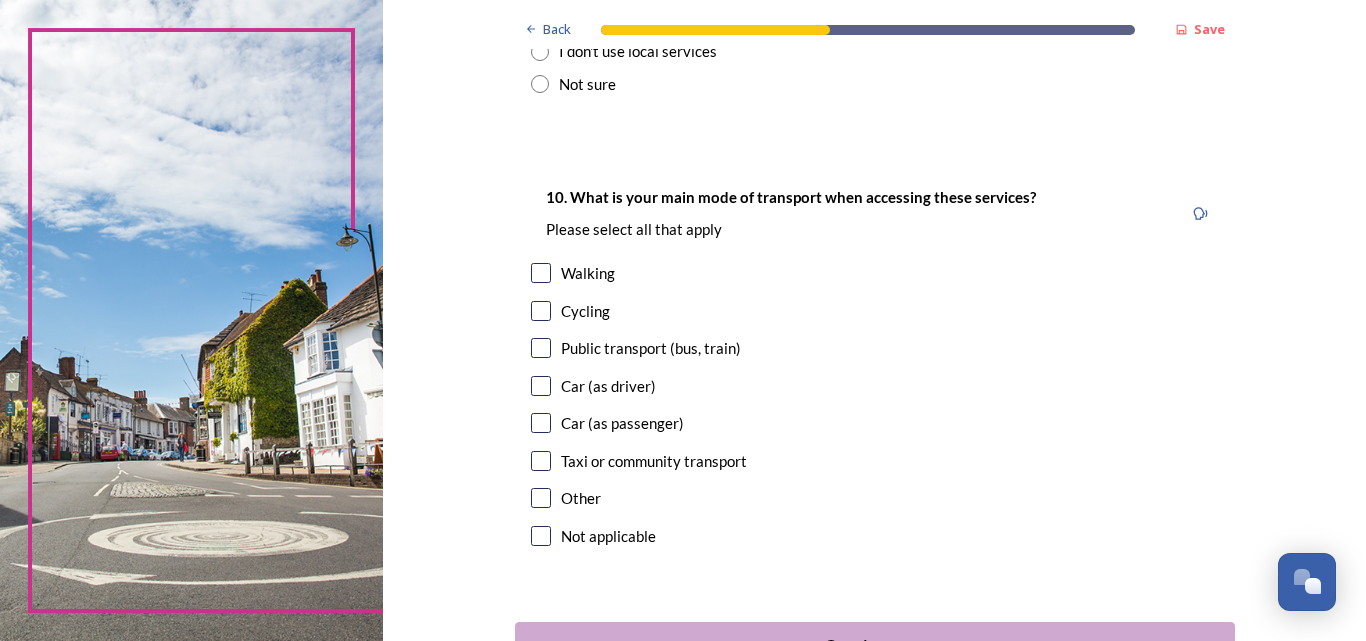 scroll, scrollTop: 1757, scrollLeft: 0, axis: vertical 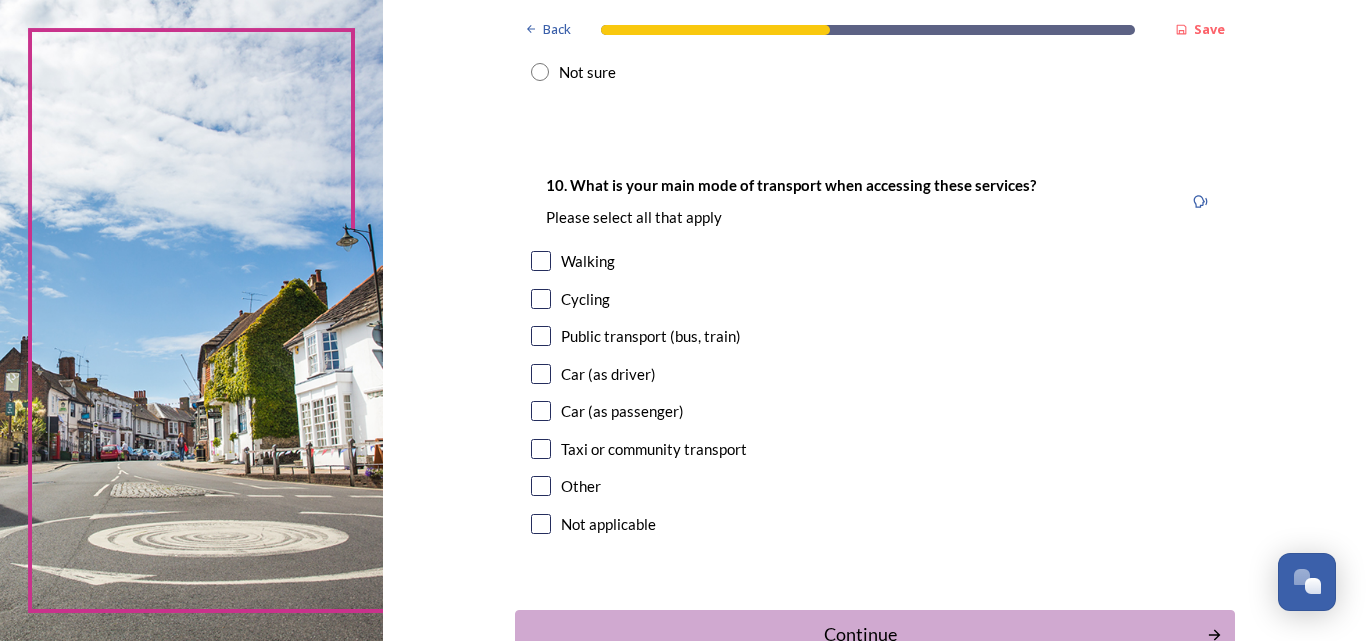 click at bounding box center (541, 299) 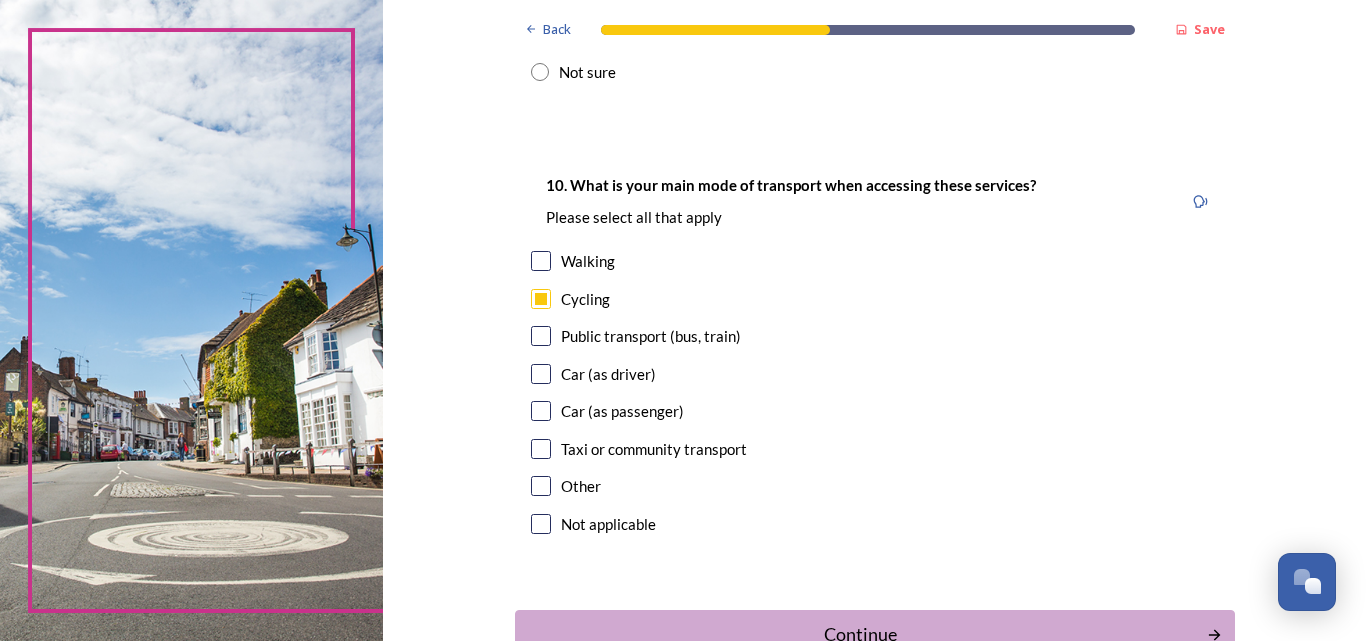 click at bounding box center (541, 261) 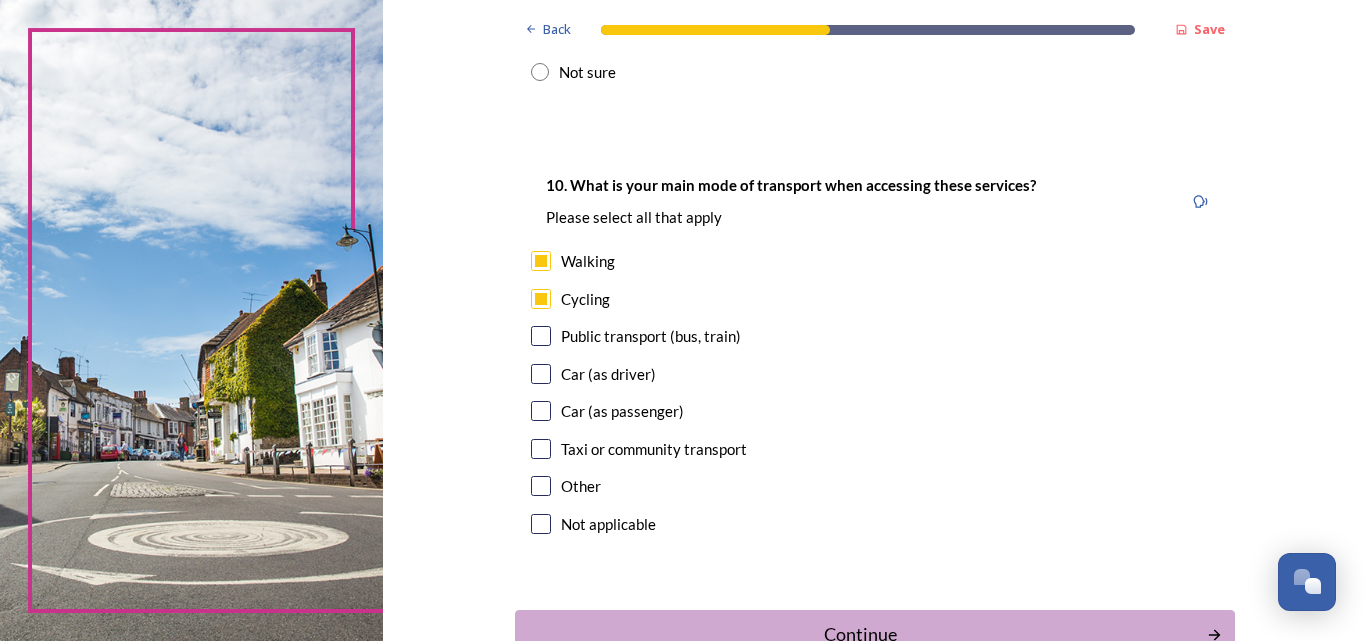 click at bounding box center (541, 374) 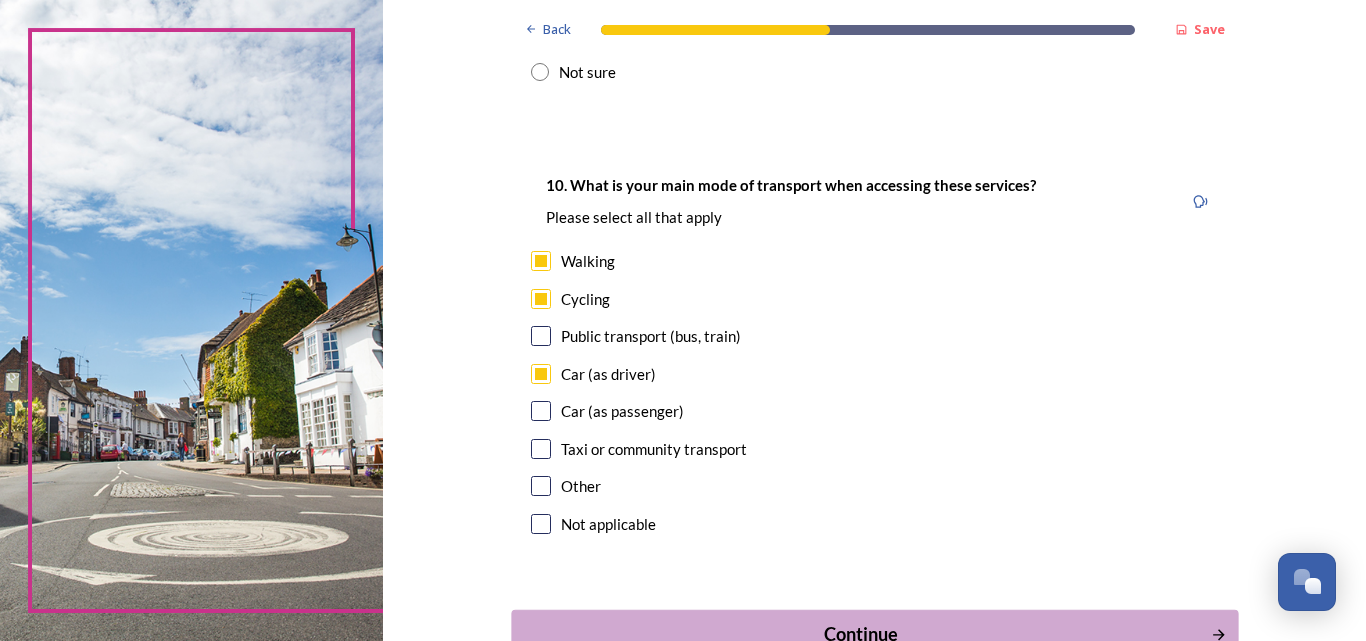 click on "Continue" at bounding box center [874, 634] 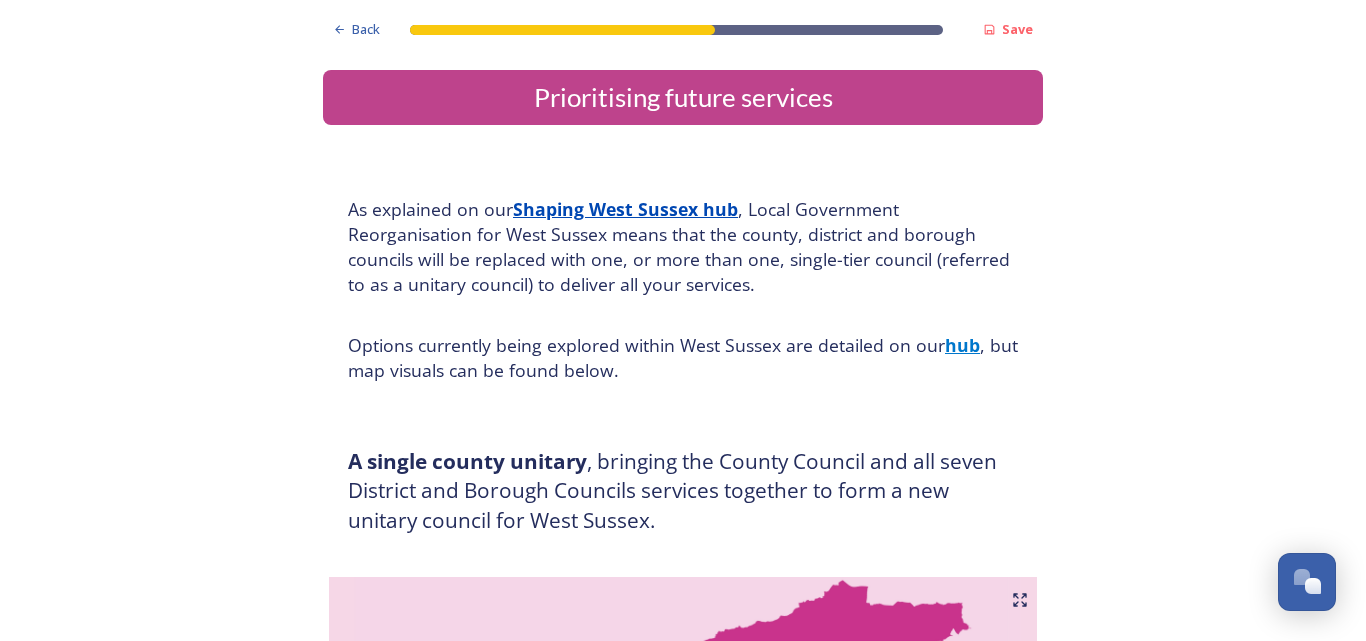drag, startPoint x: 415, startPoint y: 227, endPoint x: 752, endPoint y: 287, distance: 342.2996 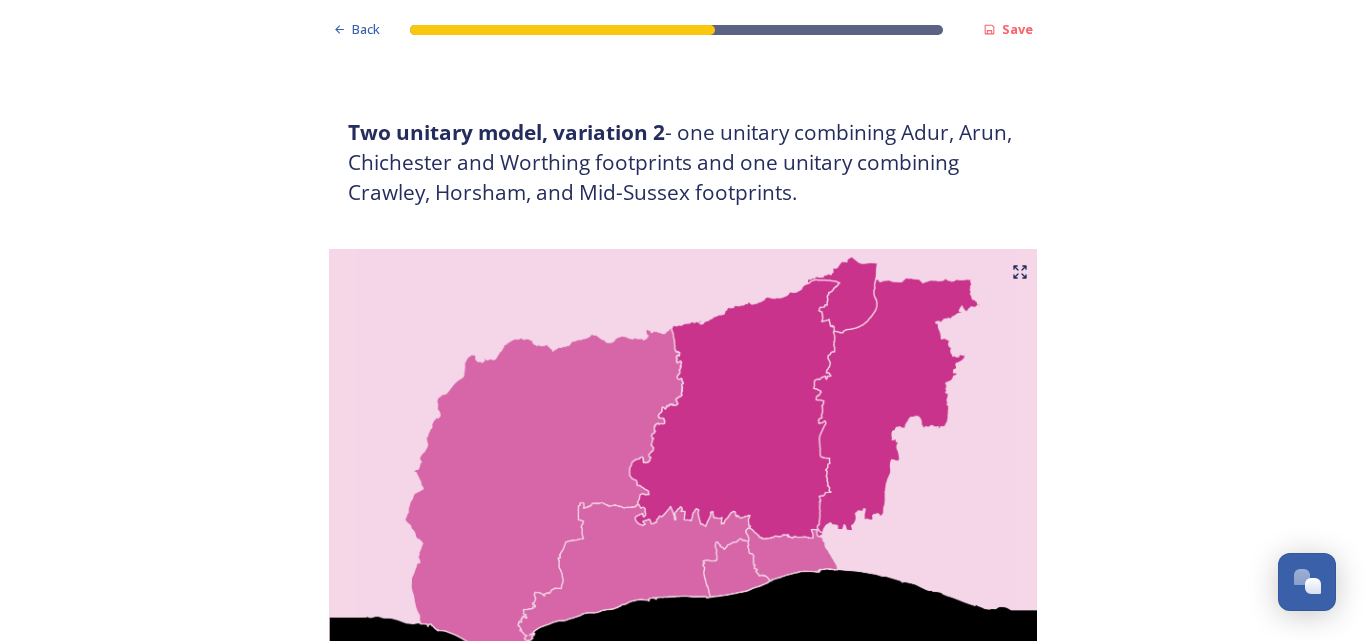 scroll, scrollTop: 1831, scrollLeft: 0, axis: vertical 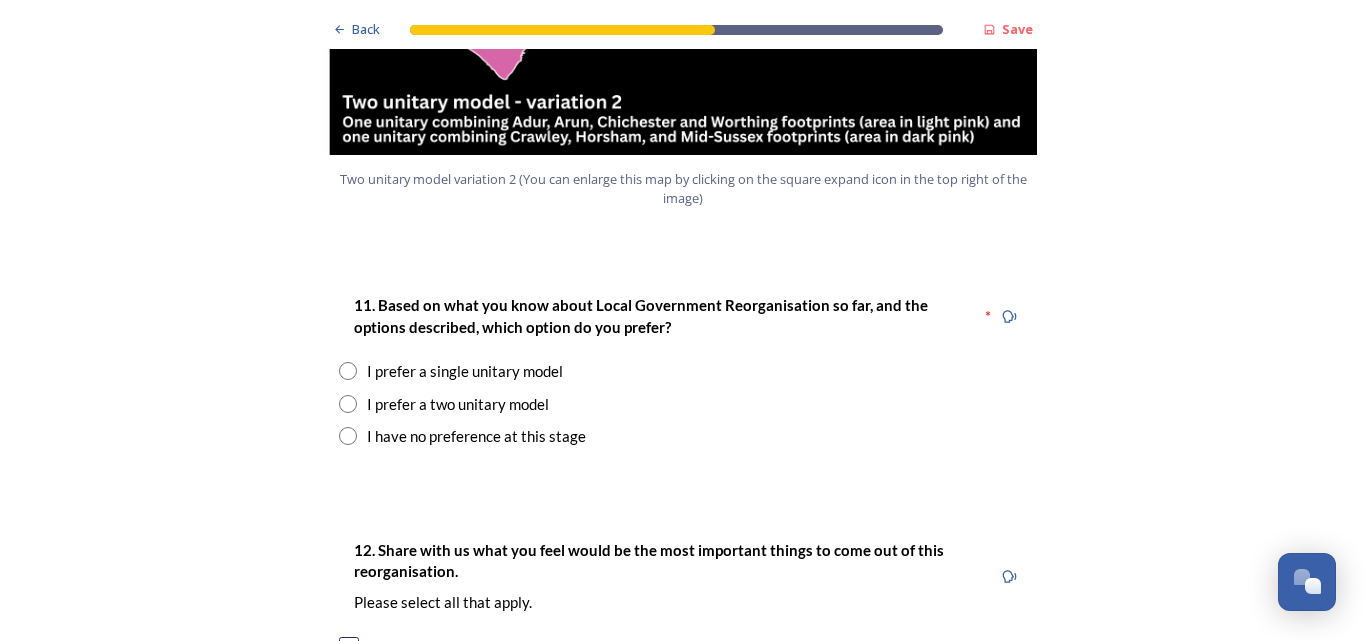 click at bounding box center (348, 404) 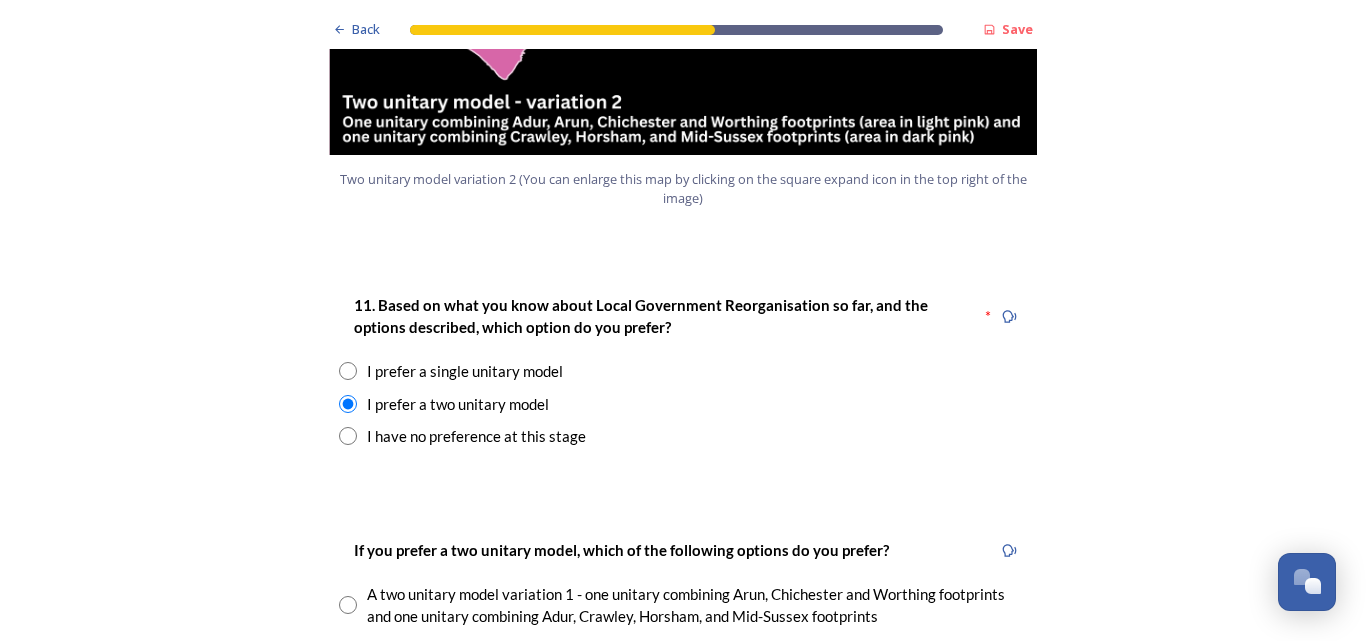click at bounding box center [348, 371] 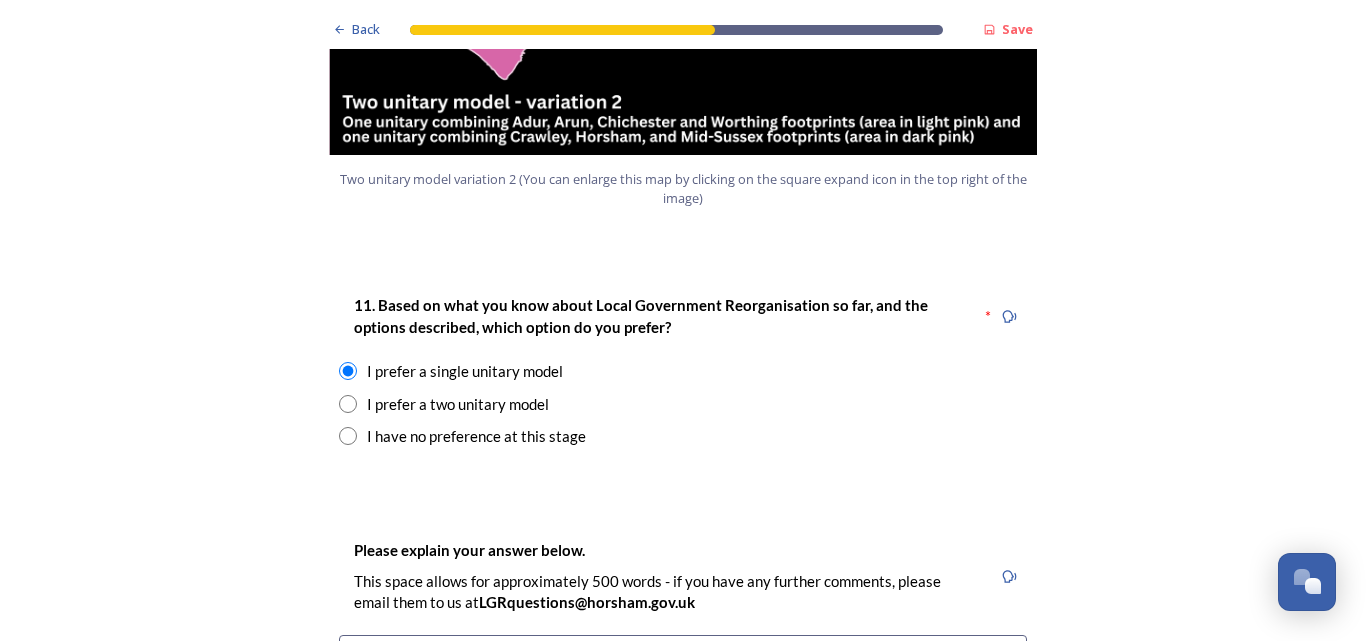 click at bounding box center (348, 404) 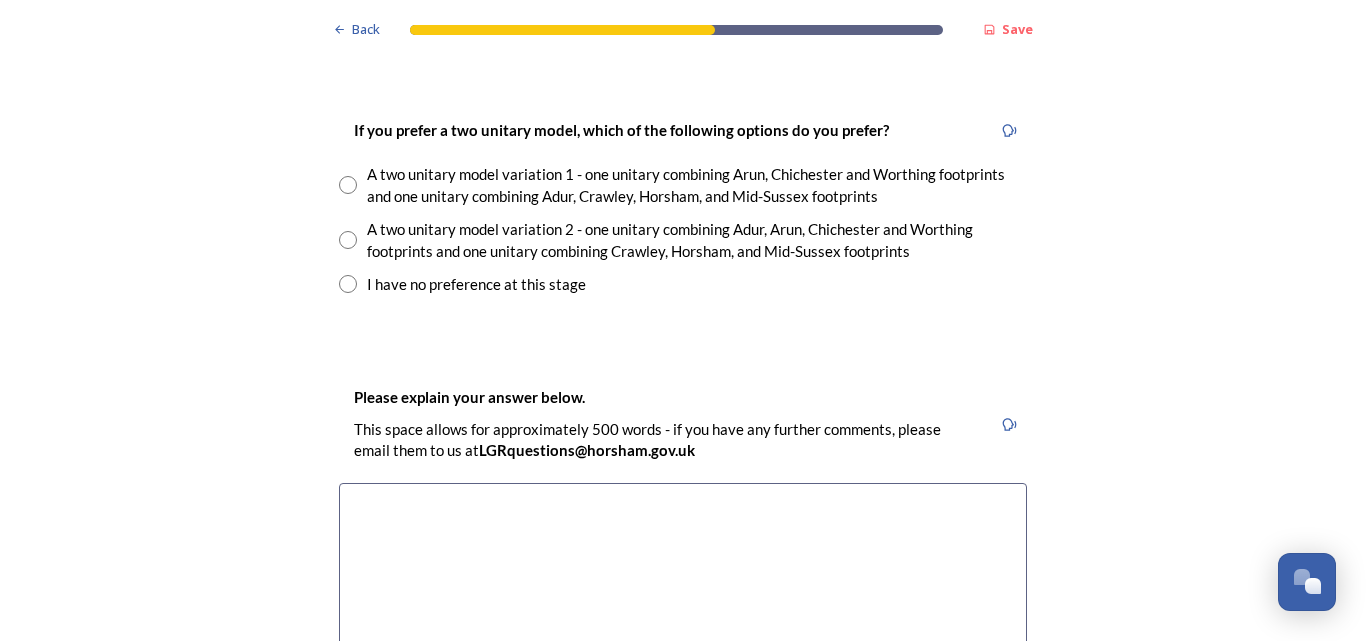 scroll, scrollTop: 2843, scrollLeft: 0, axis: vertical 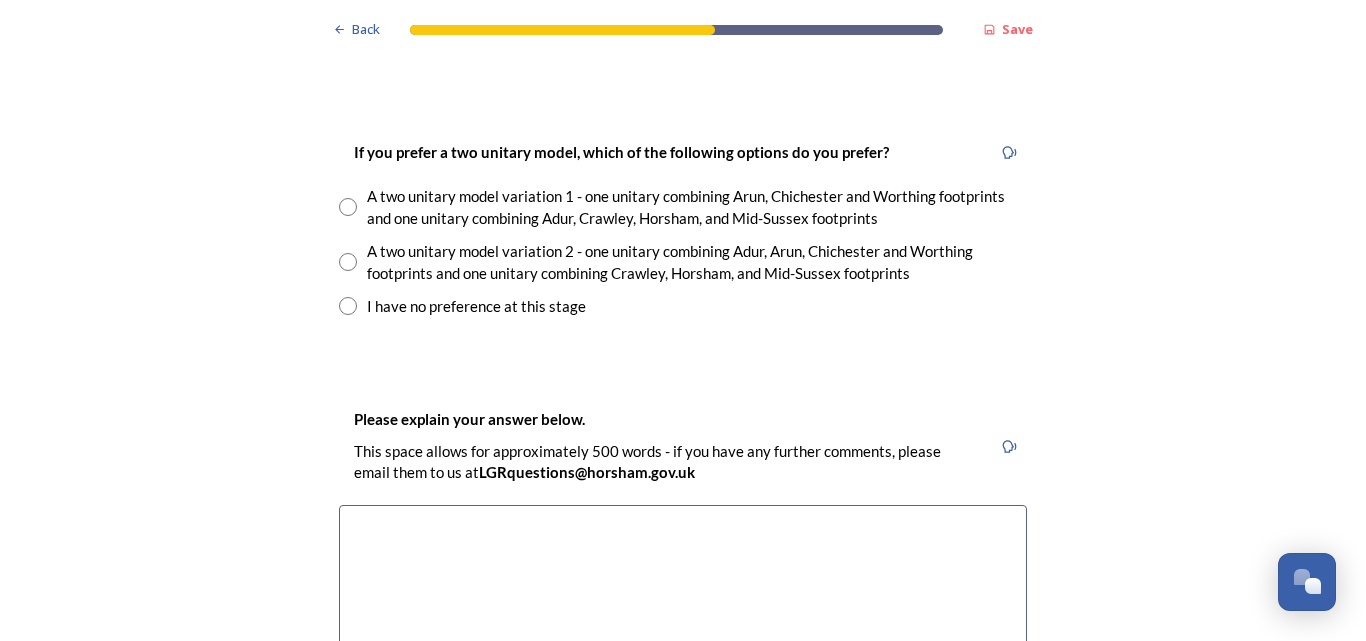 click at bounding box center (348, 262) 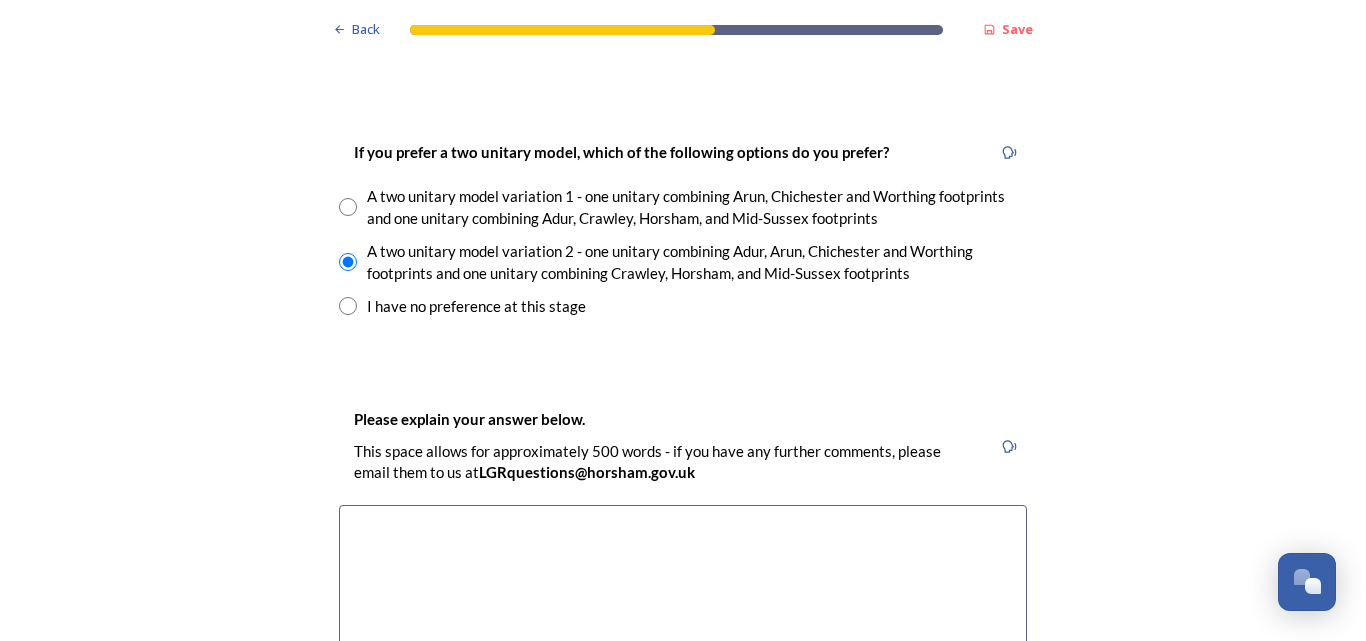 click at bounding box center (683, 617) 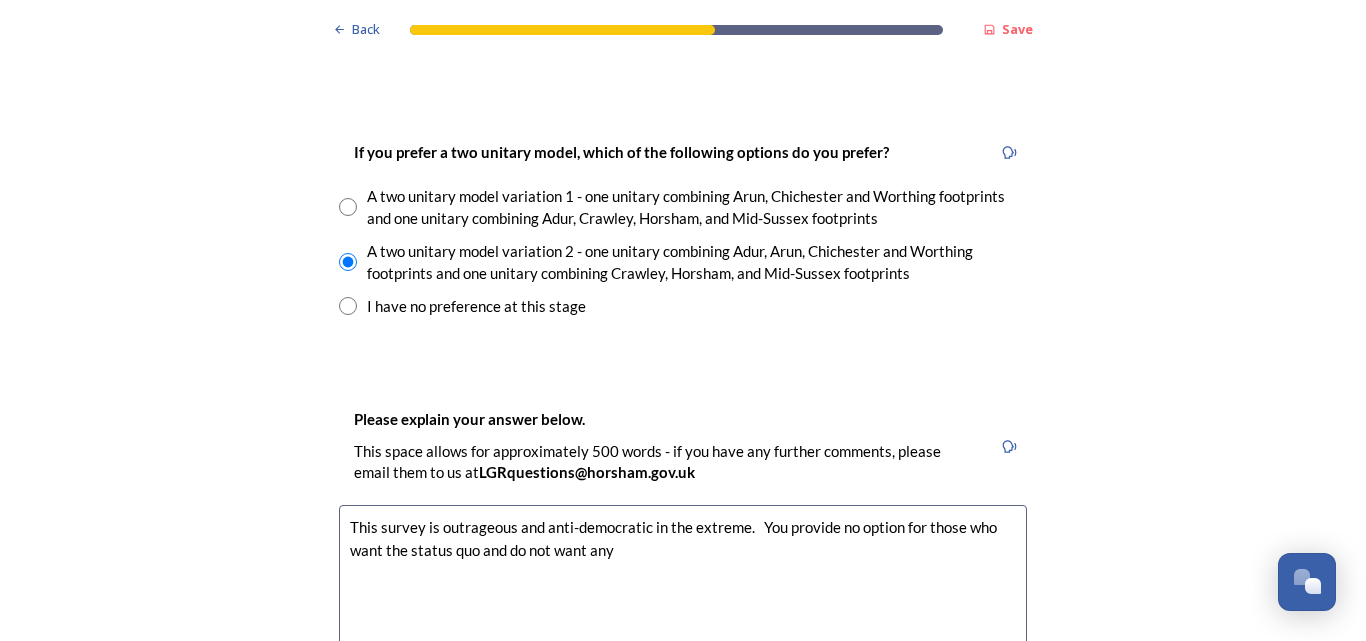 click on "This survey is outrageous and anti-democratic in the extreme.   You provide no option for those who want the status quo and do not want any" at bounding box center (683, 617) 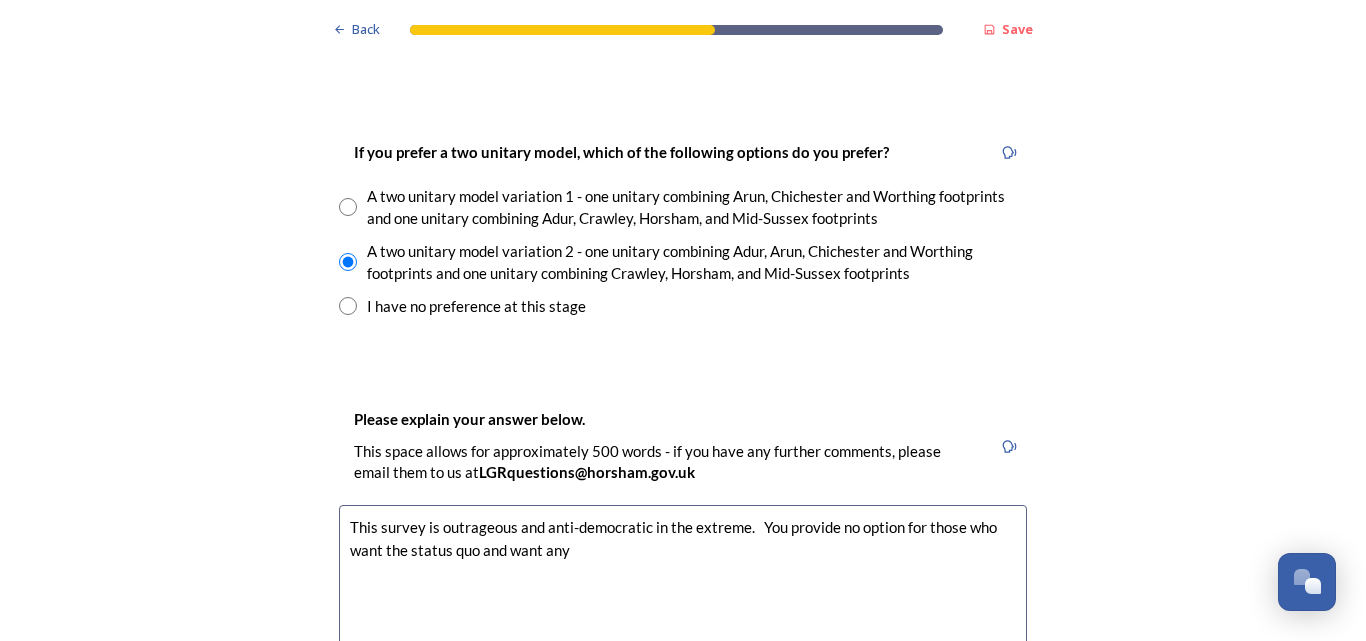 click on "This survey is outrageous and anti-democratic in the extreme.   You provide no option for those who want the status quo and want any" at bounding box center [683, 617] 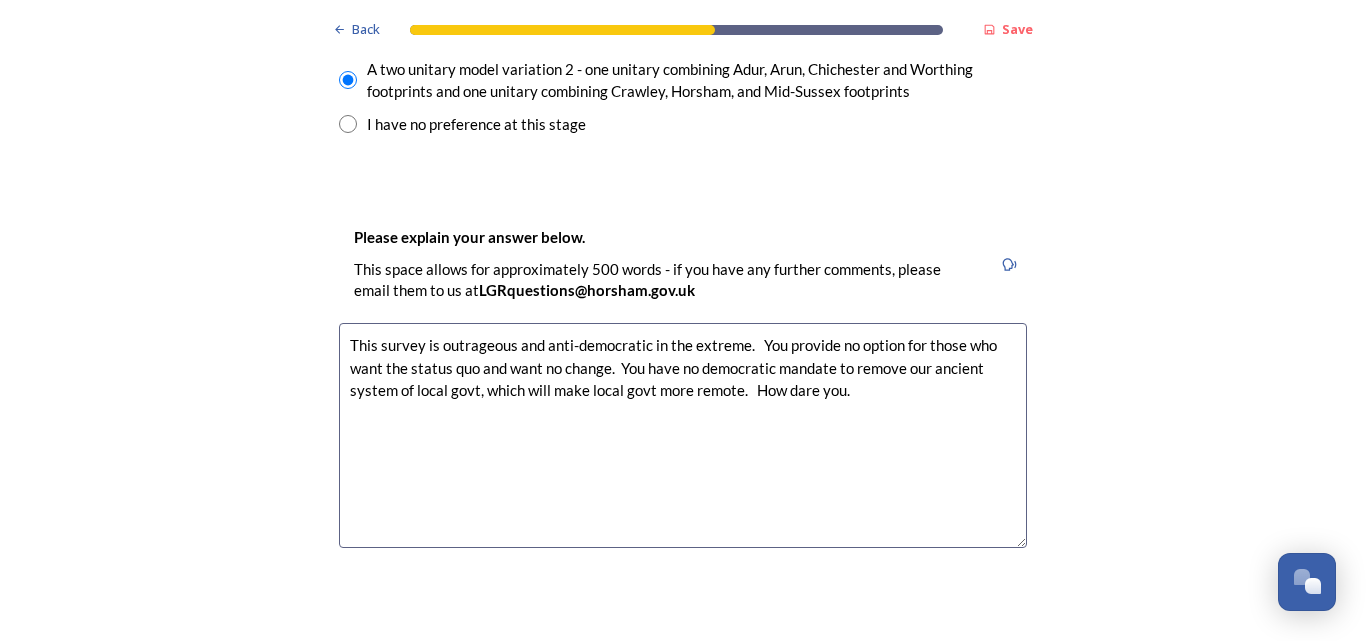 scroll, scrollTop: 3081, scrollLeft: 0, axis: vertical 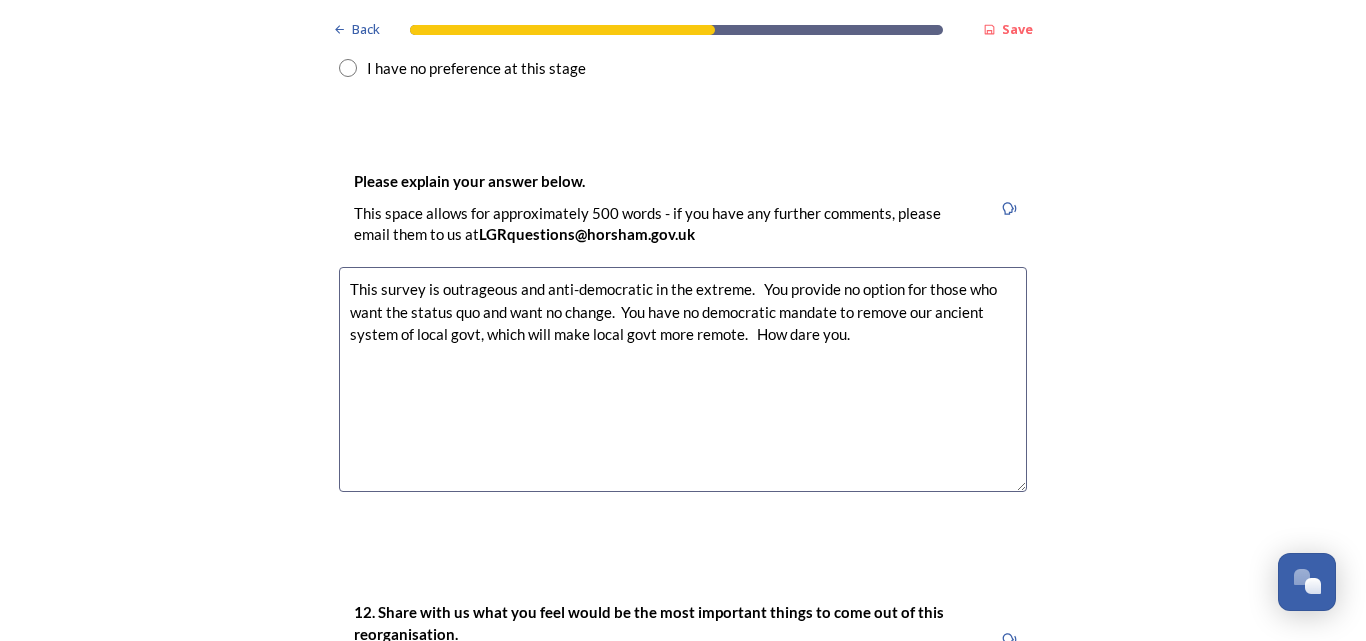 click on "This survey is outrageous and anti-democratic in the extreme.   You provide no option for those who want the status quo and want no change.  You have no democratic mandate to remove our ancient system of local govt, which will make local govt more remote.   How dare you." at bounding box center [683, 379] 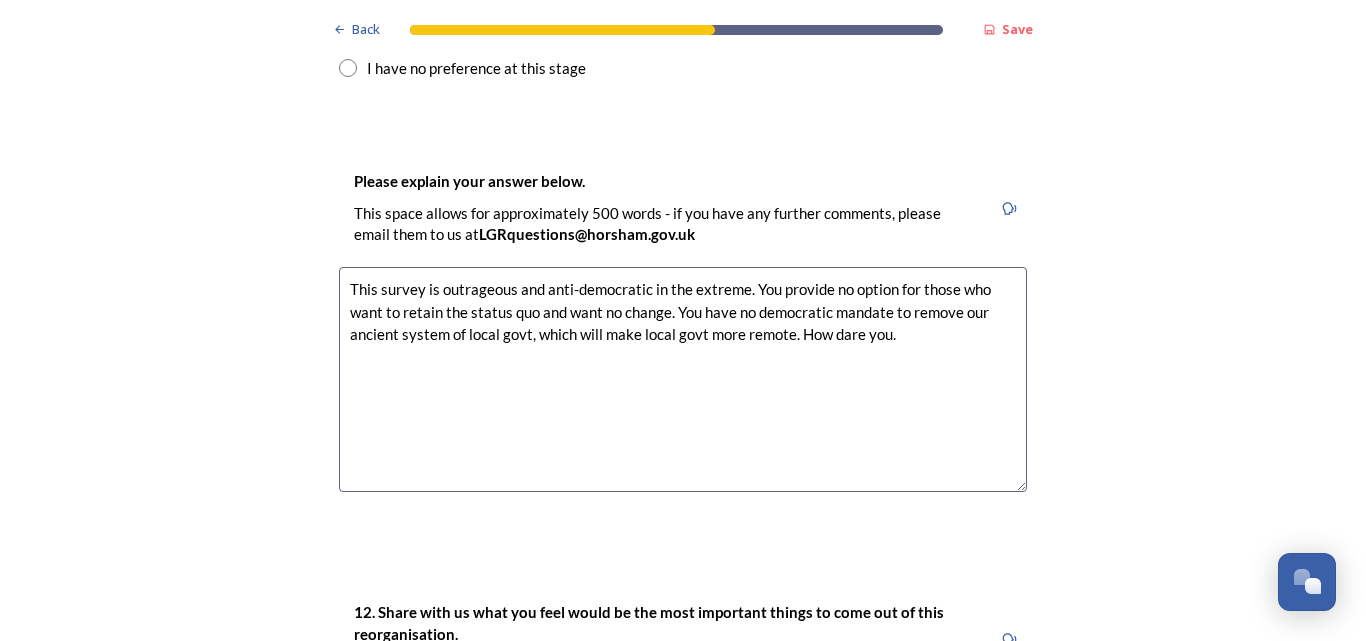 click on "This survey is outrageous and anti-democratic in the extreme. You provide no option for those who want to retain the status quo and want no change. You have no democratic mandate to remove our ancient system of local govt, which will make local govt more remote. How dare you." at bounding box center (683, 379) 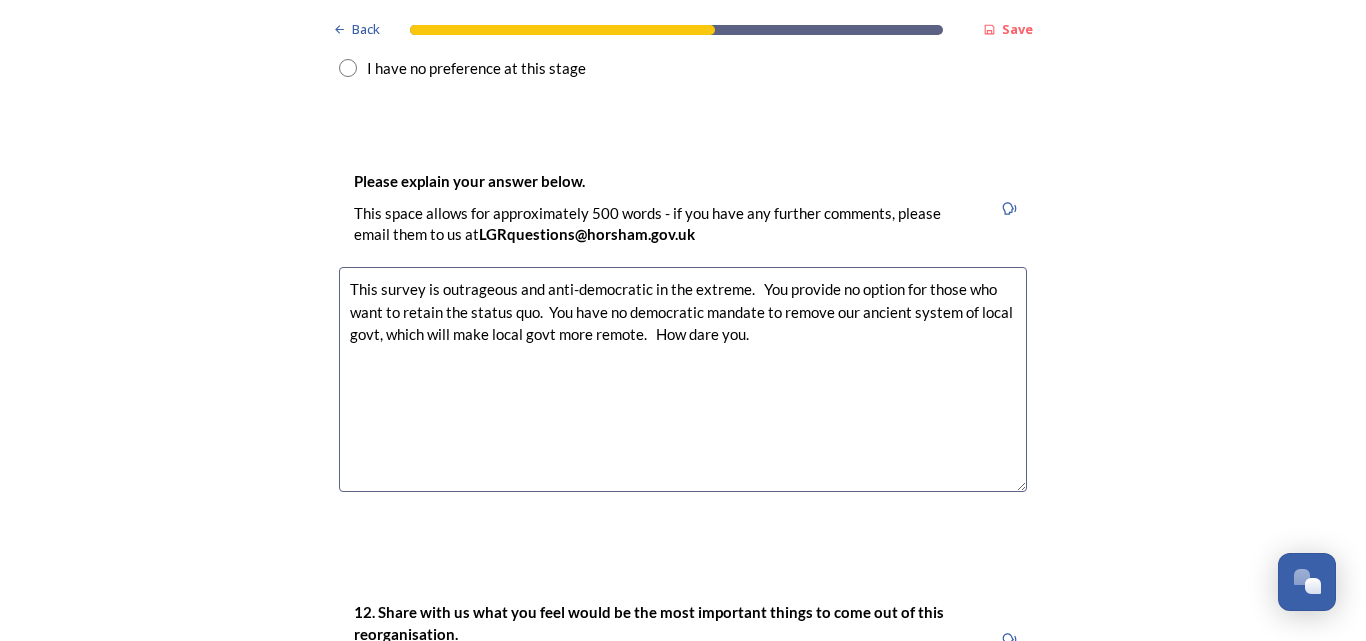 click on "This survey is outrageous and anti-democratic in the extreme.   You provide no option for those who want to retain the status quo.  You have no democratic mandate to remove our ancient system of local govt, which will make local govt more remote.   How dare you." at bounding box center [683, 379] 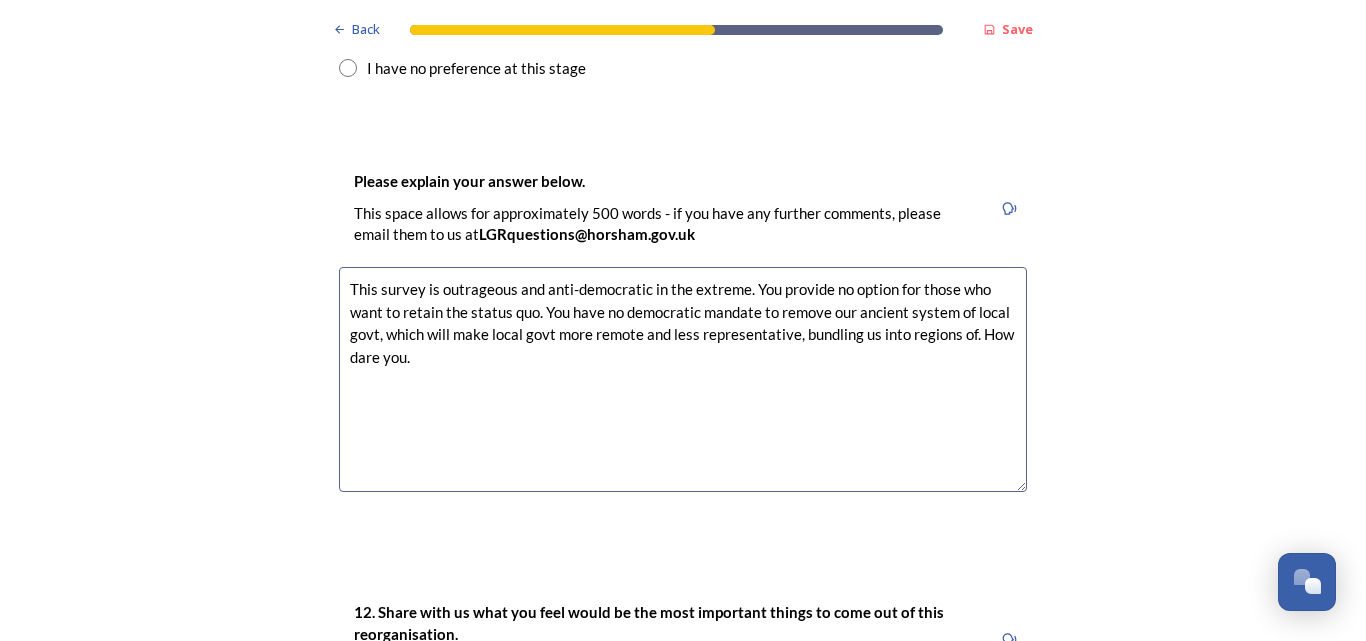 click on "This survey is outrageous and anti-democratic in the extreme. You provide no option for those who want to retain the status quo. You have no democratic mandate to remove our ancient system of local govt, which will make local govt more remote and less representative, bundling us into regions of. How dare you." at bounding box center [683, 379] 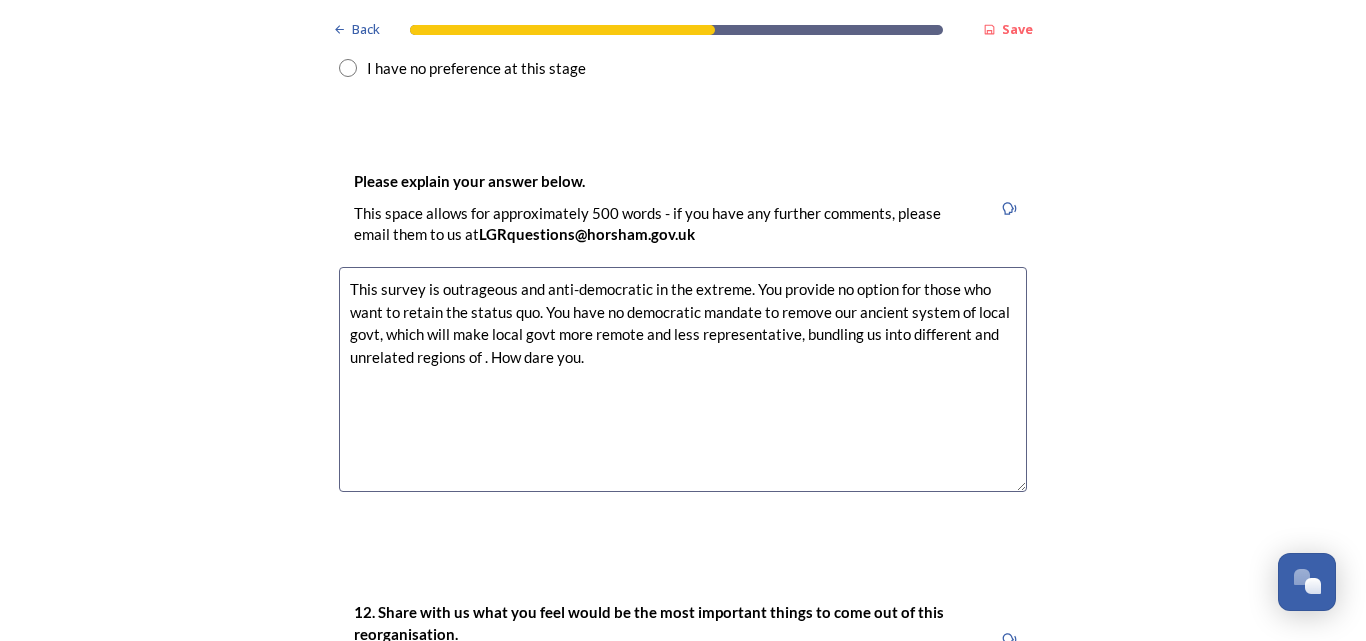 click on "This survey is outrageous and anti-democratic in the extreme. You provide no option for those who want to retain the status quo. You have no democratic mandate to remove our ancient system of local govt, which will make local govt more remote and less representative, bundling us into different and unrelated regions of . How dare you." at bounding box center (683, 379) 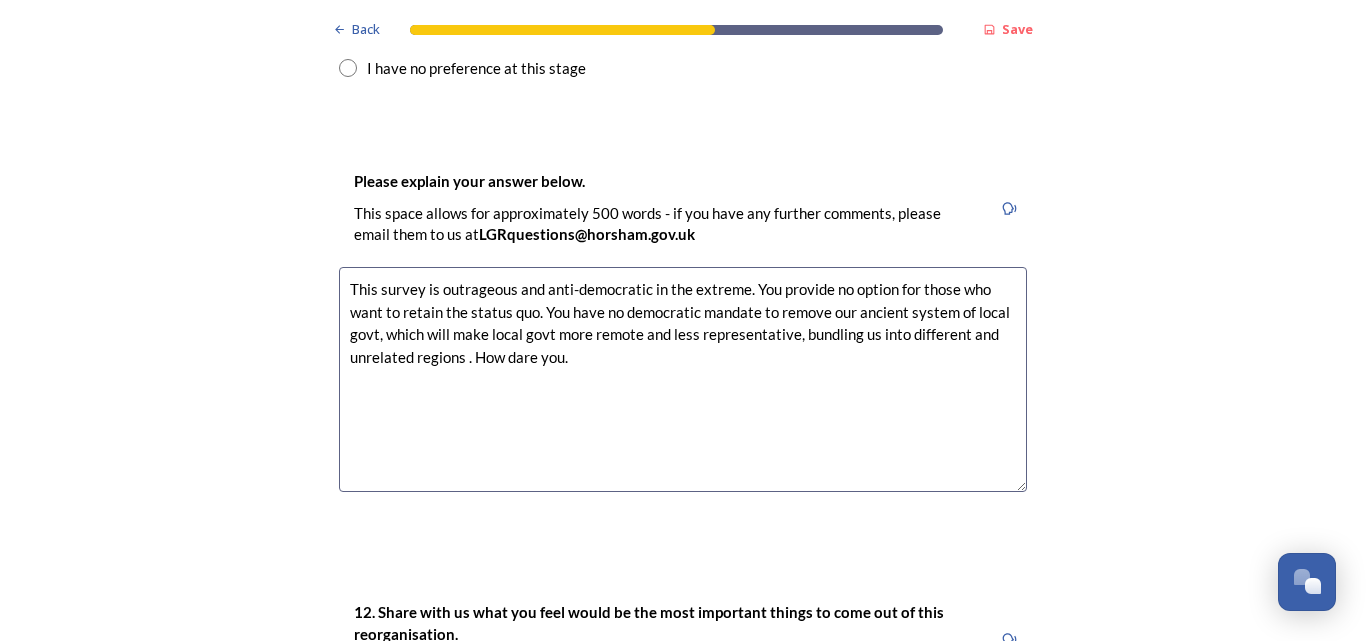 click on "This survey is outrageous and anti-democratic in the extreme. You provide no option for those who want to retain the status quo. You have no democratic mandate to remove our ancient system of local govt, which will make local govt more remote and less representative, bundling us into different and unrelated regions . How dare you." at bounding box center [683, 379] 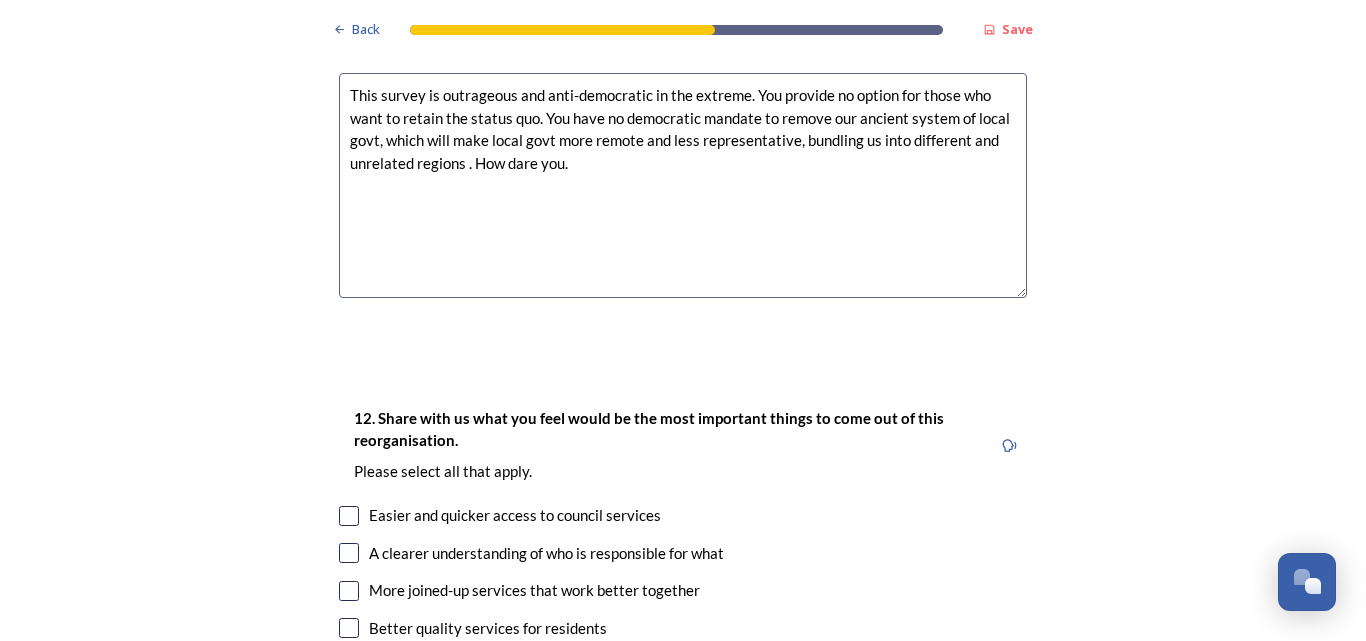 scroll, scrollTop: 3298, scrollLeft: 0, axis: vertical 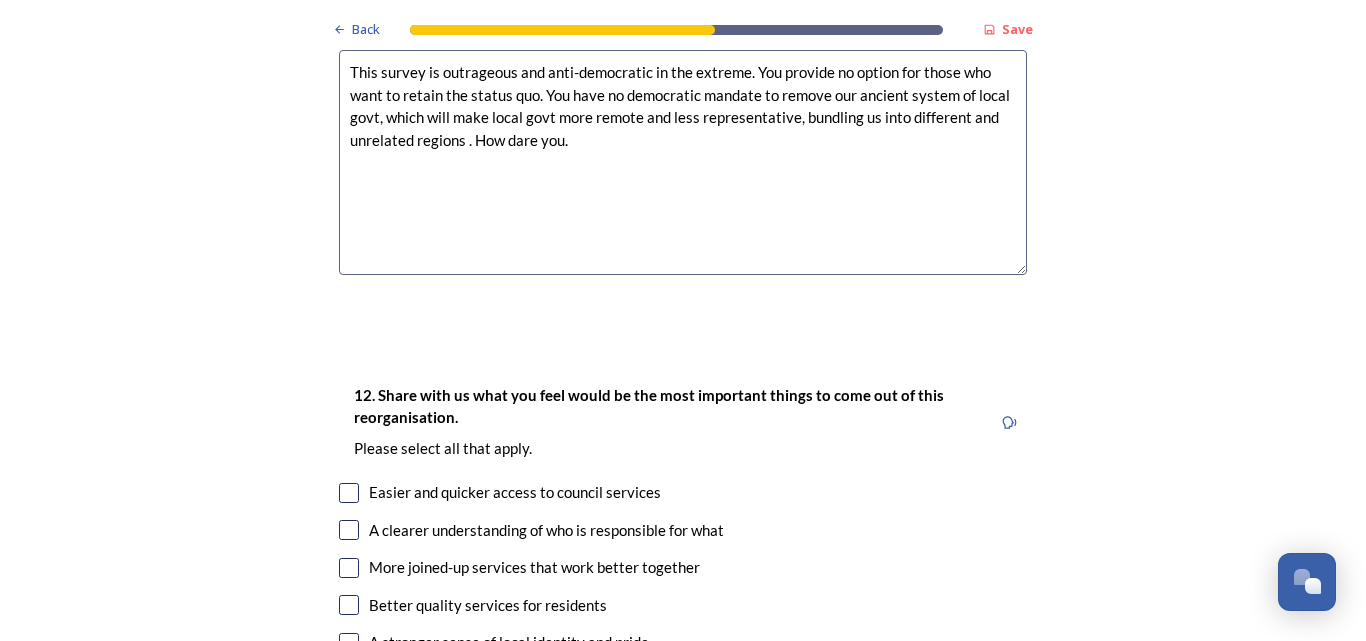 drag, startPoint x: 380, startPoint y: 83, endPoint x: 582, endPoint y: 164, distance: 217.63501 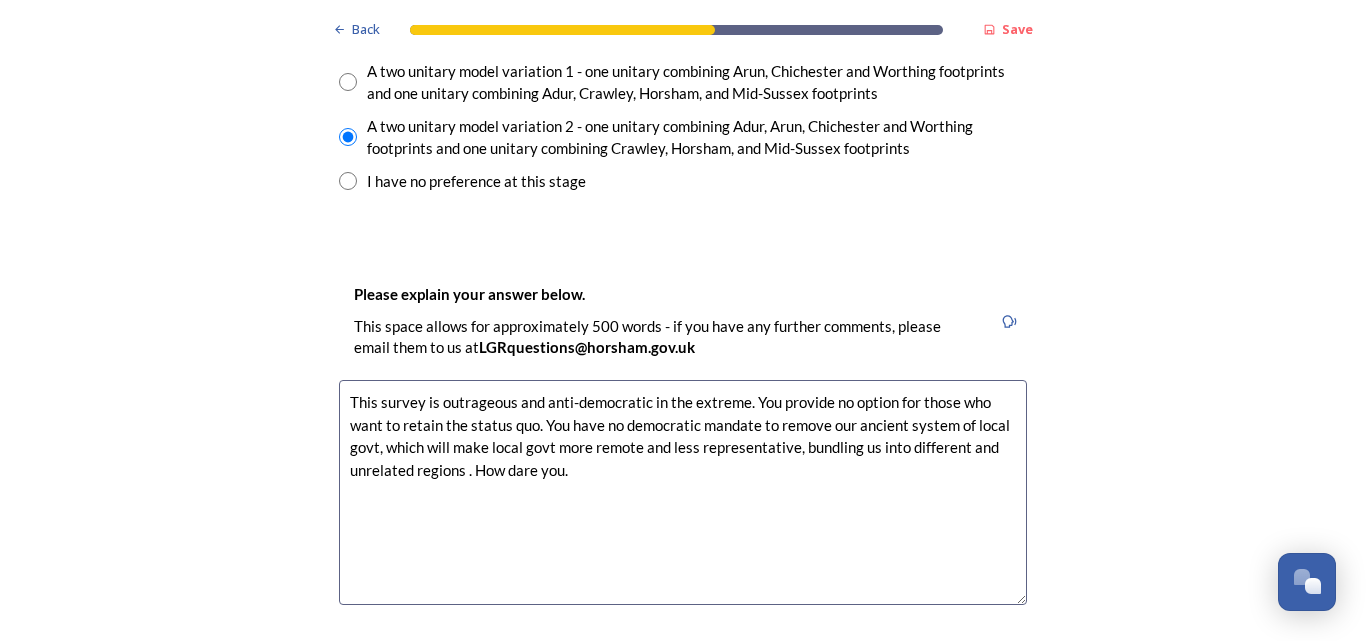 scroll, scrollTop: 2991, scrollLeft: 0, axis: vertical 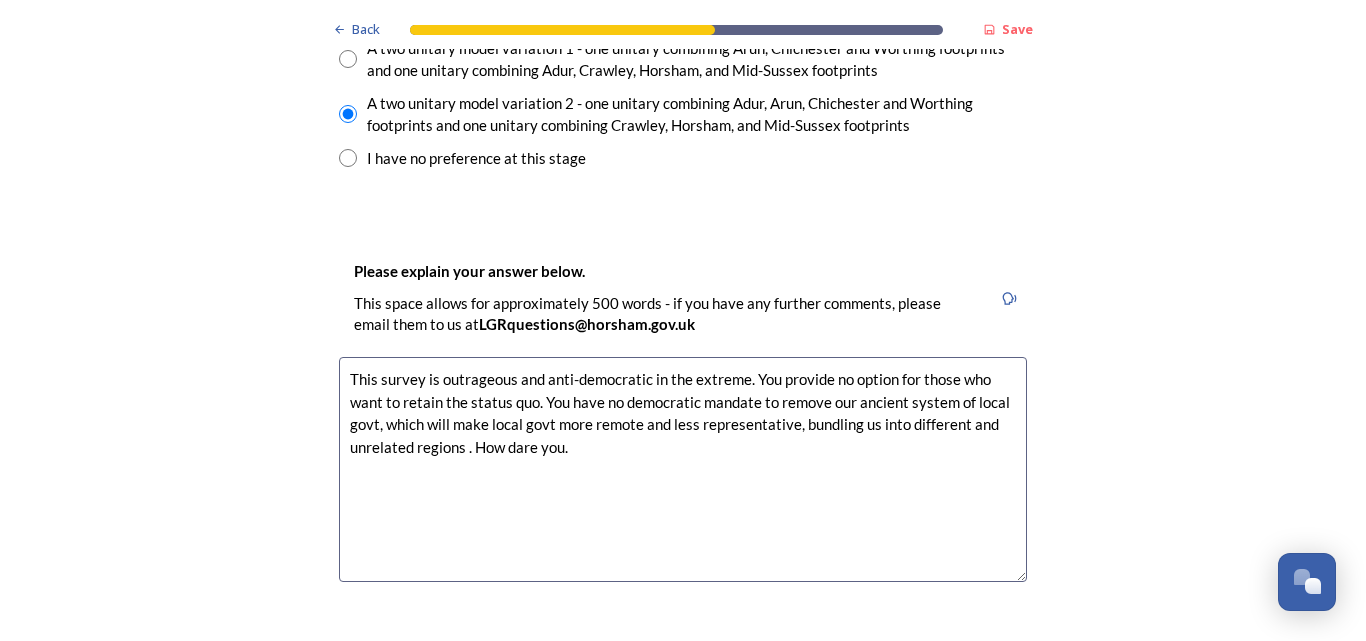click on "This survey is outrageous and anti-democratic in the extreme. You provide no option for those who want to retain the status quo. You have no democratic mandate to remove our ancient system of local govt, which will make local govt more remote and less representative, bundling us into different and unrelated regions . How dare you." at bounding box center [683, 469] 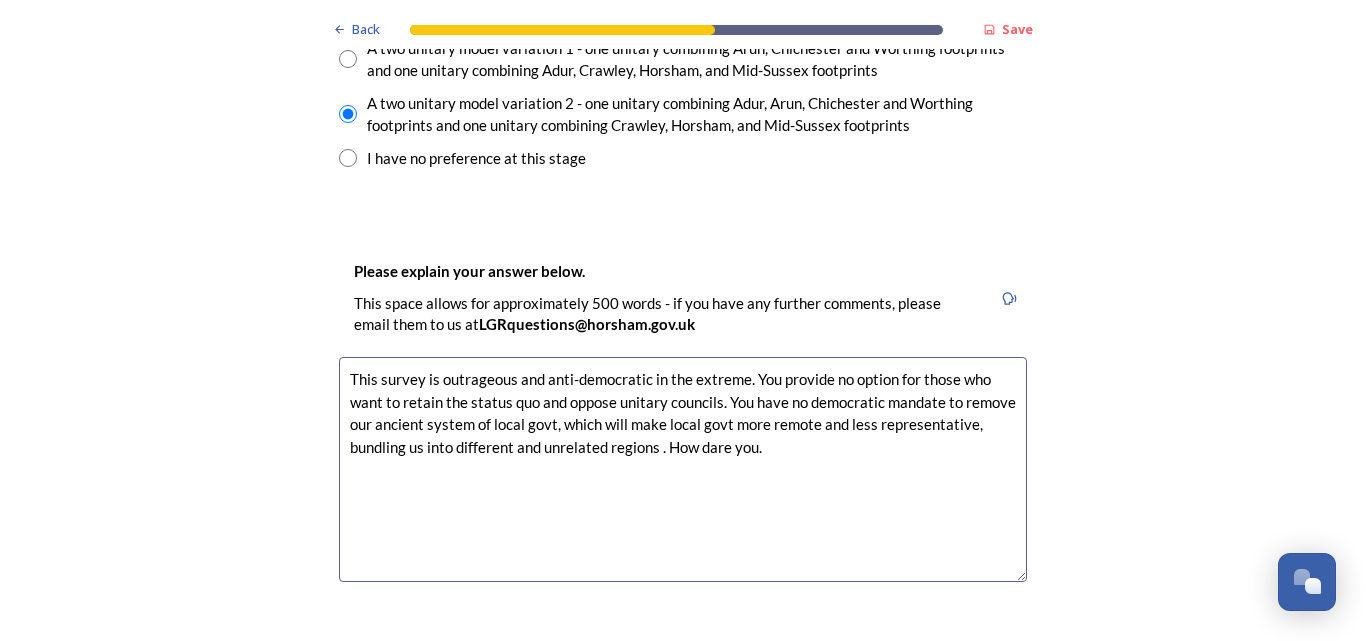 drag, startPoint x: 344, startPoint y: 375, endPoint x: 770, endPoint y: 452, distance: 432.90298 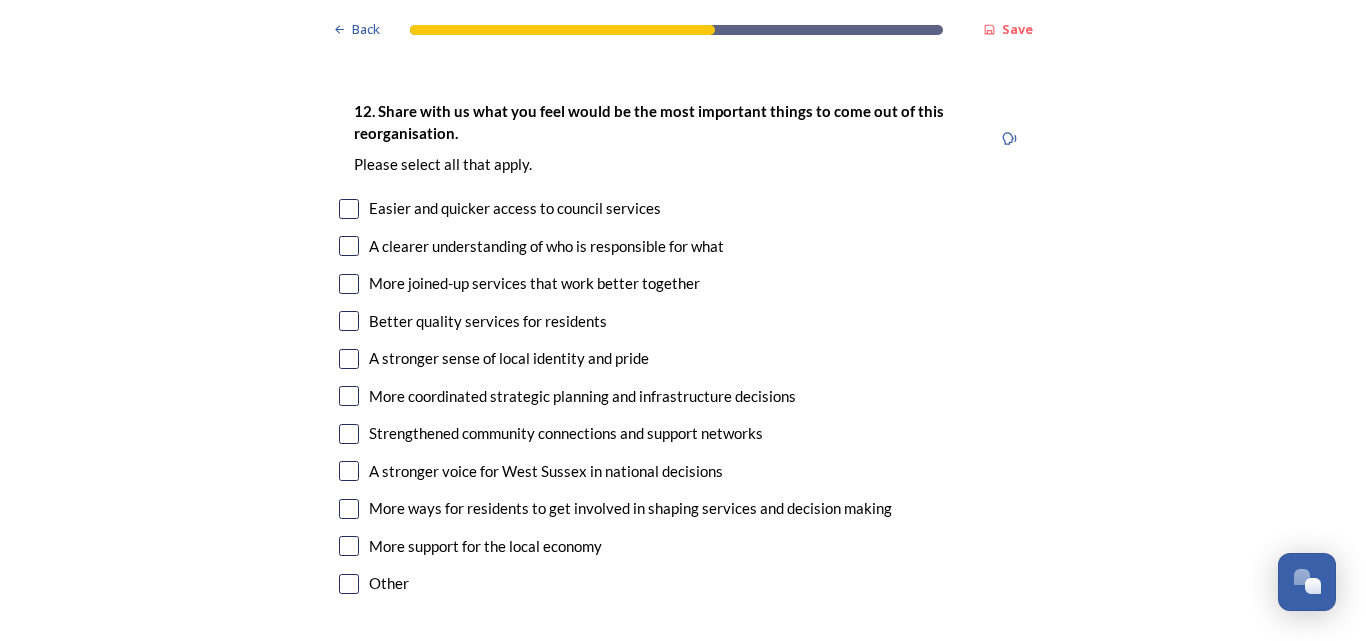 scroll, scrollTop: 3593, scrollLeft: 0, axis: vertical 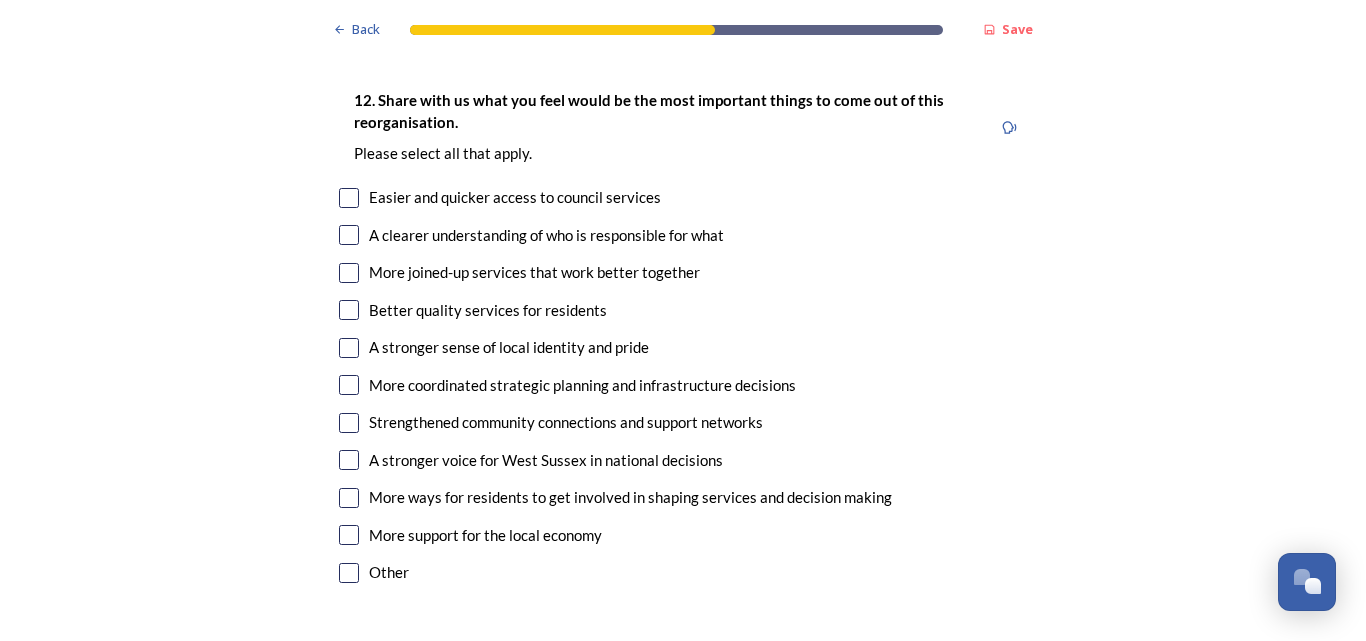 click at bounding box center [349, 235] 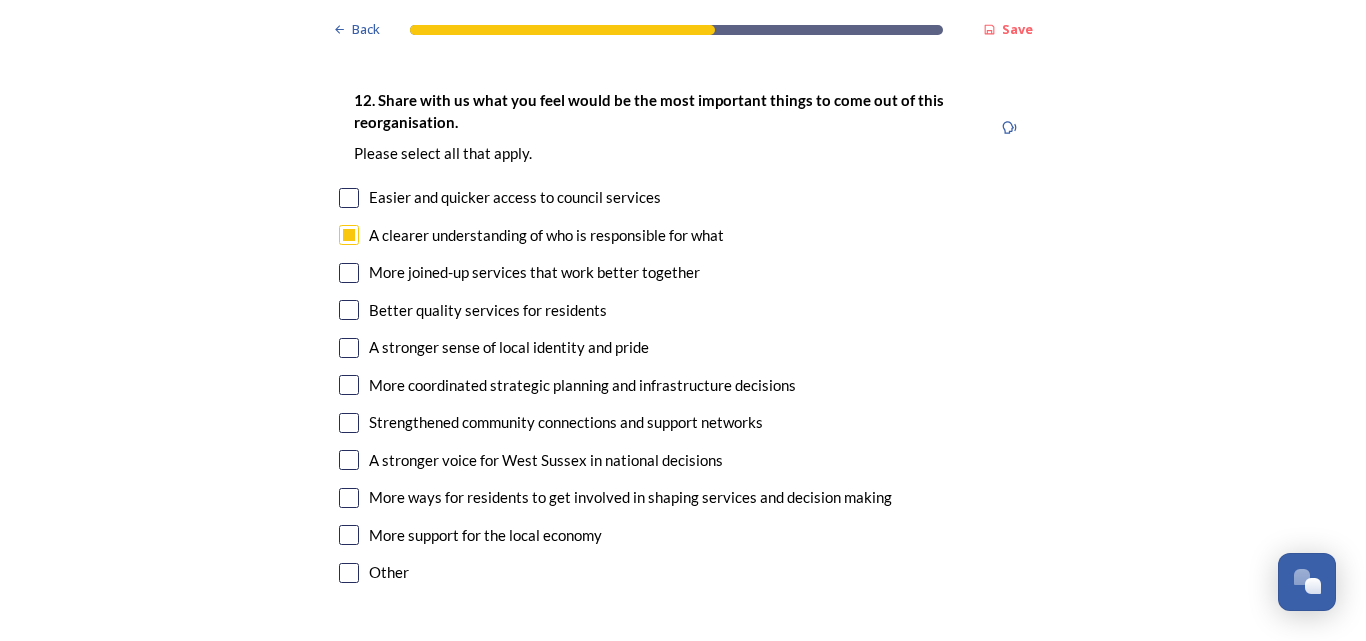 click at bounding box center (349, 573) 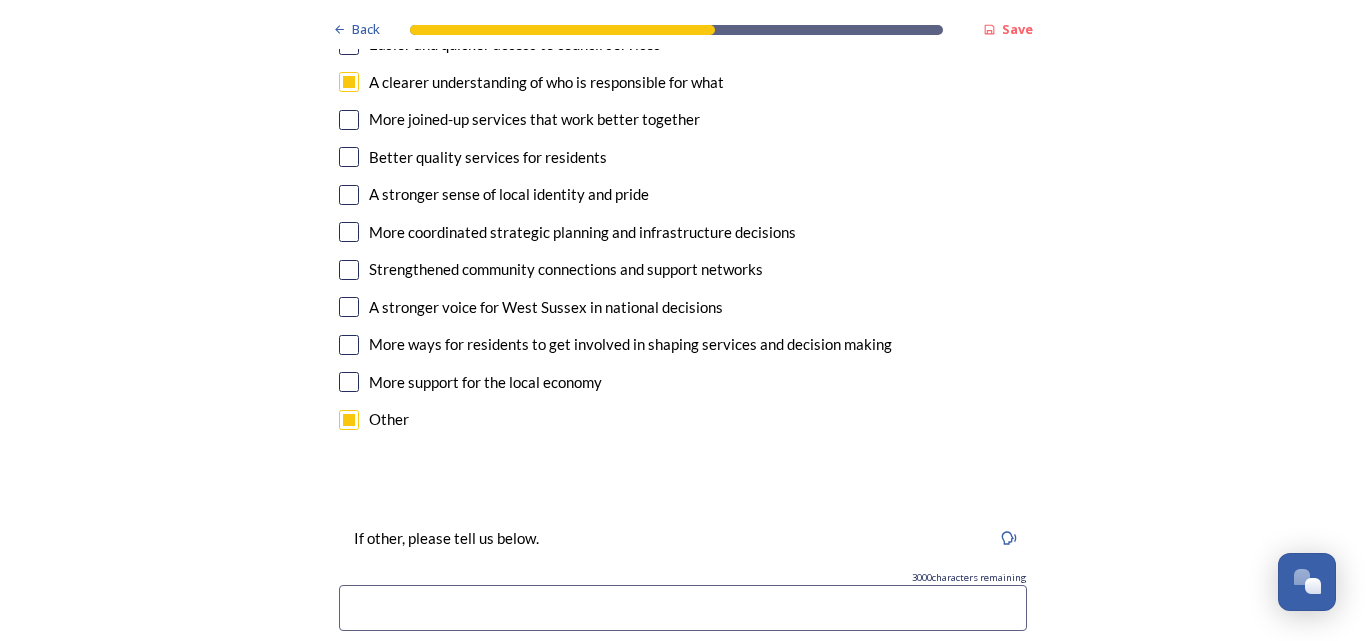 scroll, scrollTop: 3816, scrollLeft: 0, axis: vertical 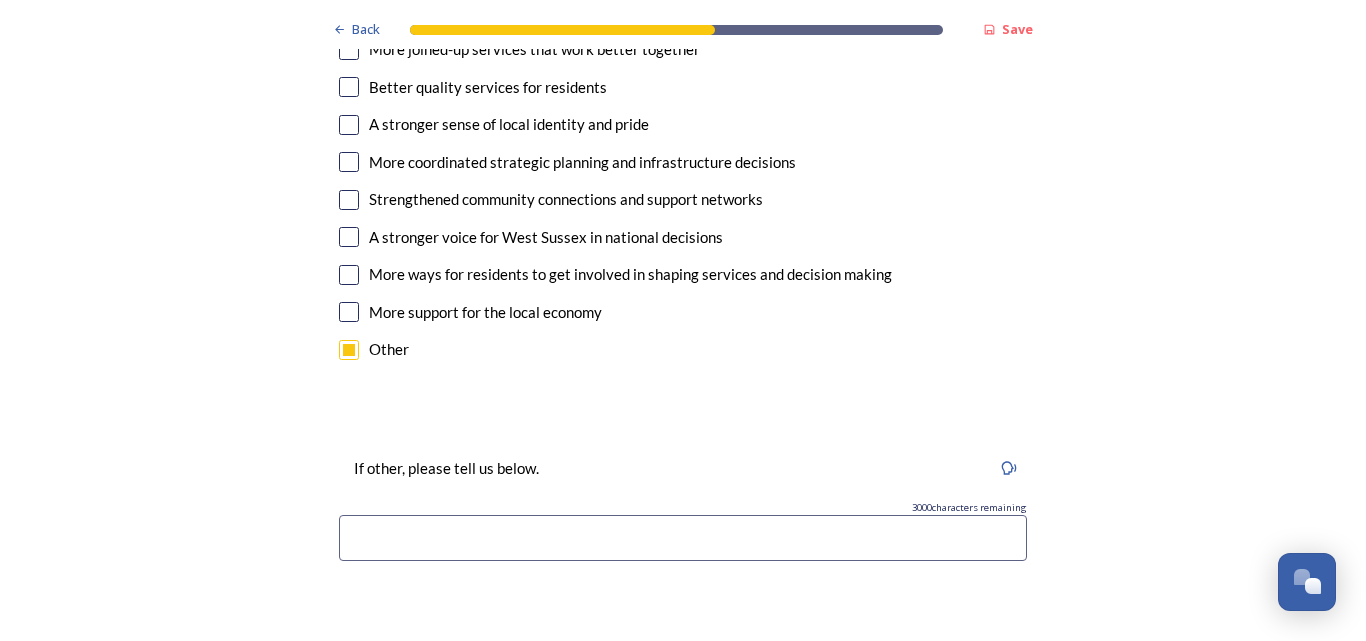 click at bounding box center [683, 538] 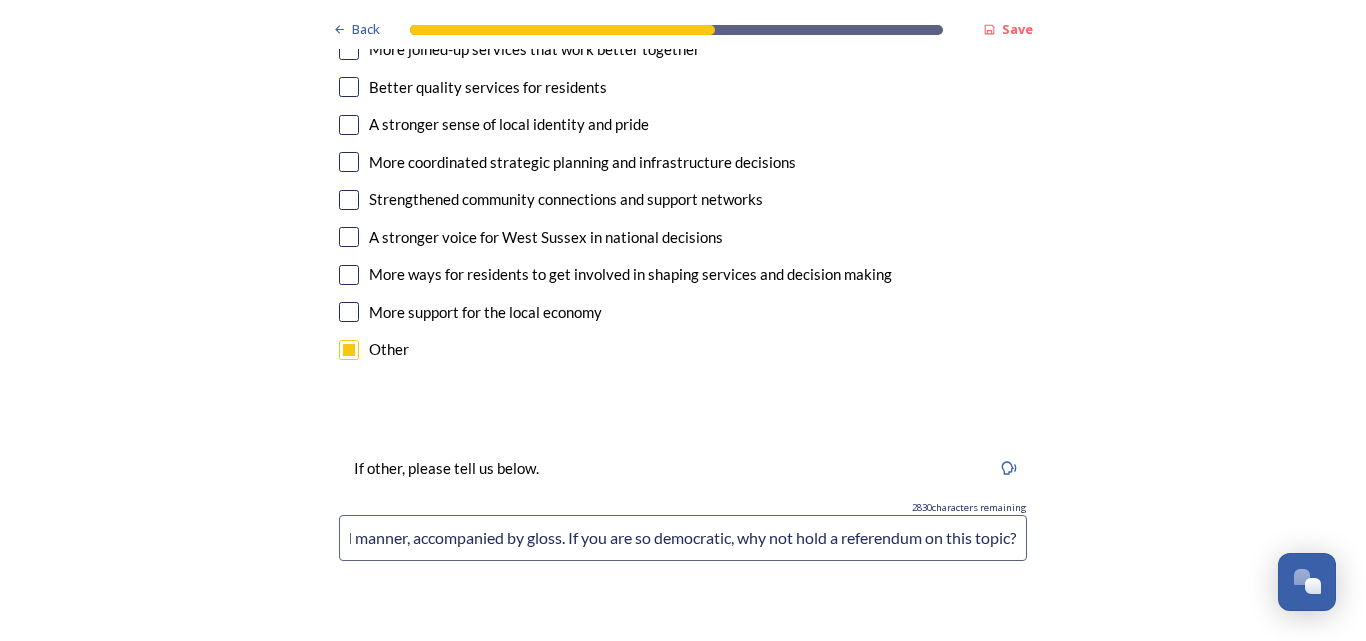 scroll, scrollTop: 0, scrollLeft: 503, axis: horizontal 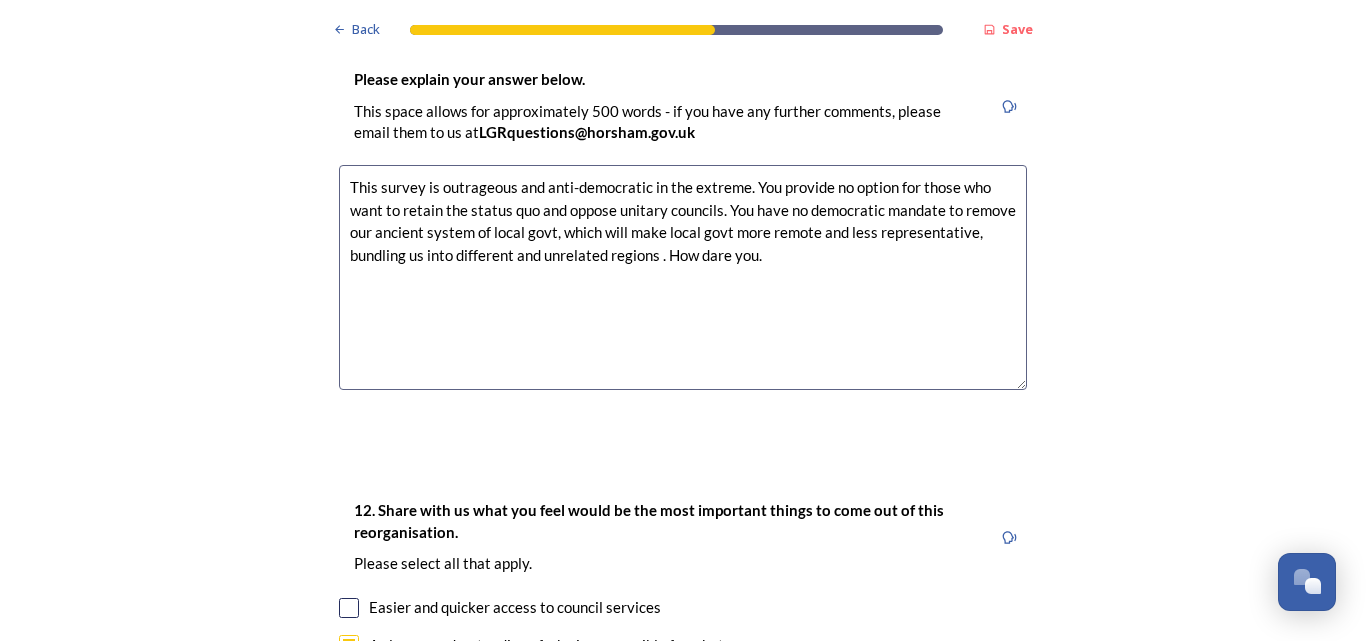 type on "Your options predetermine the case for unitary councils in a prejudicial manner, accompanied by gloss. If you are so democratic, why not hold a referendum on this topic?" 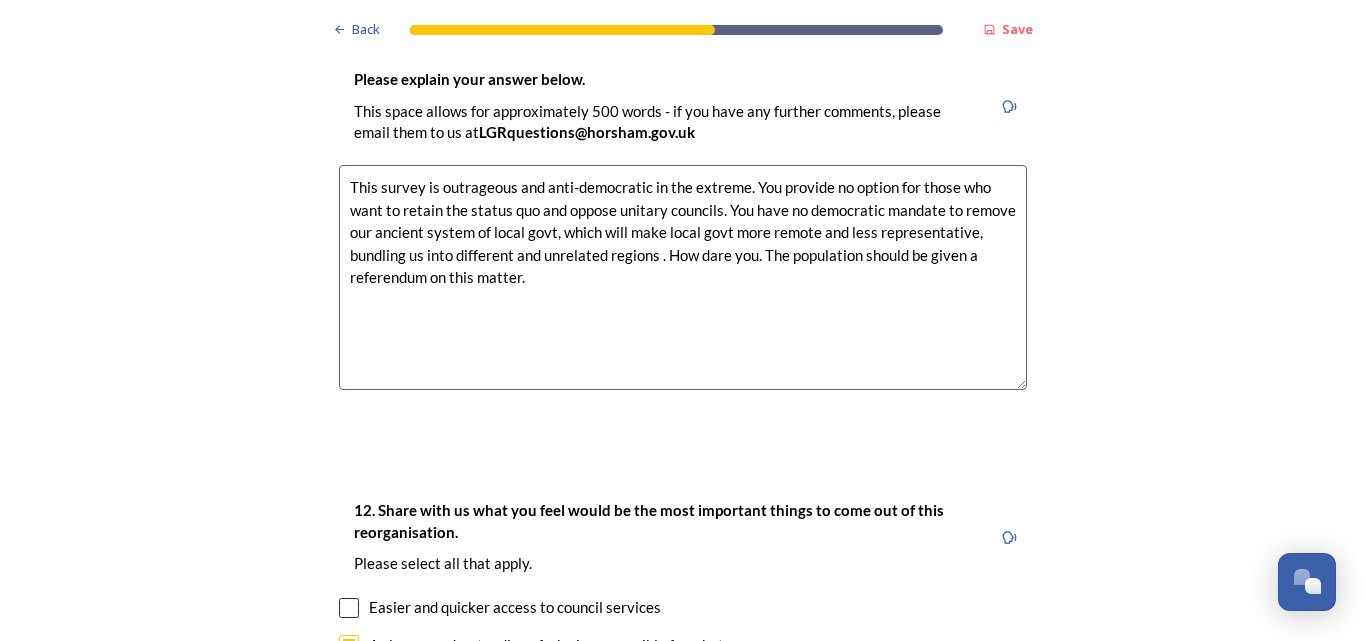 click on "This survey is outrageous and anti-democratic in the extreme. You provide no option for those who want to retain the status quo and oppose unitary councils. You have no democratic mandate to remove our ancient system of local govt, which will make local govt more remote and less representative, bundling us into different and unrelated regions . How dare you. The population should be given a referendum on this matter." at bounding box center [683, 277] 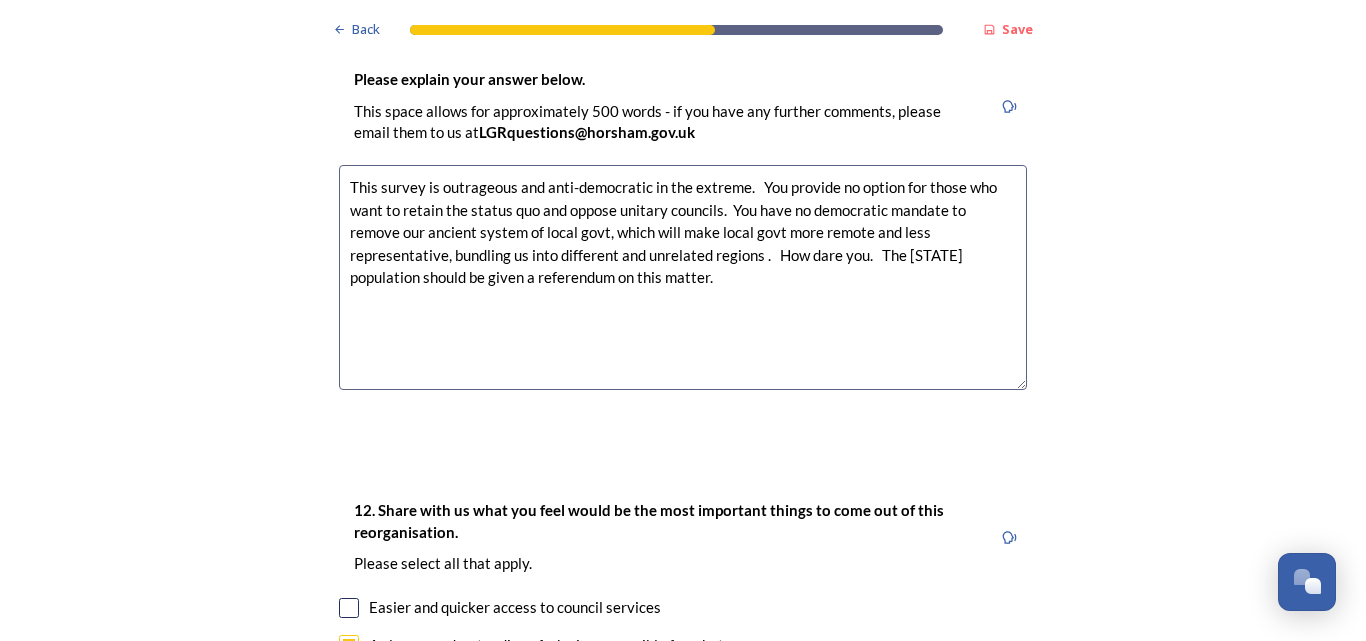 drag, startPoint x: 344, startPoint y: 186, endPoint x: 600, endPoint y: 304, distance: 281.8865 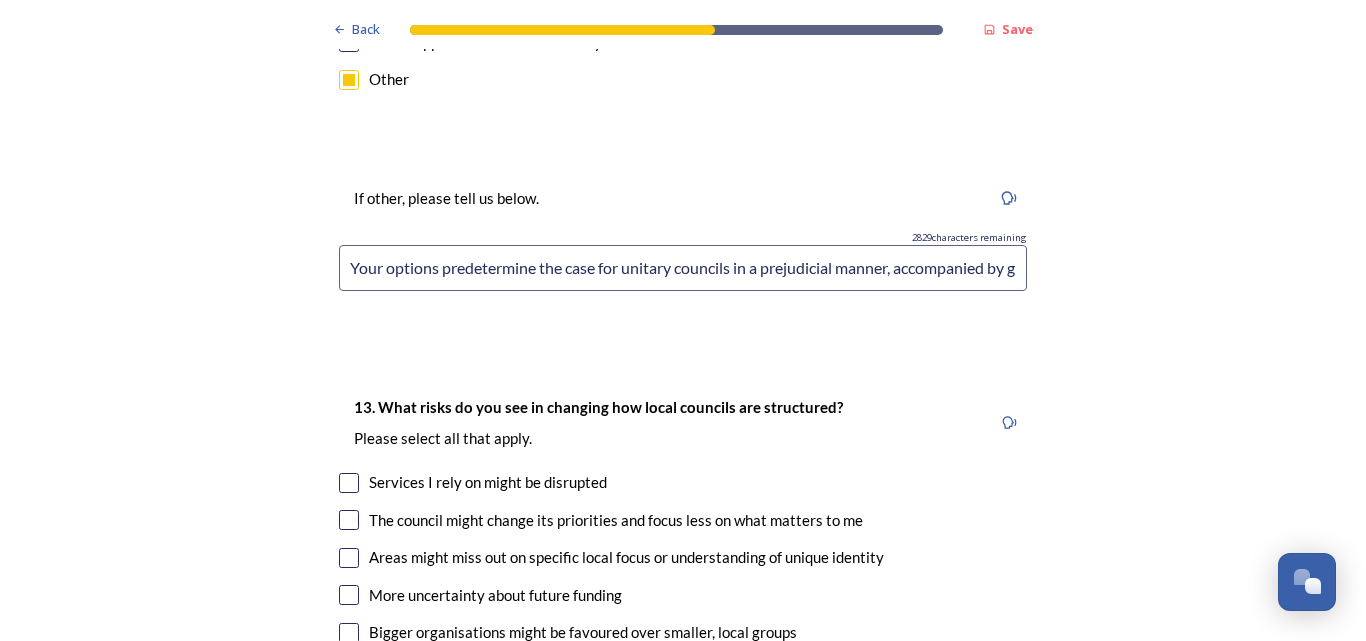 scroll, scrollTop: 4098, scrollLeft: 0, axis: vertical 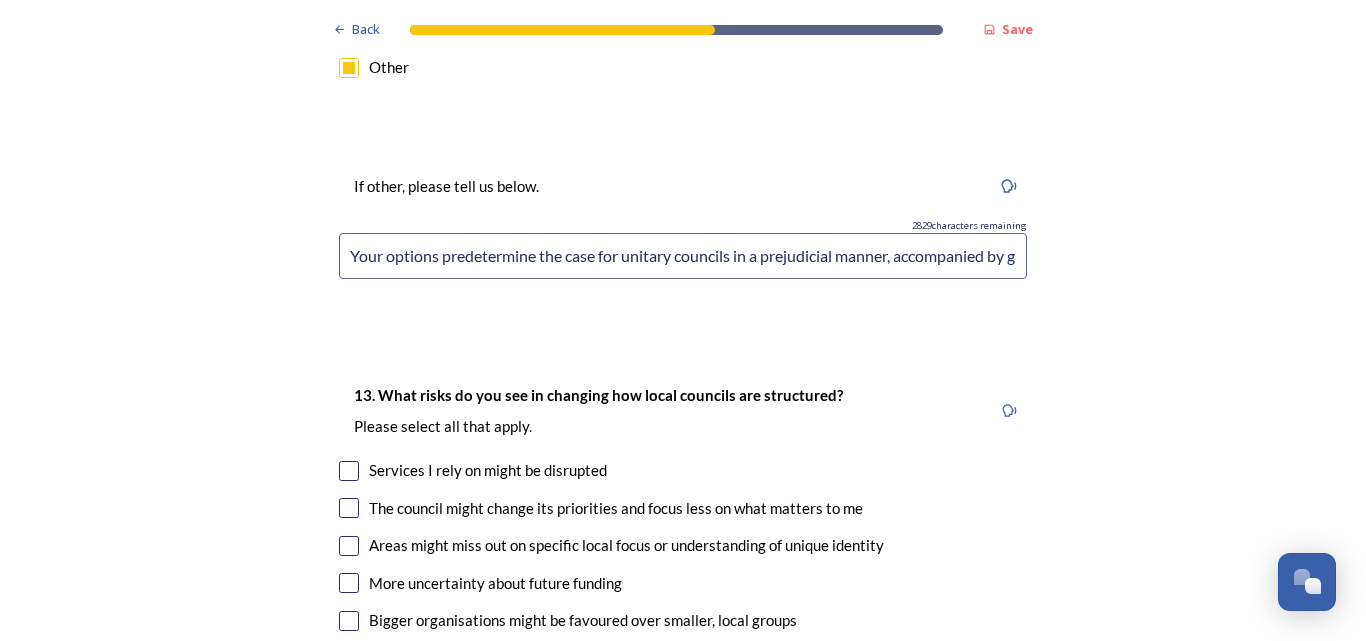 type on "This survey is outrageous and anti-democratic in the extreme.   You provide no option for those who want to retain the status quo and oppose unitary councils.  You have no democratic mandate to remove our ancient system of local govt, which will make local govt more remote and less representative, bundling us into different and unrelated regions .   How dare you.   The [STATE] population should be given a referendum on this matter." 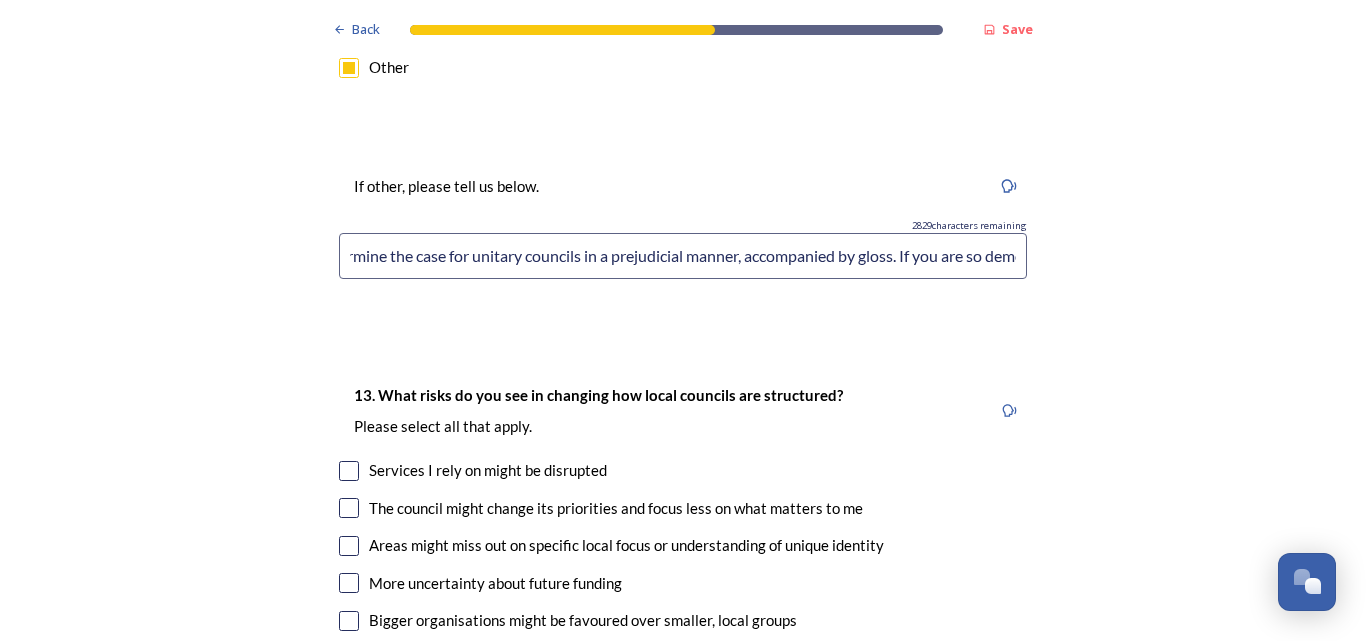 scroll, scrollTop: 0, scrollLeft: 503, axis: horizontal 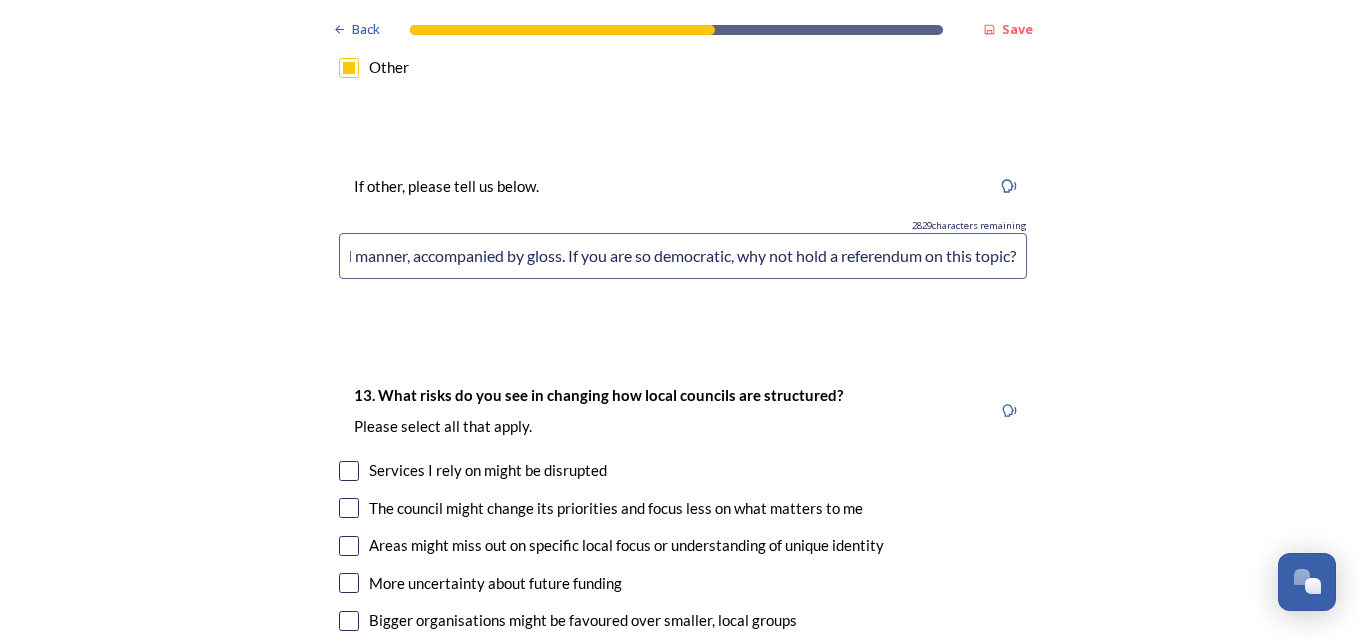 drag, startPoint x: 951, startPoint y: 264, endPoint x: 1036, endPoint y: 263, distance: 85.00588 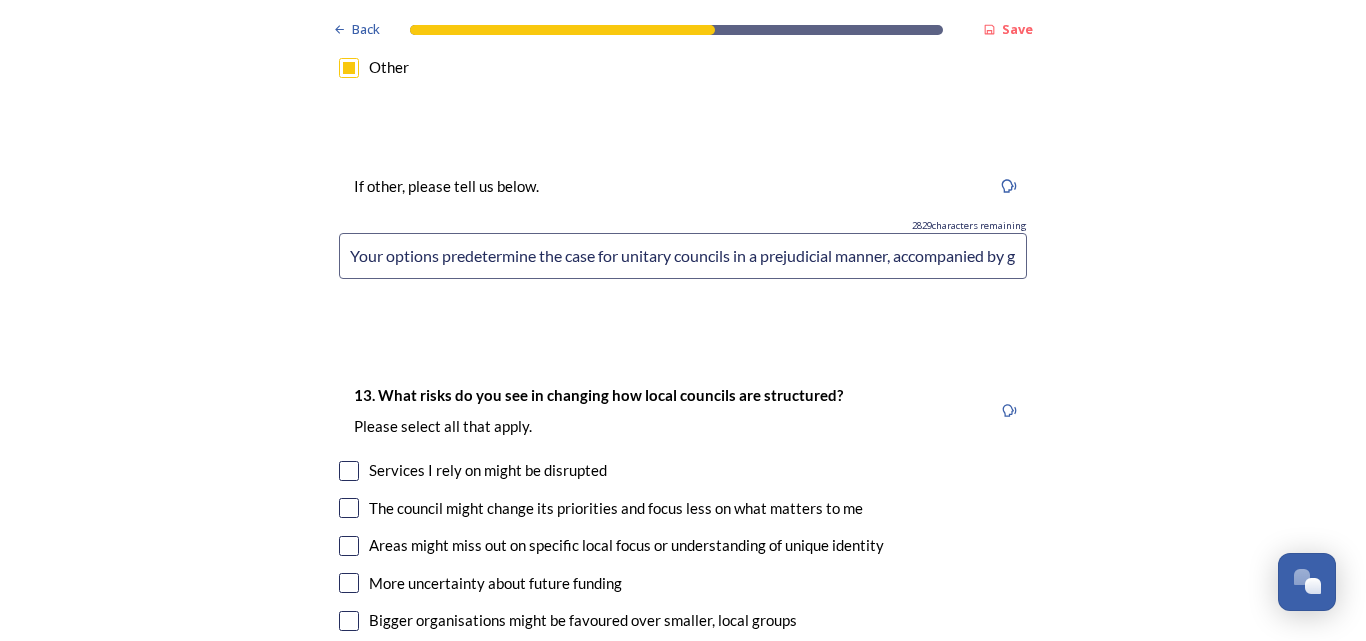 click on "Back Save Prioritising future services As explained on our  Shaping West Sussex hub , Local Government Reorganisation for West Sussex means that the county, district and borough councils will be replaced with one, or more than one, single-tier council (referred to as a unitary council) to deliver all your services.  Options currently being explored within West Sussex are detailed on our  hub , but map visuals can be found below. A single county unitary , bringing the County Council and all seven District and Borough Councils services together to form a new unitary council for West Sussex. Single unitary model (You can enlarge this map by clicking on the square expand icon in the top right of the image) Two unitary option, variation 1  -   one unitary combining Arun, Chichester and Worthing footprints and one unitary combining Adur, Crawley, Horsham, and Mid-Sussex footprints. Two unitary model variation 1 (You can enlarge this map by clicking on the square expand icon in the top right of the image) * Other 5" at bounding box center (683, -552) 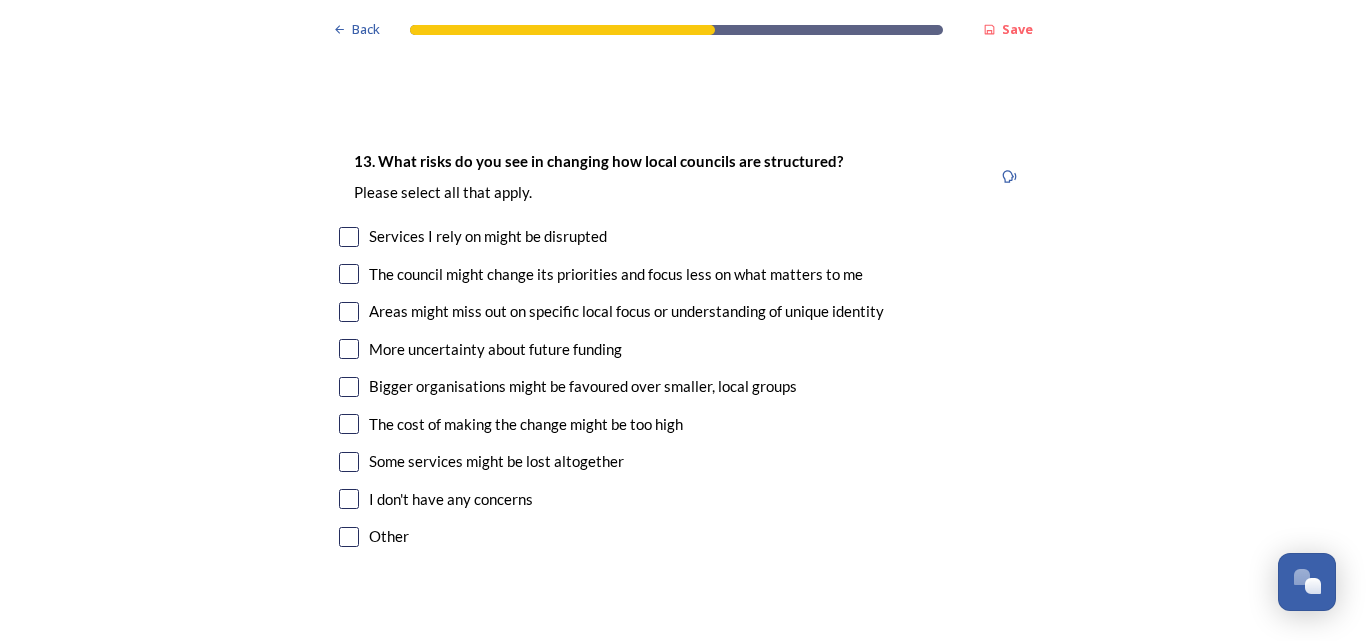 scroll, scrollTop: 4344, scrollLeft: 0, axis: vertical 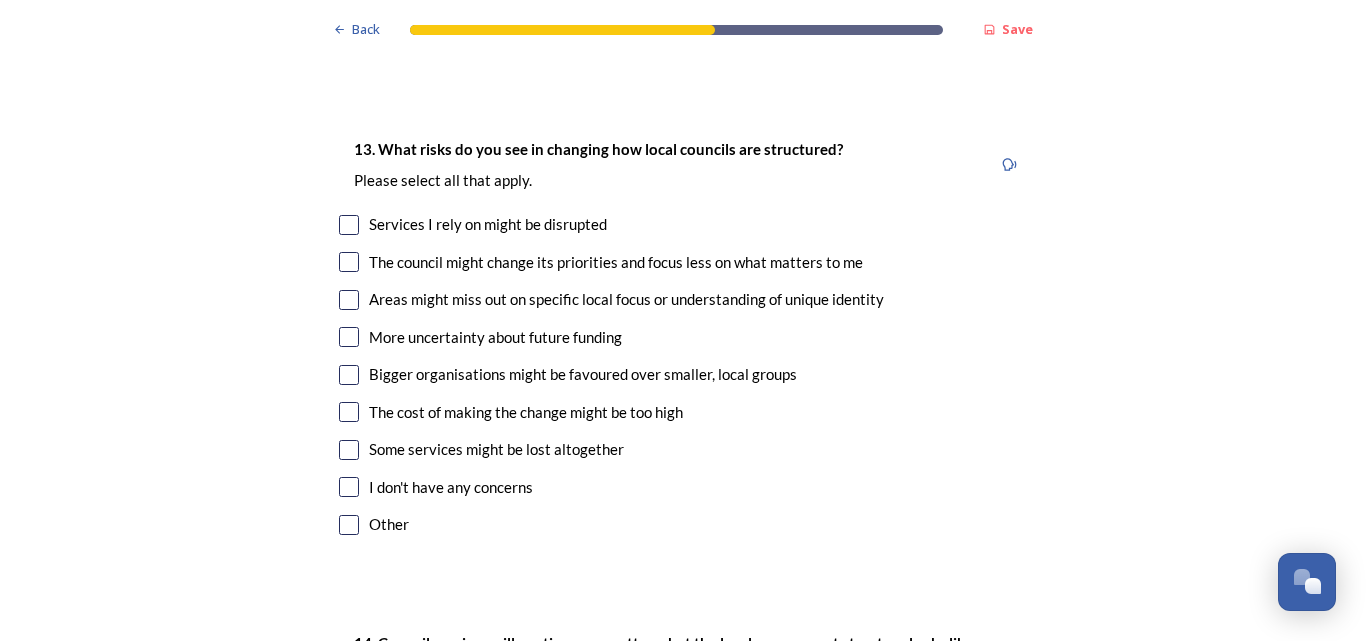 click at bounding box center (349, 225) 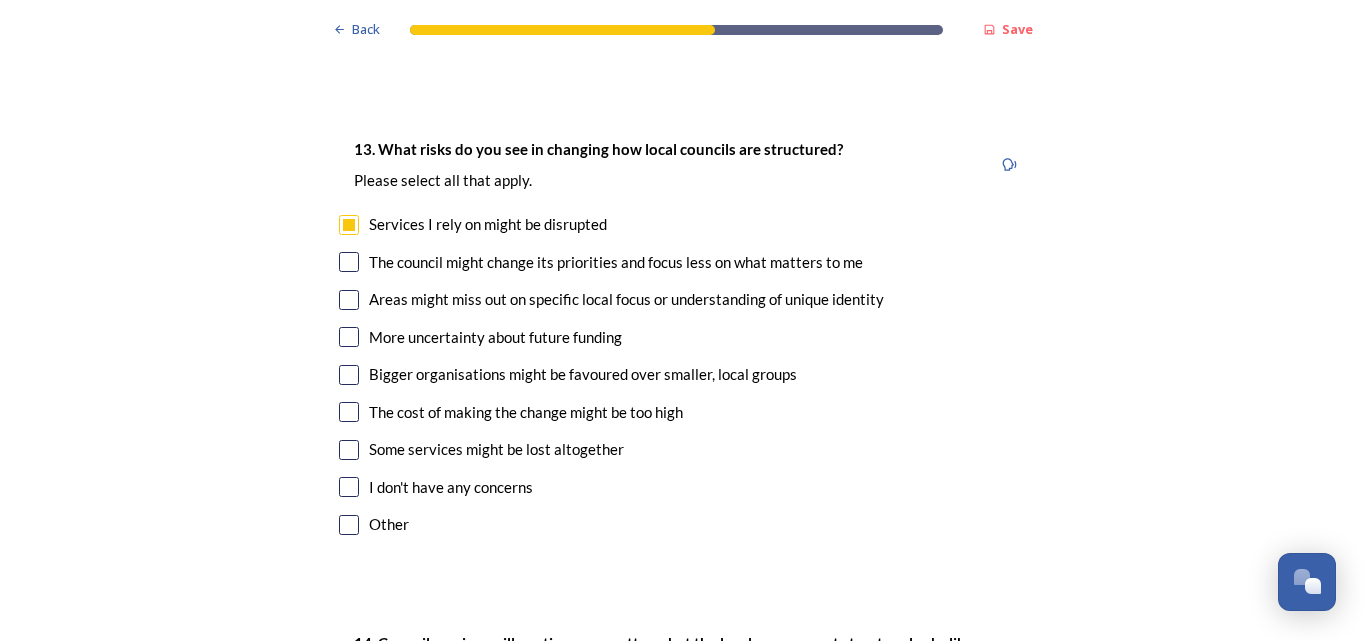 click at bounding box center (349, 262) 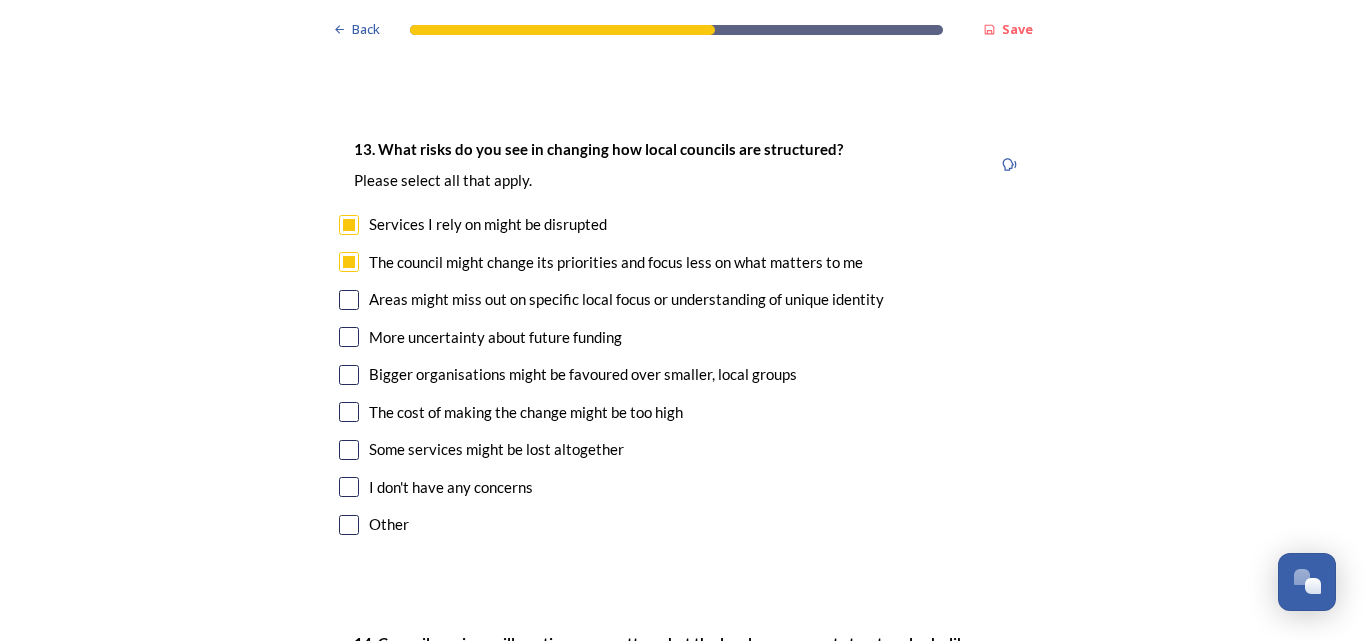 click at bounding box center [349, 225] 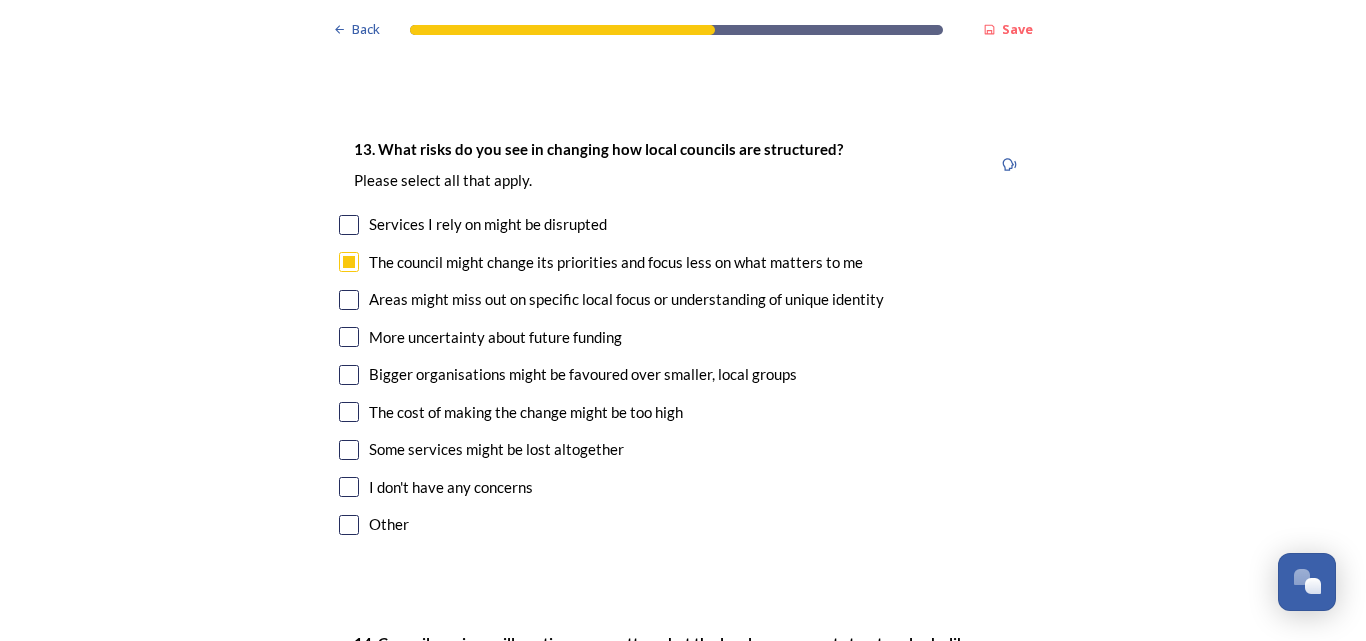 click at bounding box center [349, 300] 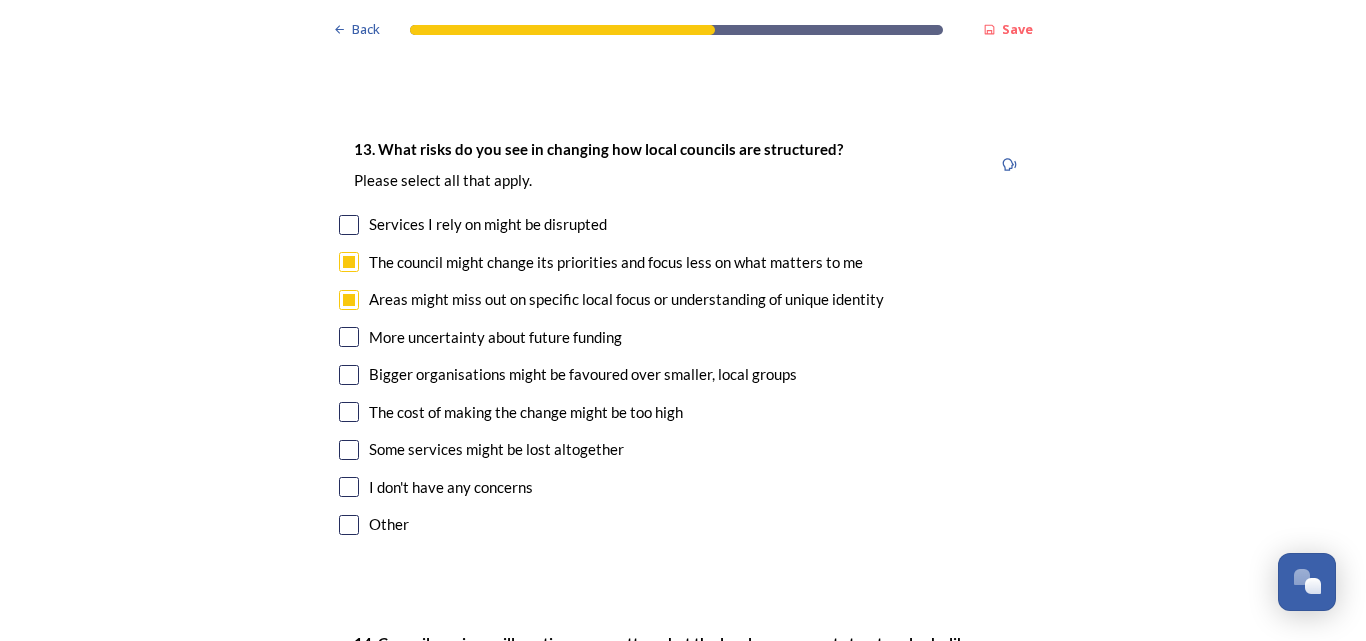 click at bounding box center [349, 337] 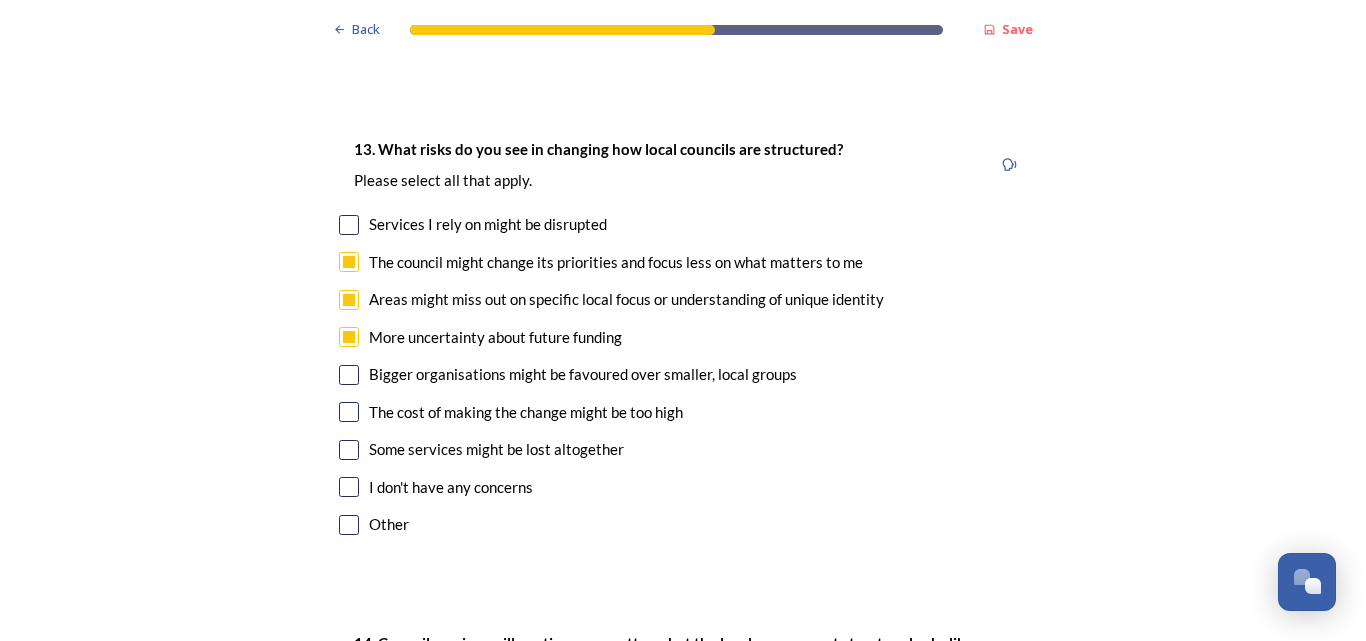 click at bounding box center [349, 375] 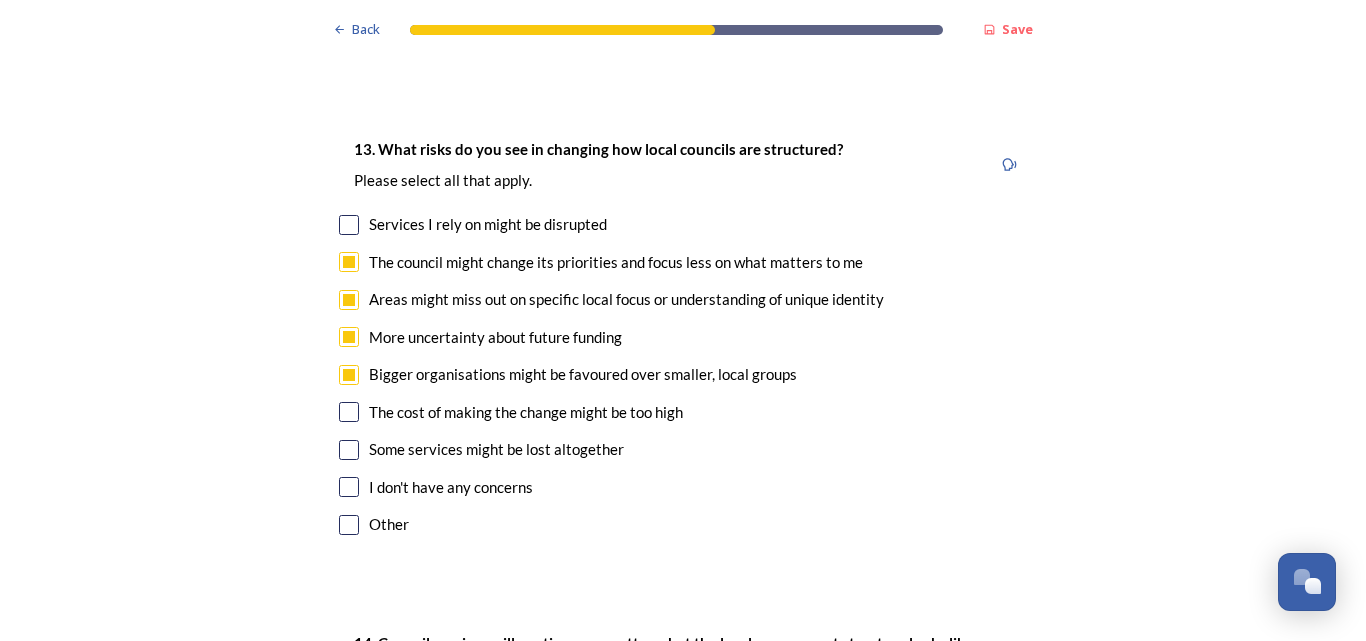 click at bounding box center (349, 412) 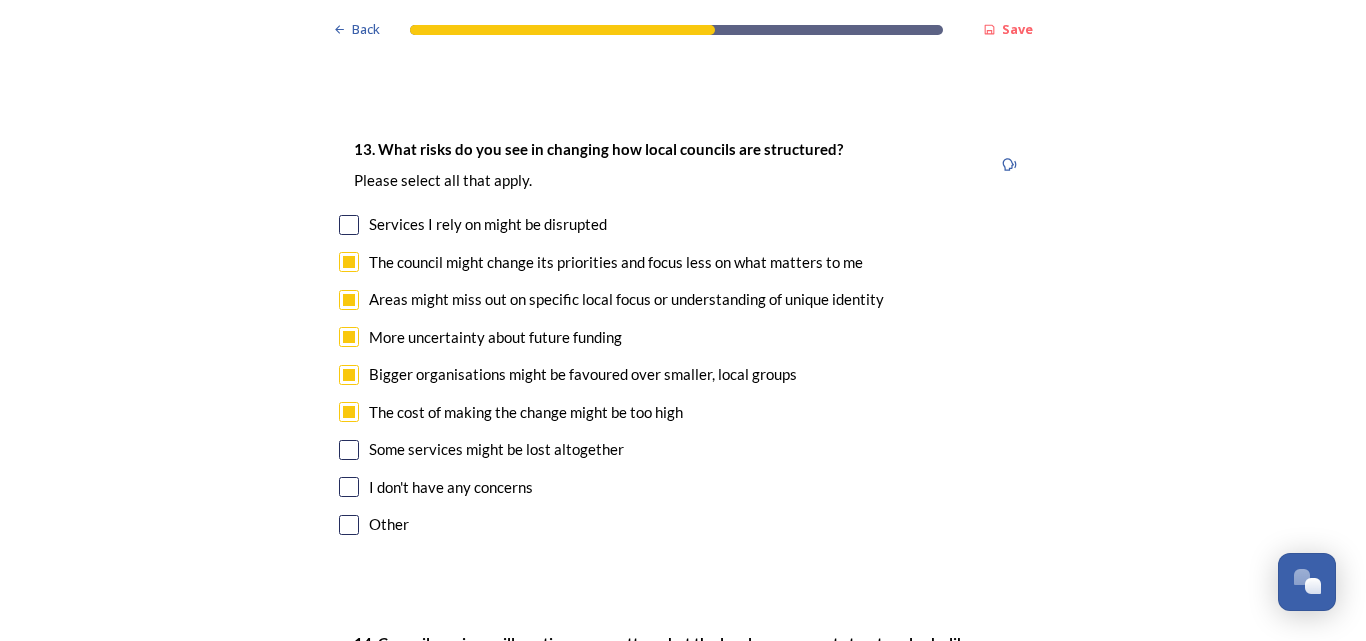 click at bounding box center (349, 450) 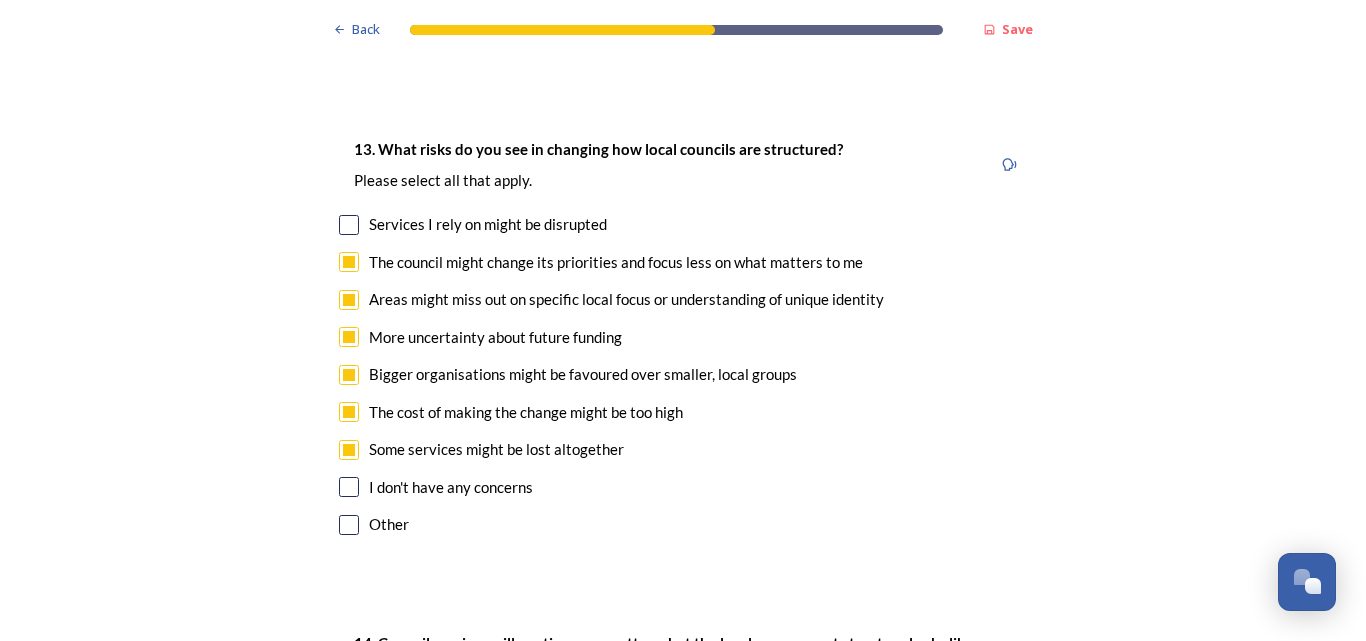click at bounding box center [349, 525] 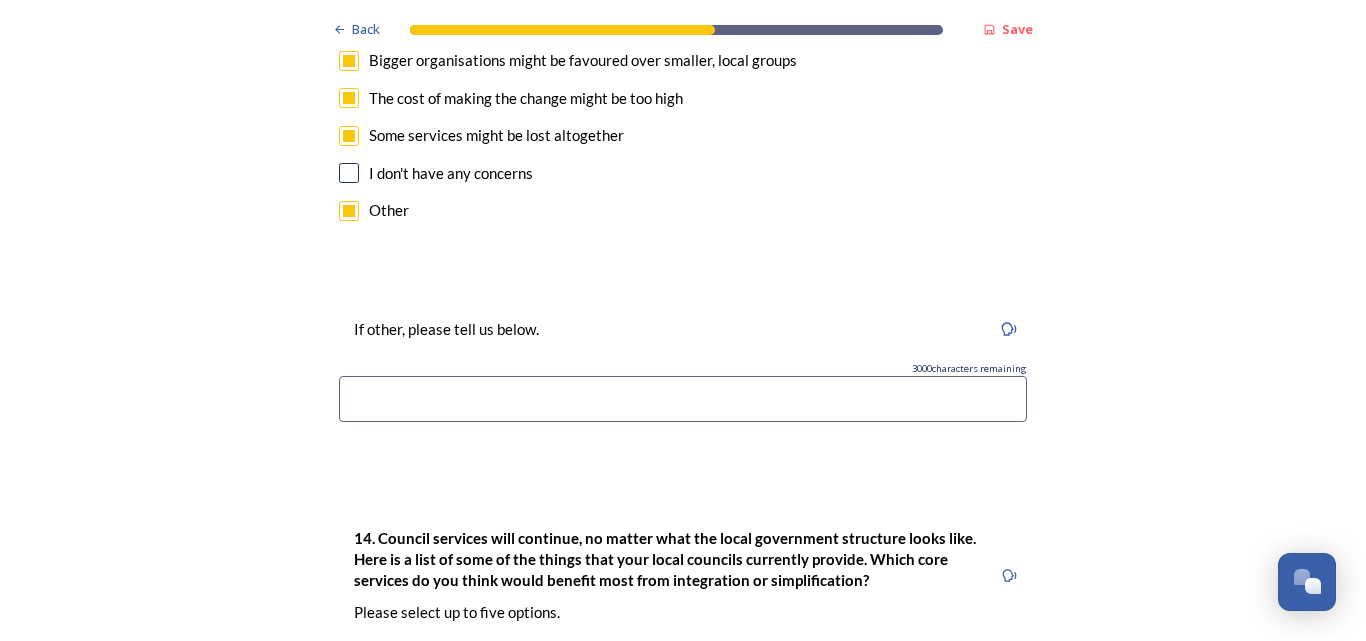 scroll, scrollTop: 4682, scrollLeft: 0, axis: vertical 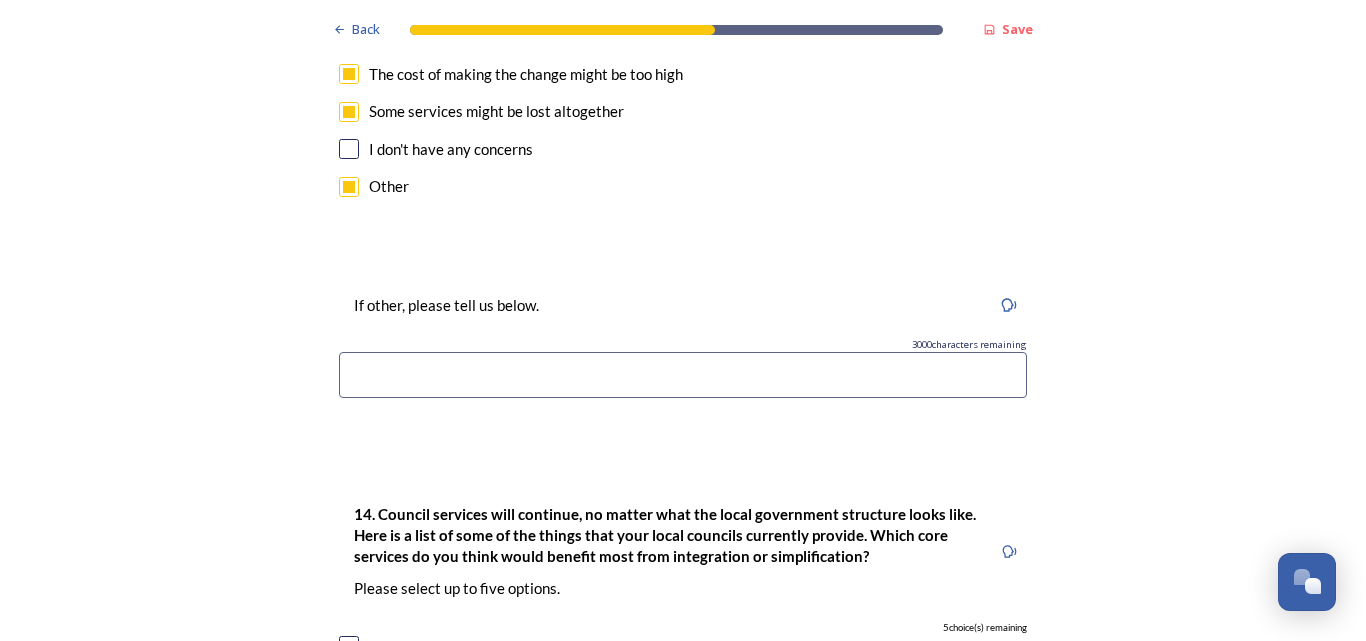 click at bounding box center [683, 375] 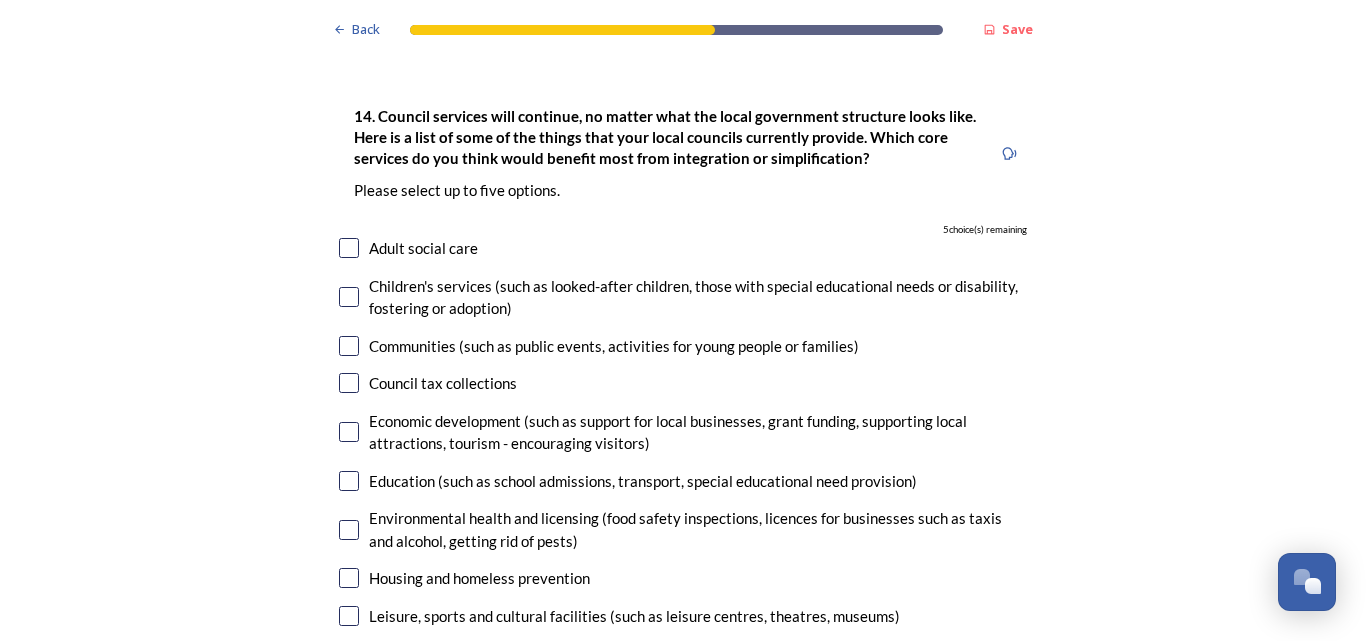 scroll, scrollTop: 5092, scrollLeft: 0, axis: vertical 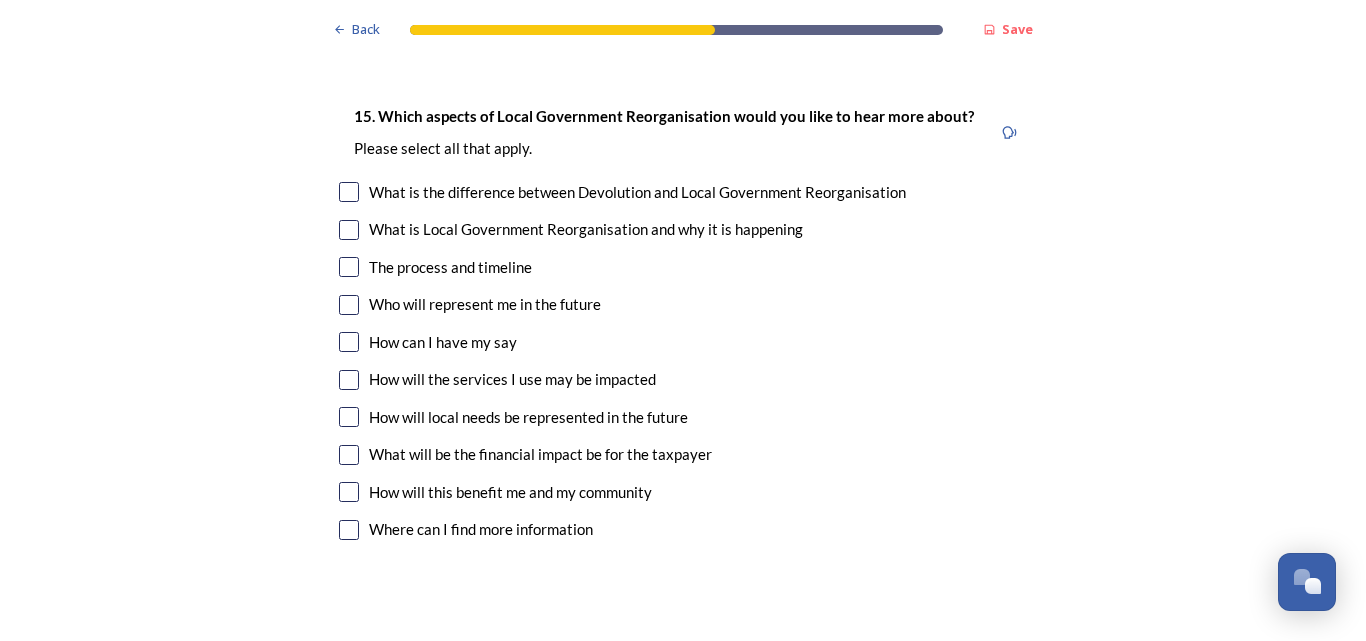 type on "There is no mandate to inflict any change on residents." 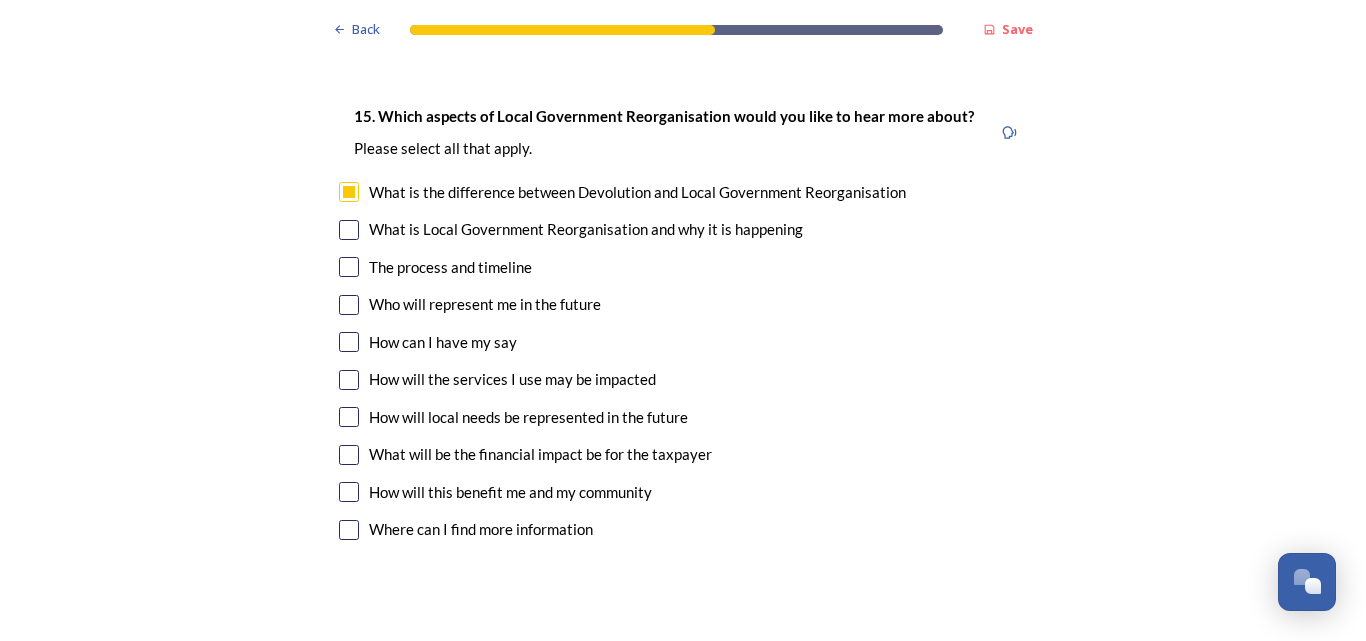 click at bounding box center [349, 230] 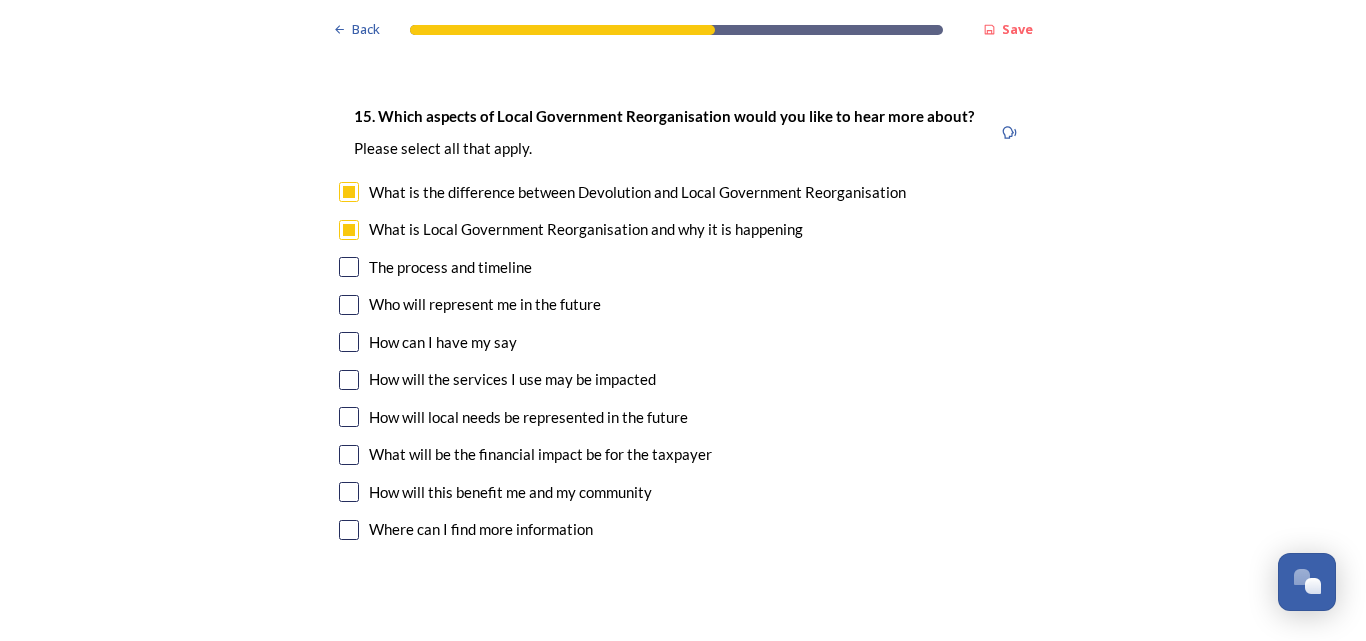 click at bounding box center [349, 267] 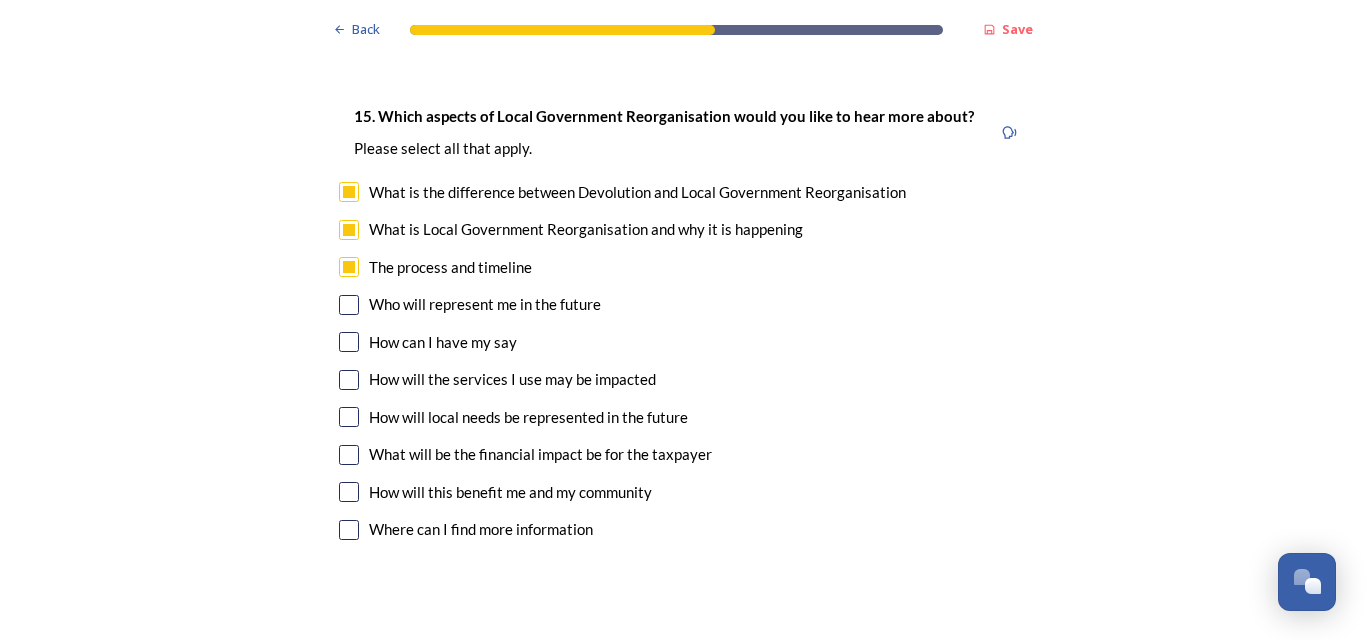 click at bounding box center [349, 305] 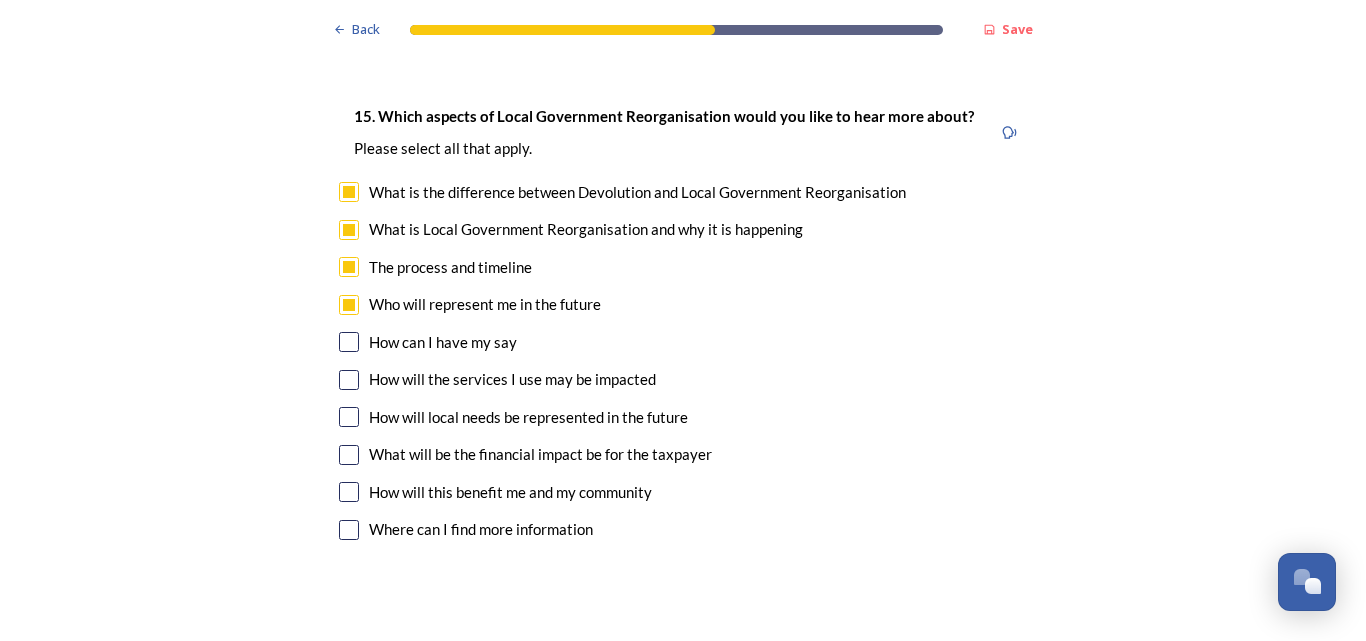 click at bounding box center (349, 342) 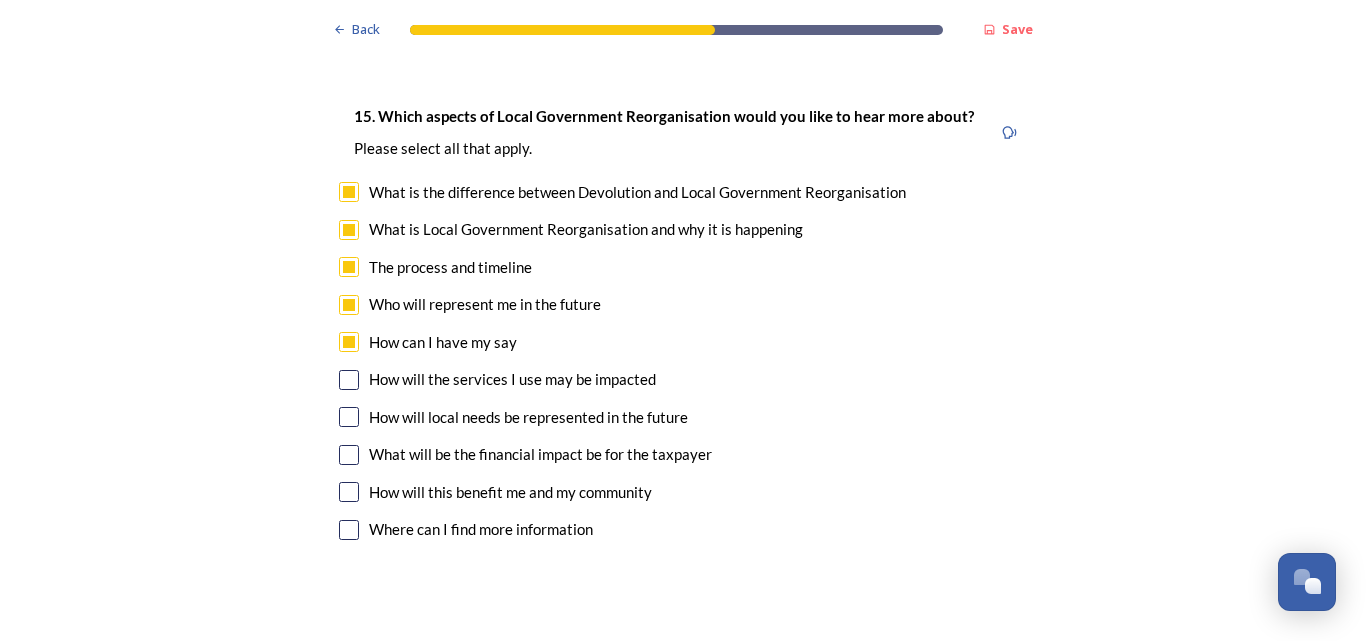 click at bounding box center (349, 417) 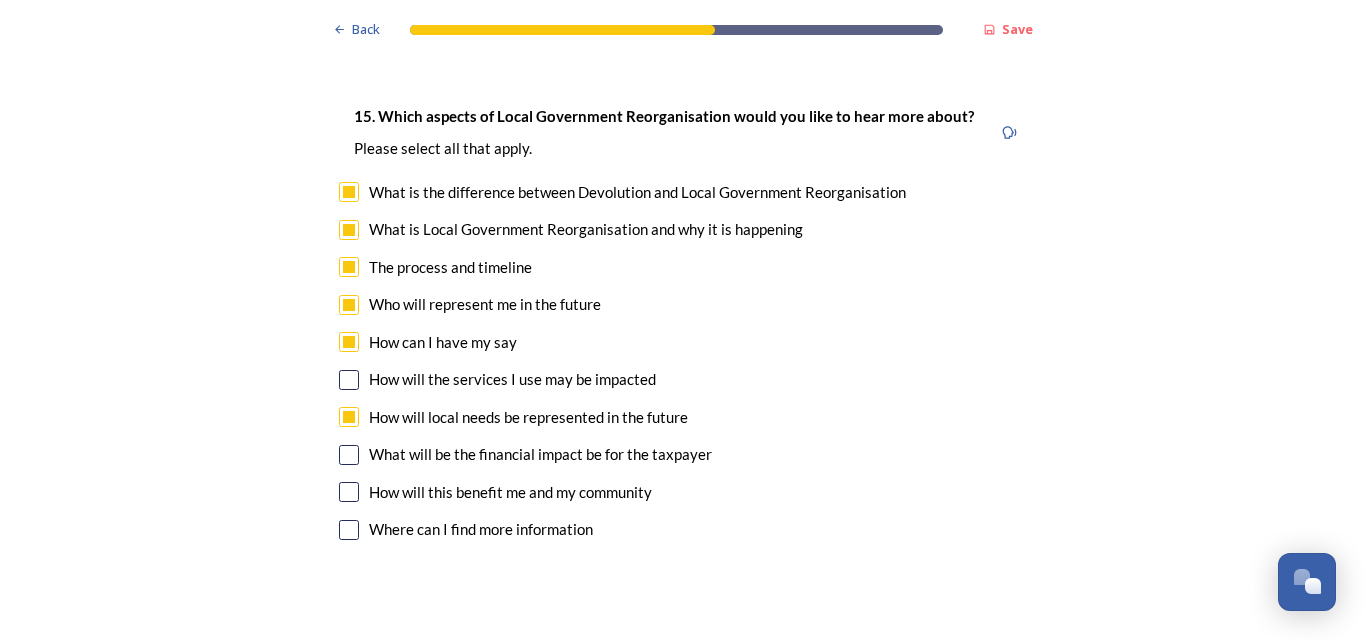 click at bounding box center [349, 455] 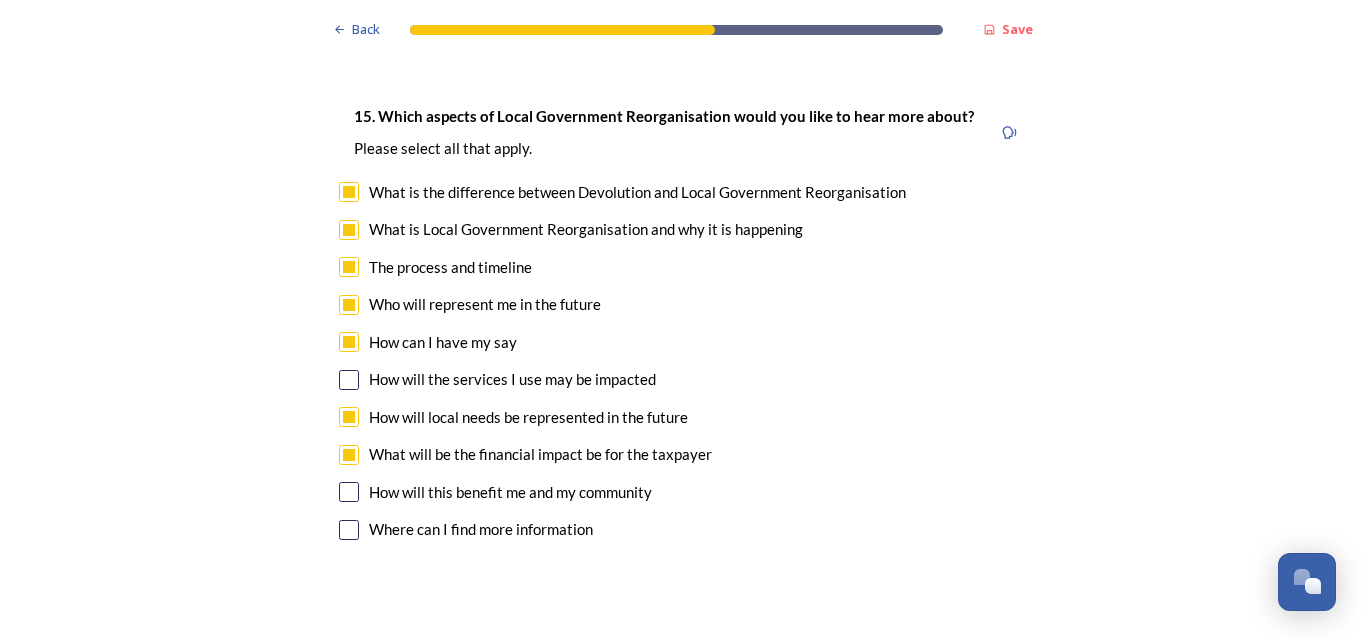 click at bounding box center (349, 492) 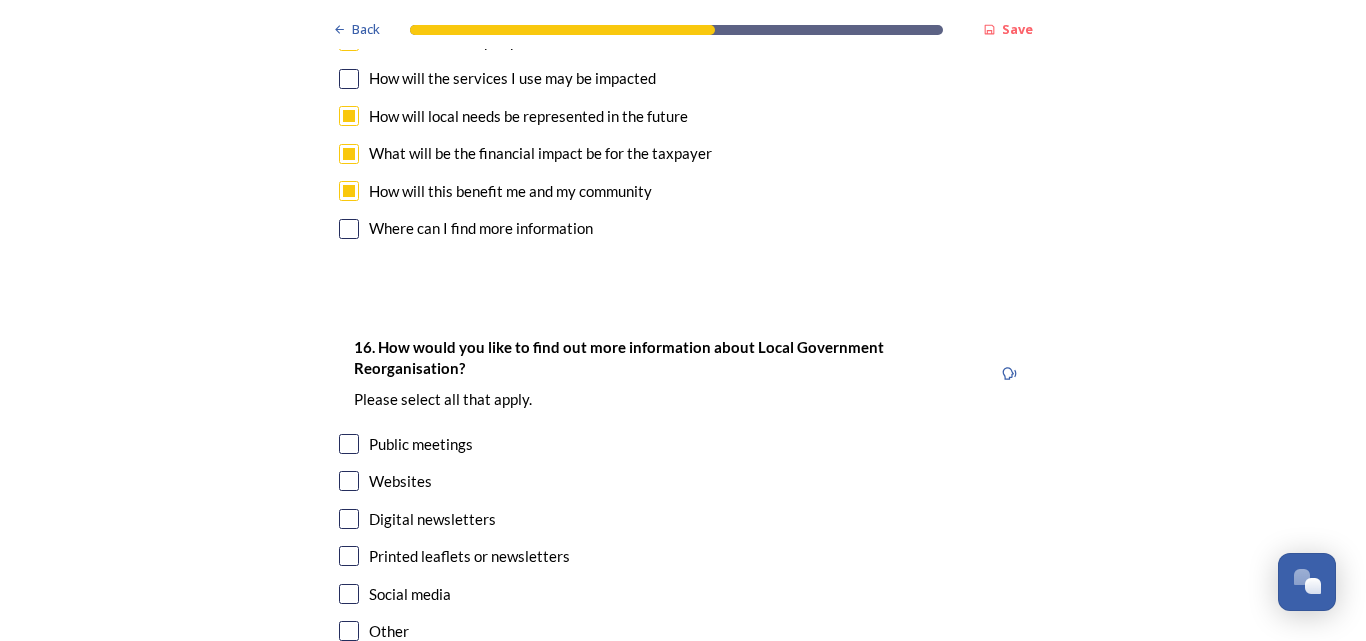scroll, scrollTop: 6553, scrollLeft: 0, axis: vertical 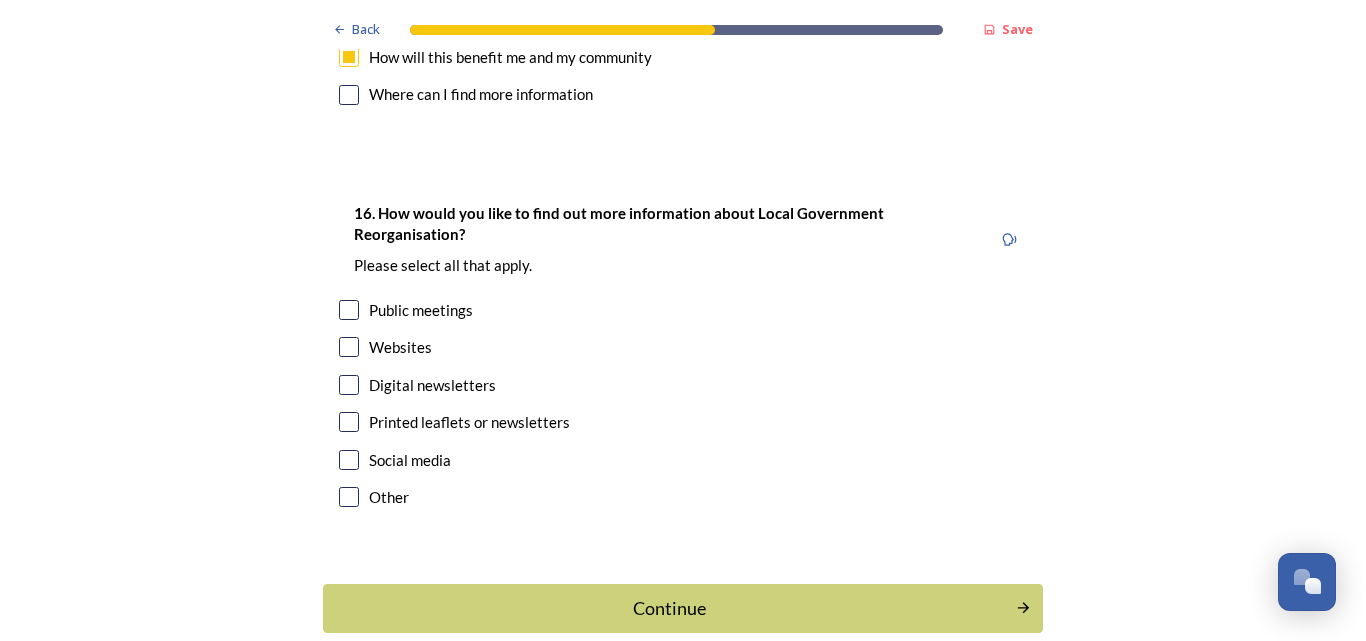 click at bounding box center (349, 310) 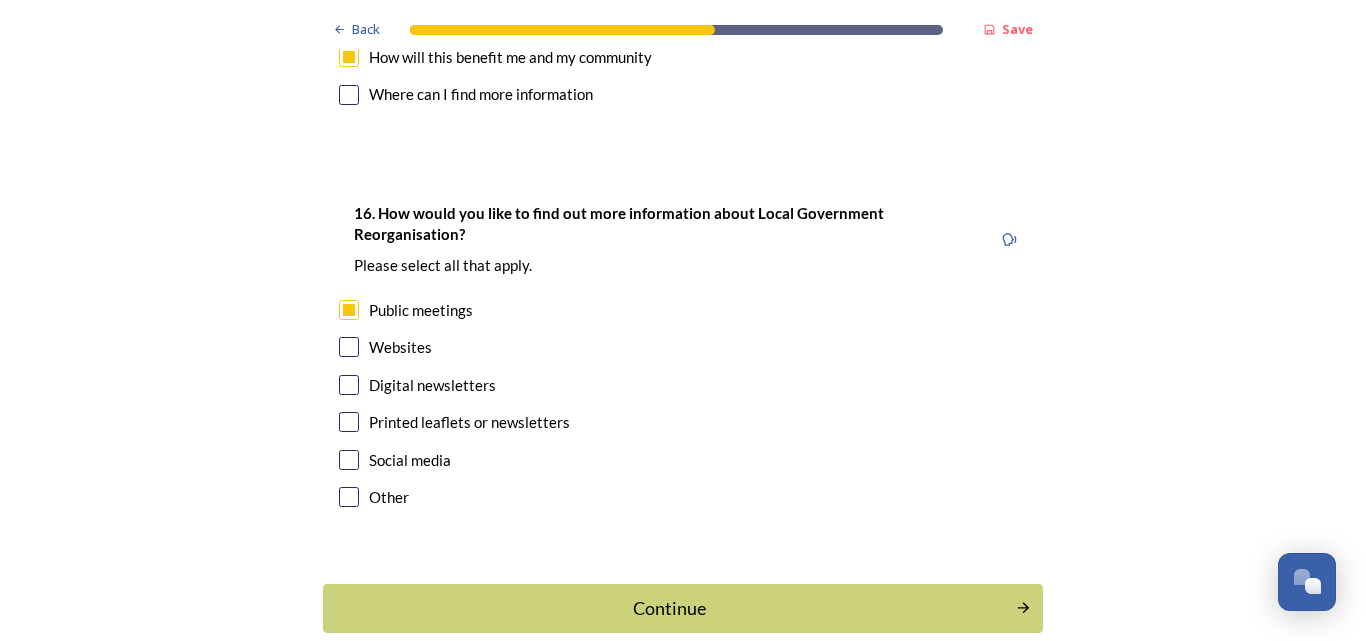 click at bounding box center (349, 422) 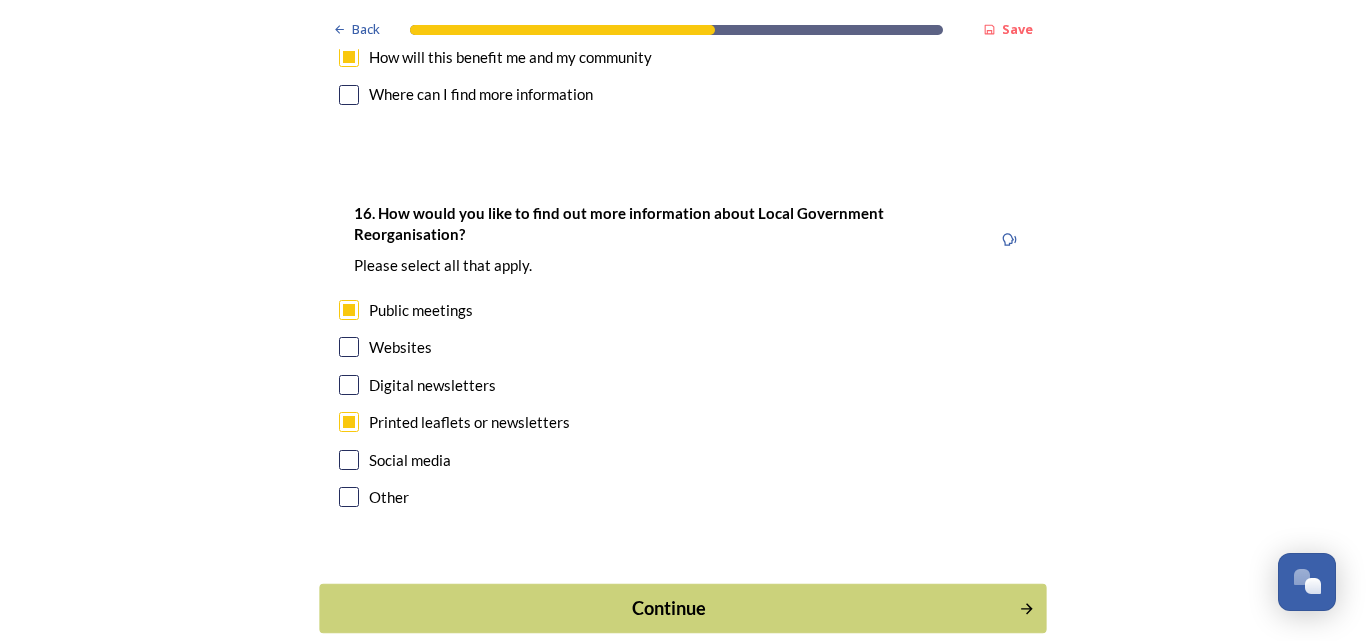 click on "Continue" at bounding box center [669, 608] 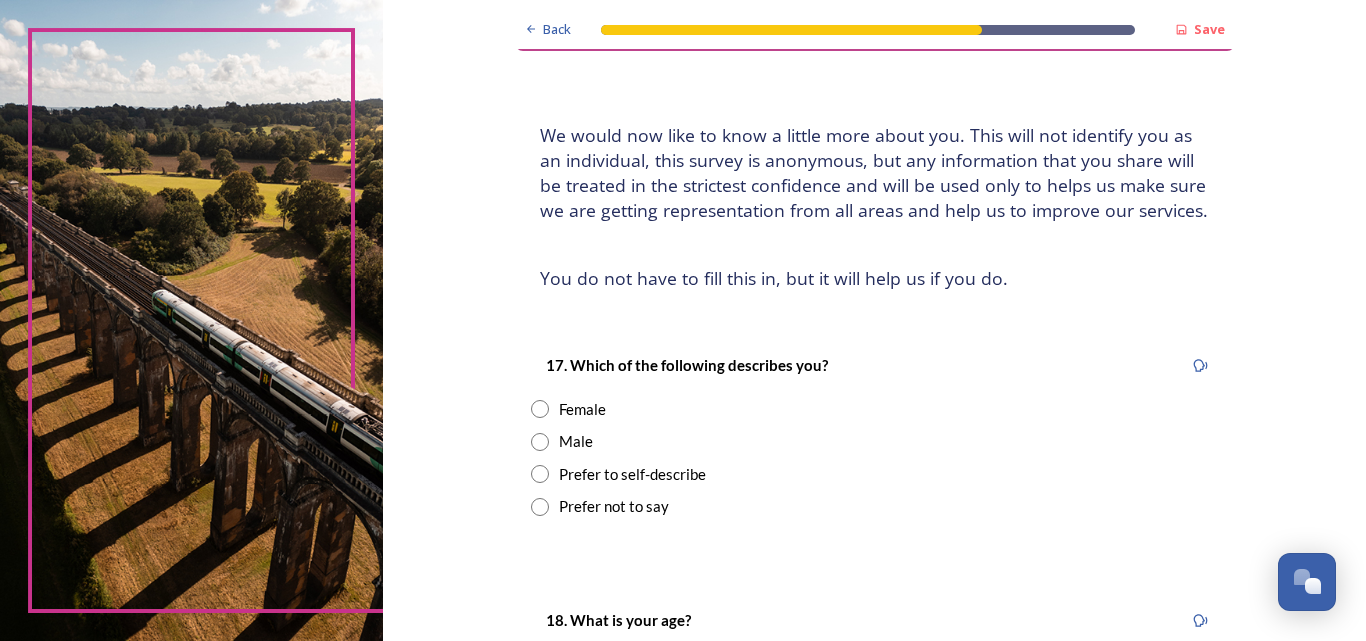scroll, scrollTop: 77, scrollLeft: 0, axis: vertical 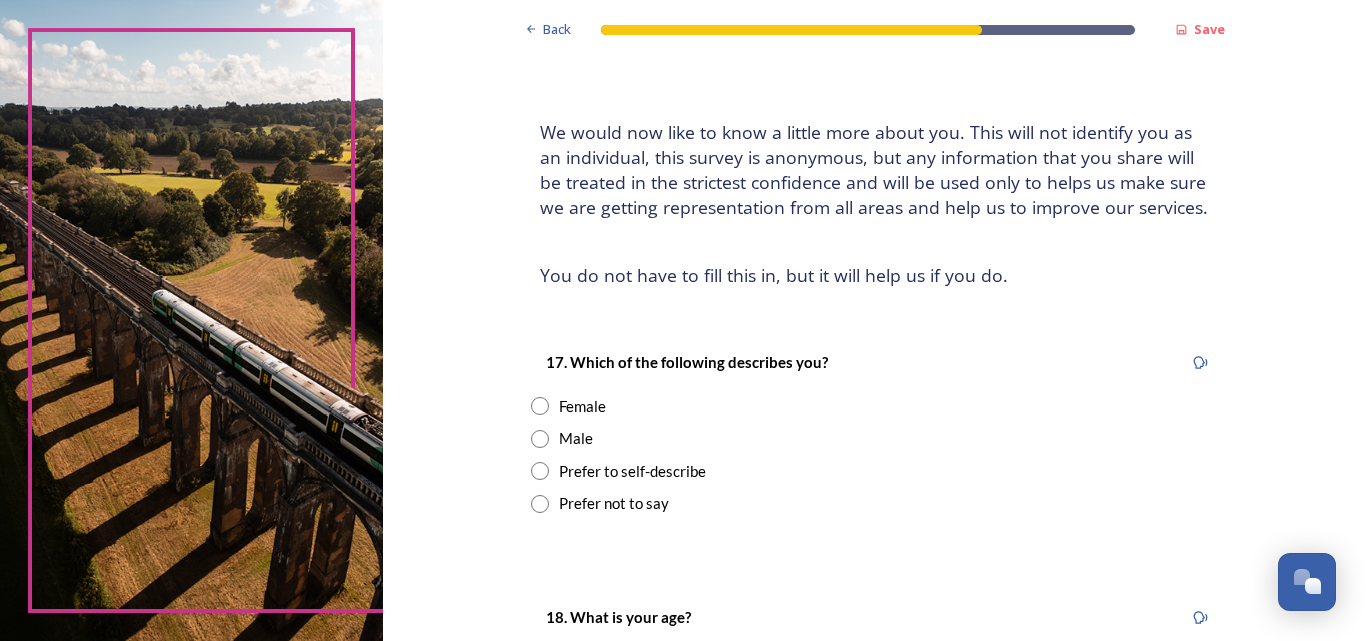 click at bounding box center [540, 439] 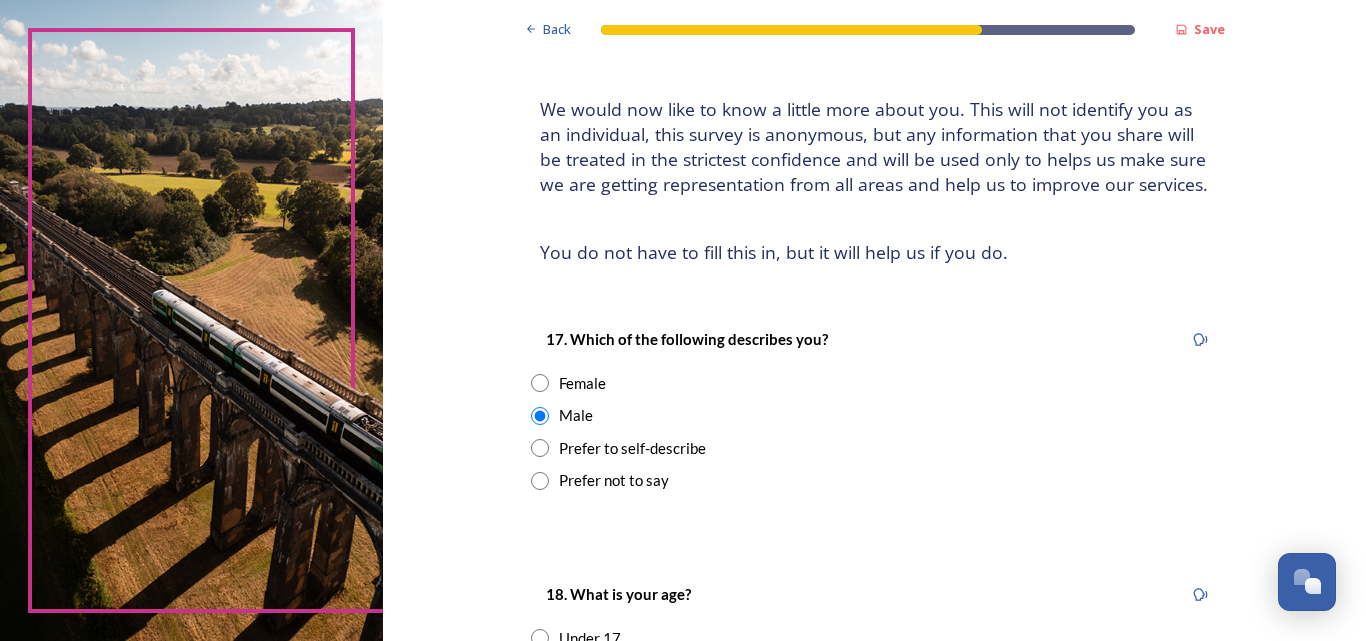 scroll, scrollTop: 134, scrollLeft: 0, axis: vertical 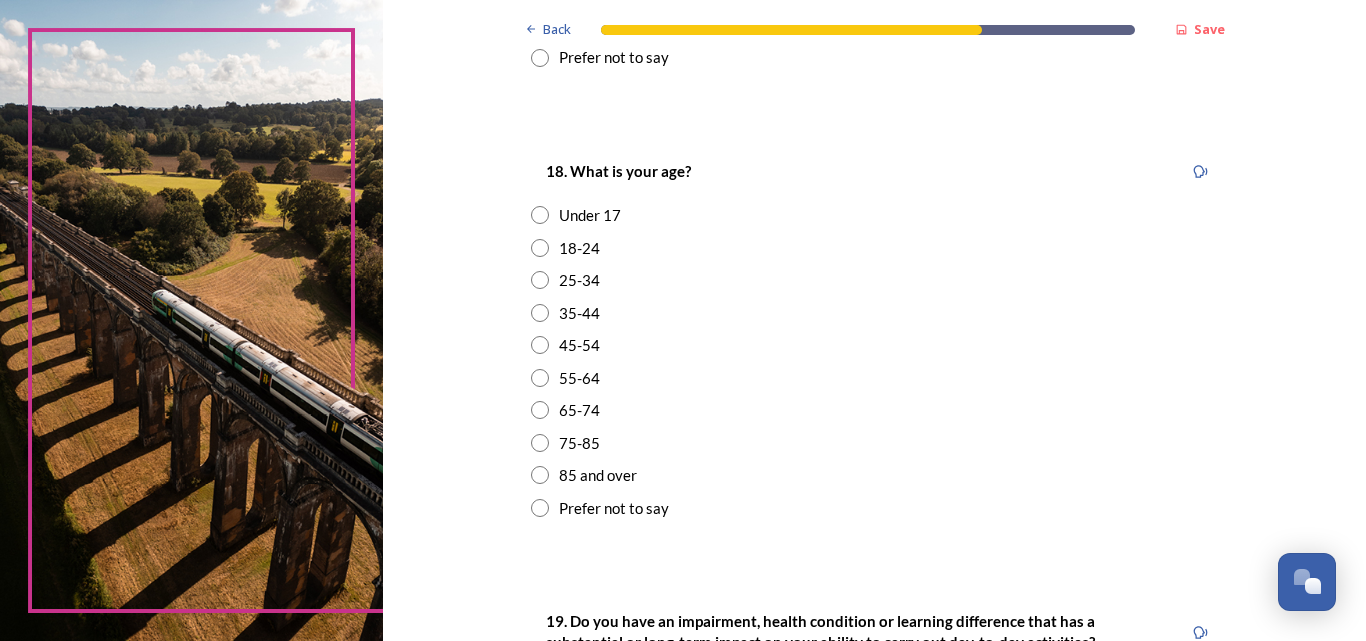 click at bounding box center (540, 313) 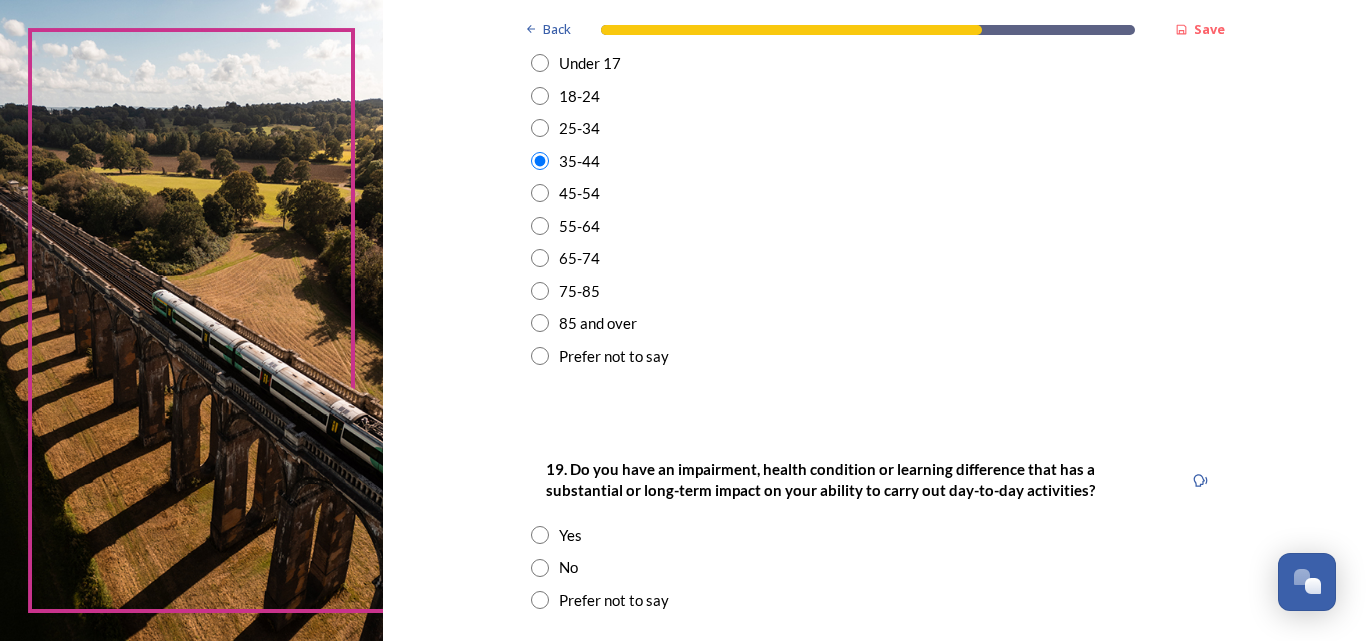 scroll, scrollTop: 680, scrollLeft: 0, axis: vertical 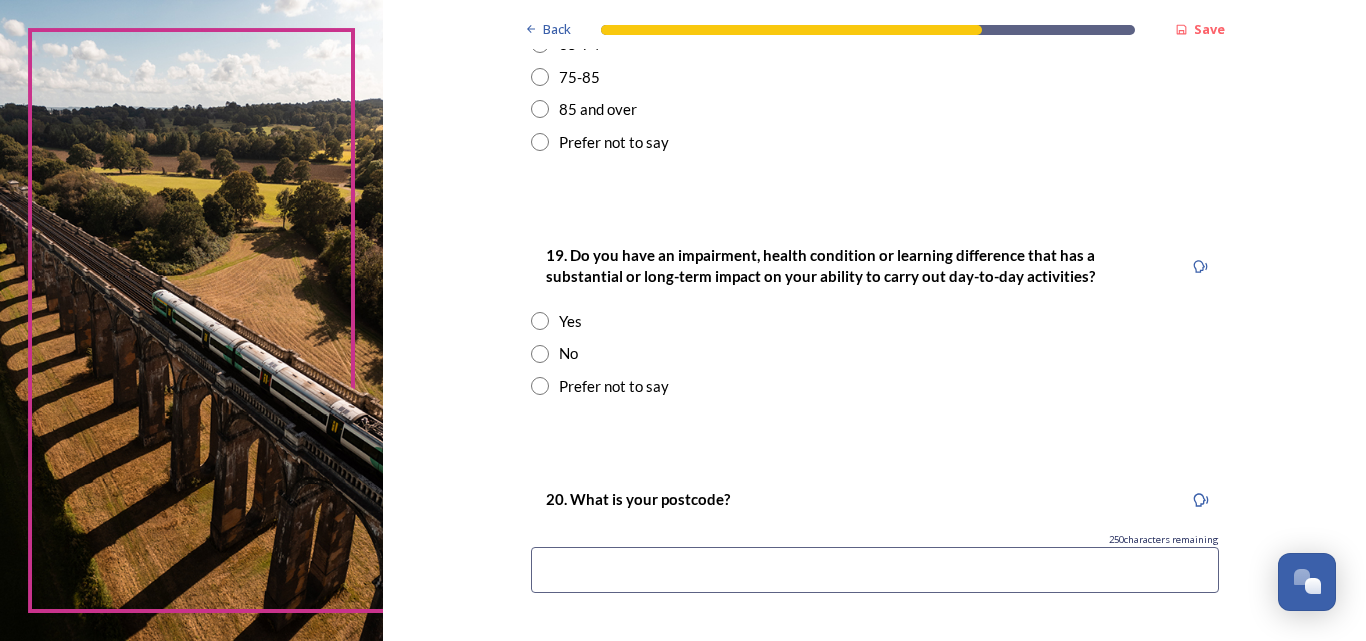 click at bounding box center (540, 386) 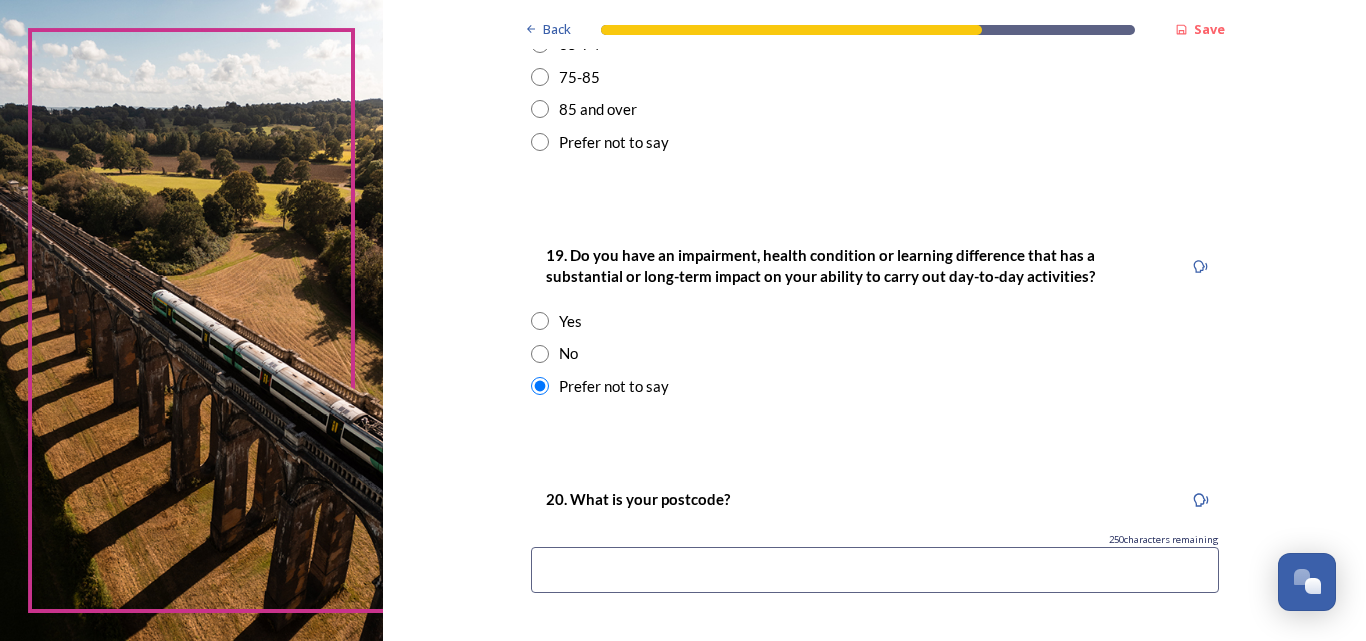click at bounding box center [875, 570] 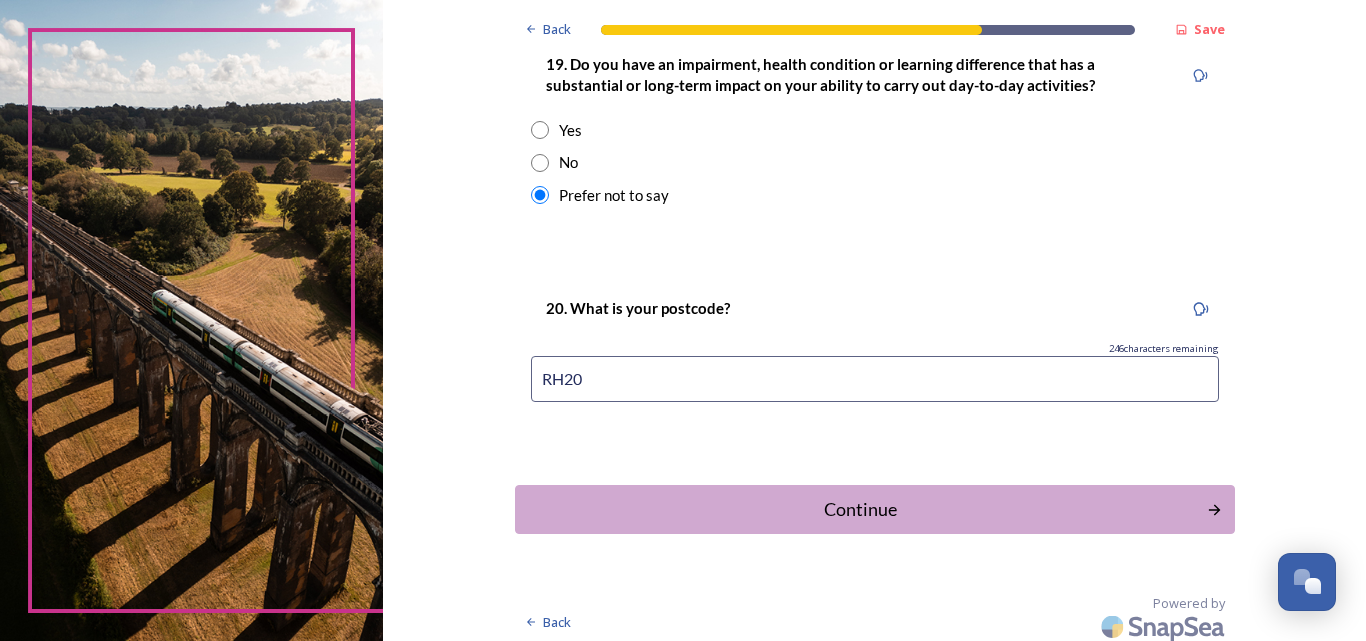 scroll, scrollTop: 1083, scrollLeft: 0, axis: vertical 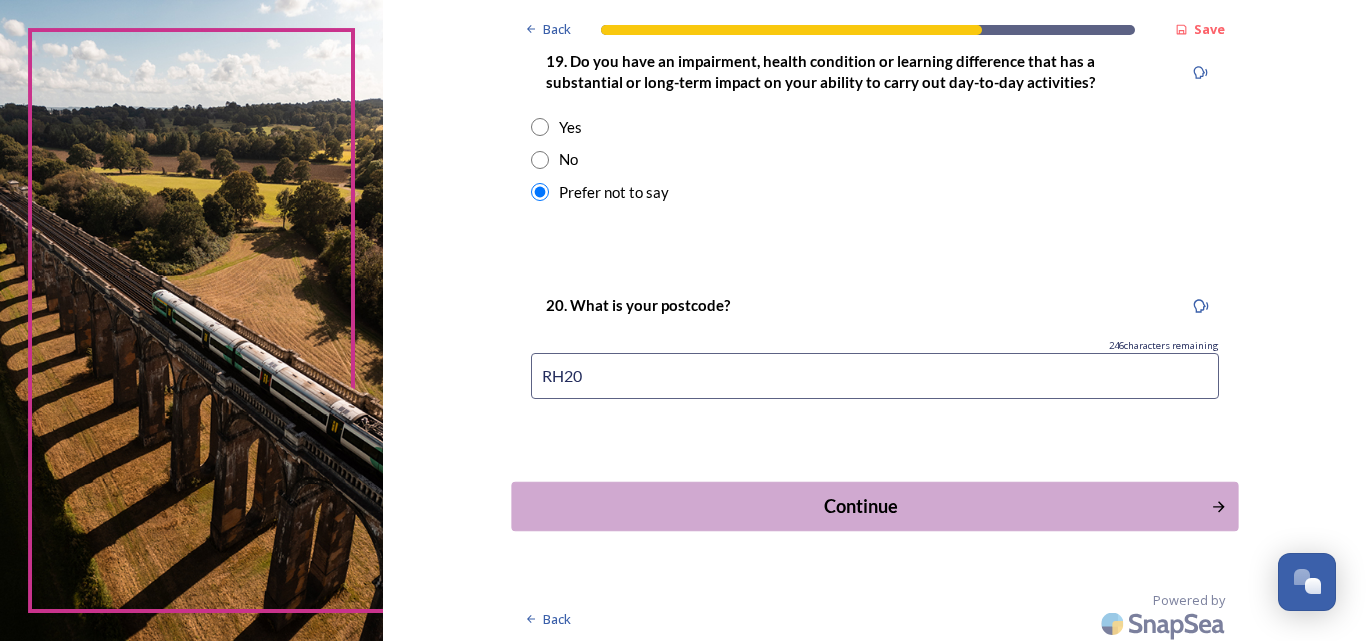 type on "RH20" 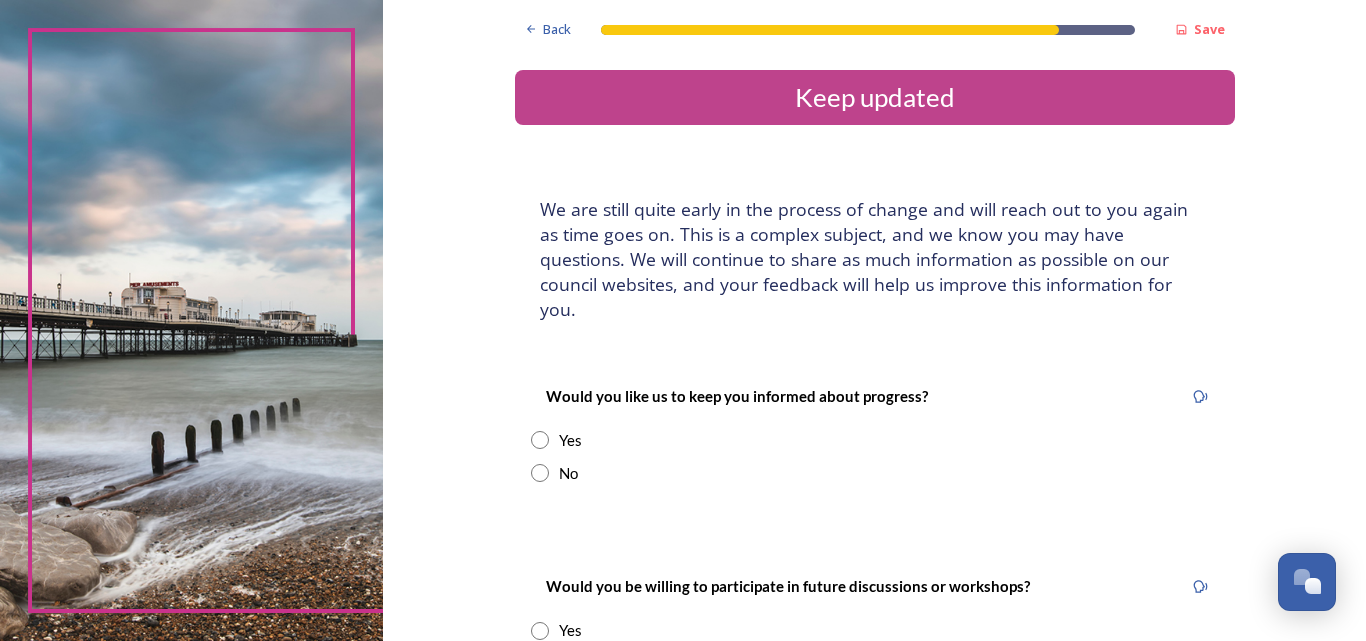 click at bounding box center [540, 440] 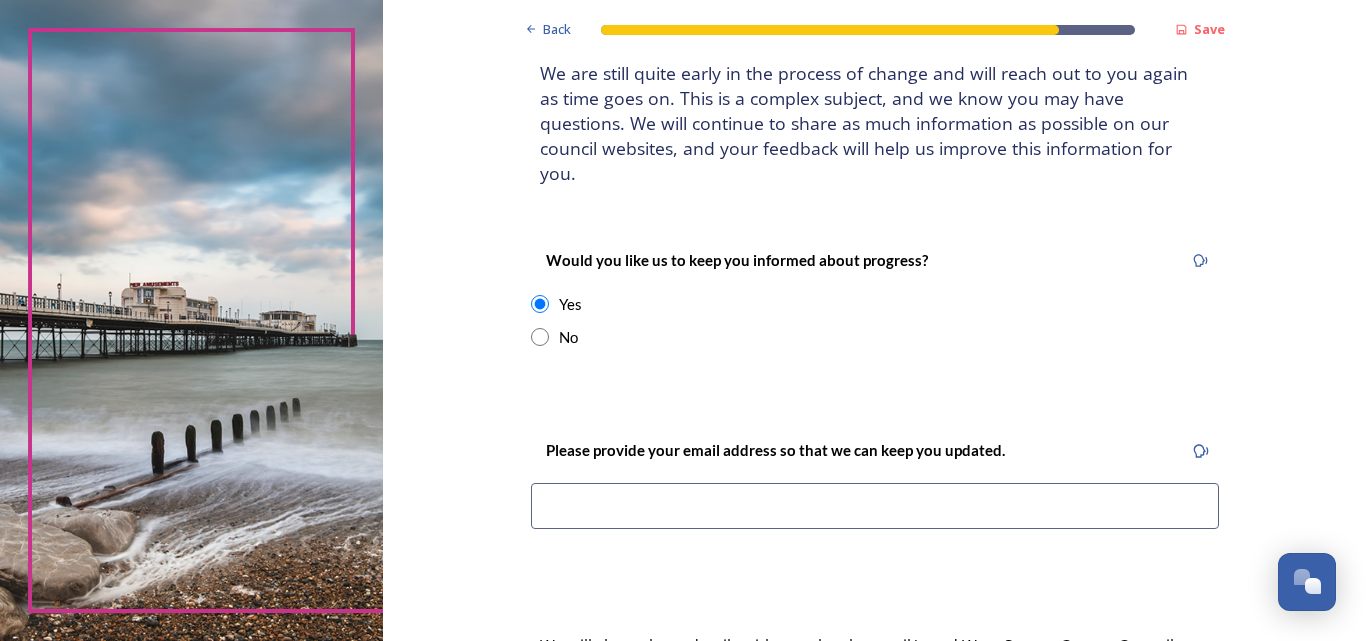 scroll, scrollTop: 138, scrollLeft: 0, axis: vertical 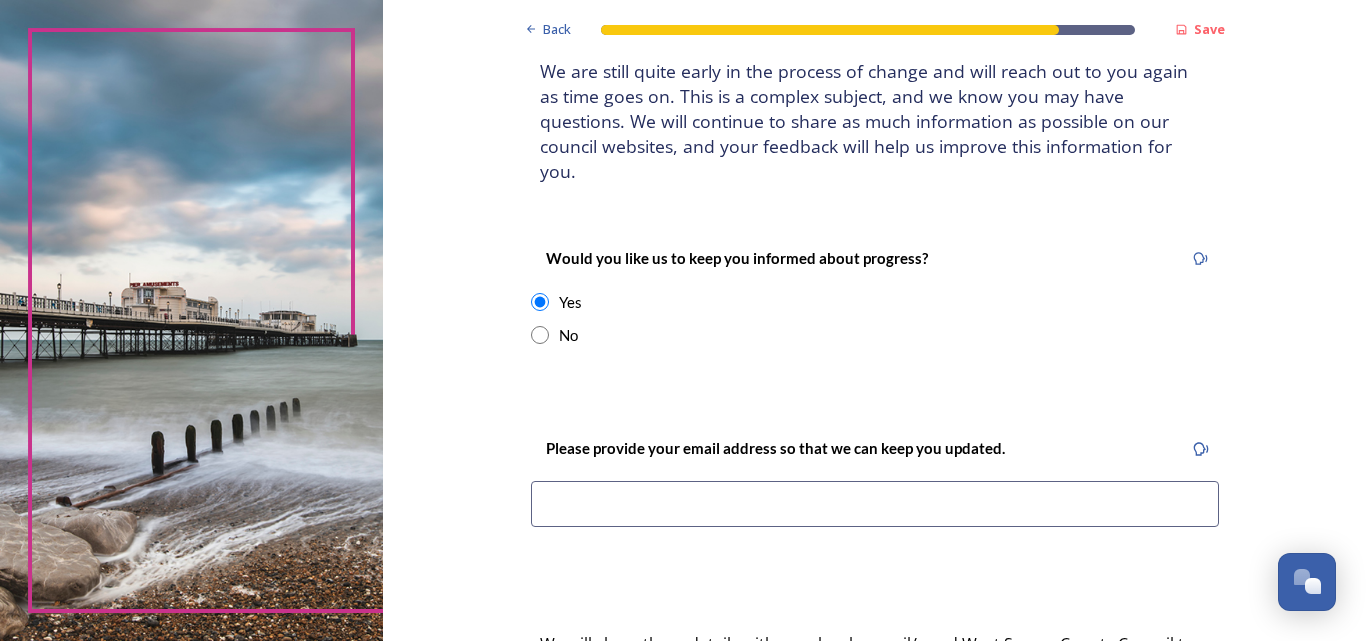 click at bounding box center [875, 504] 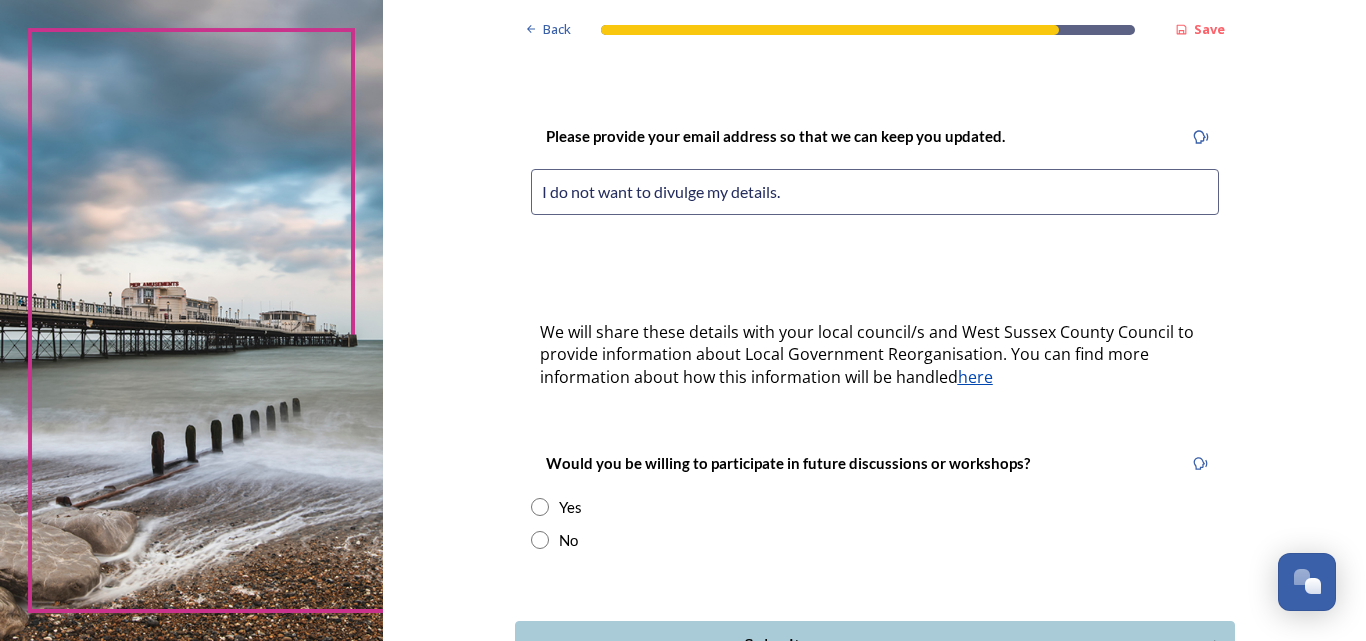 scroll, scrollTop: 456, scrollLeft: 0, axis: vertical 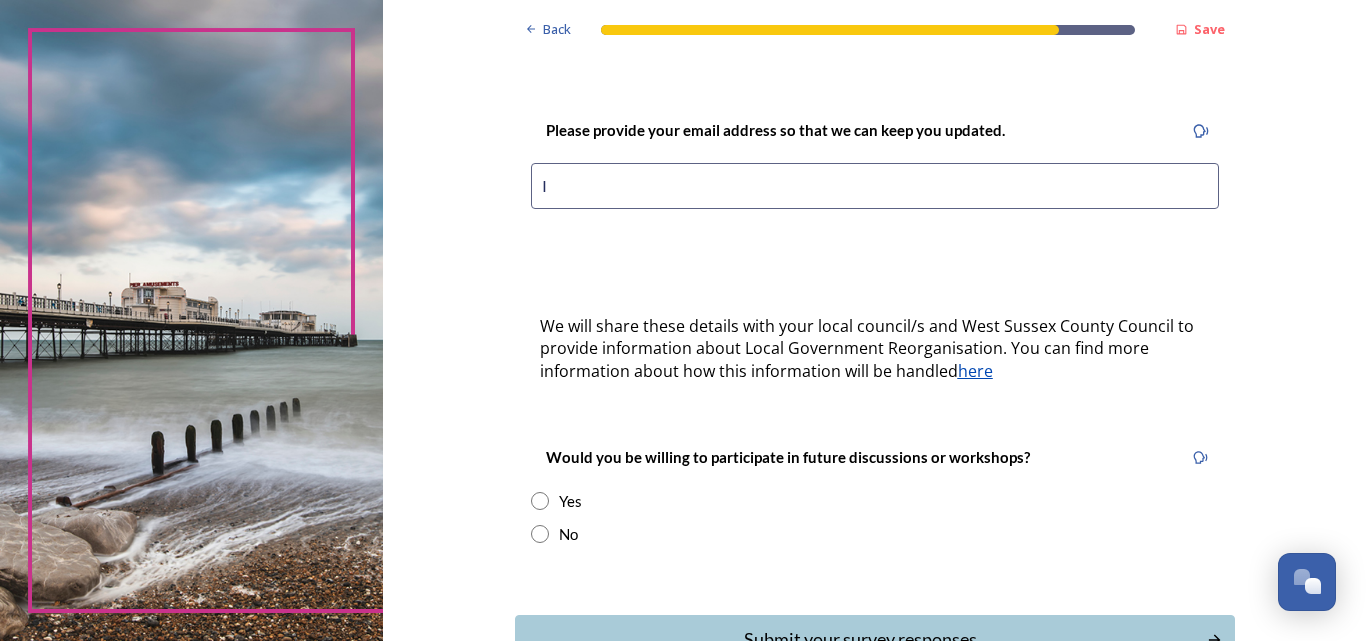 type on "I" 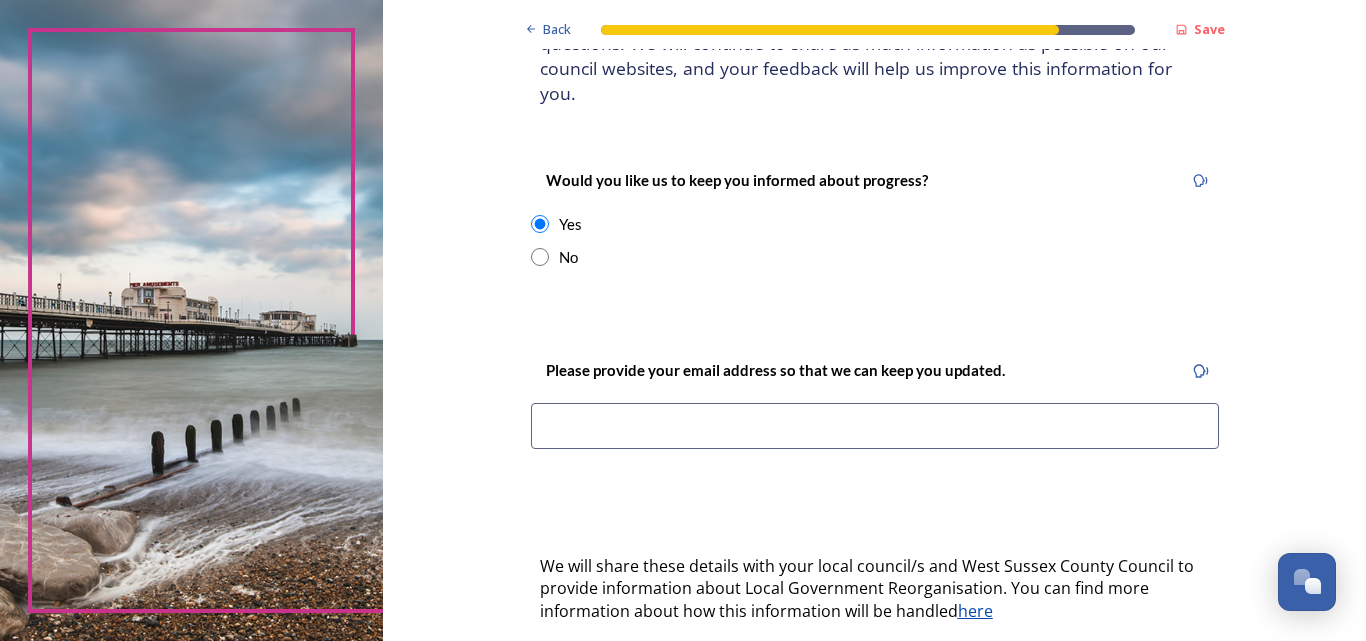 scroll, scrollTop: 218, scrollLeft: 0, axis: vertical 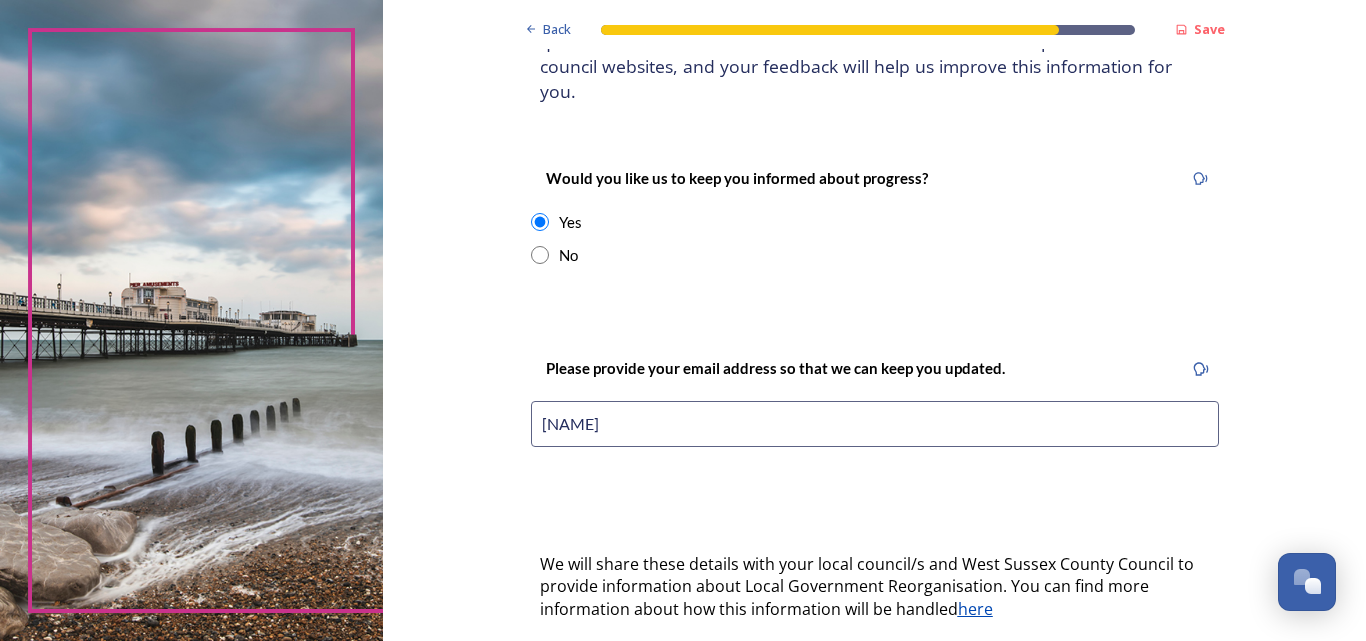 type on "[USERNAME]@[DOMAIN]" 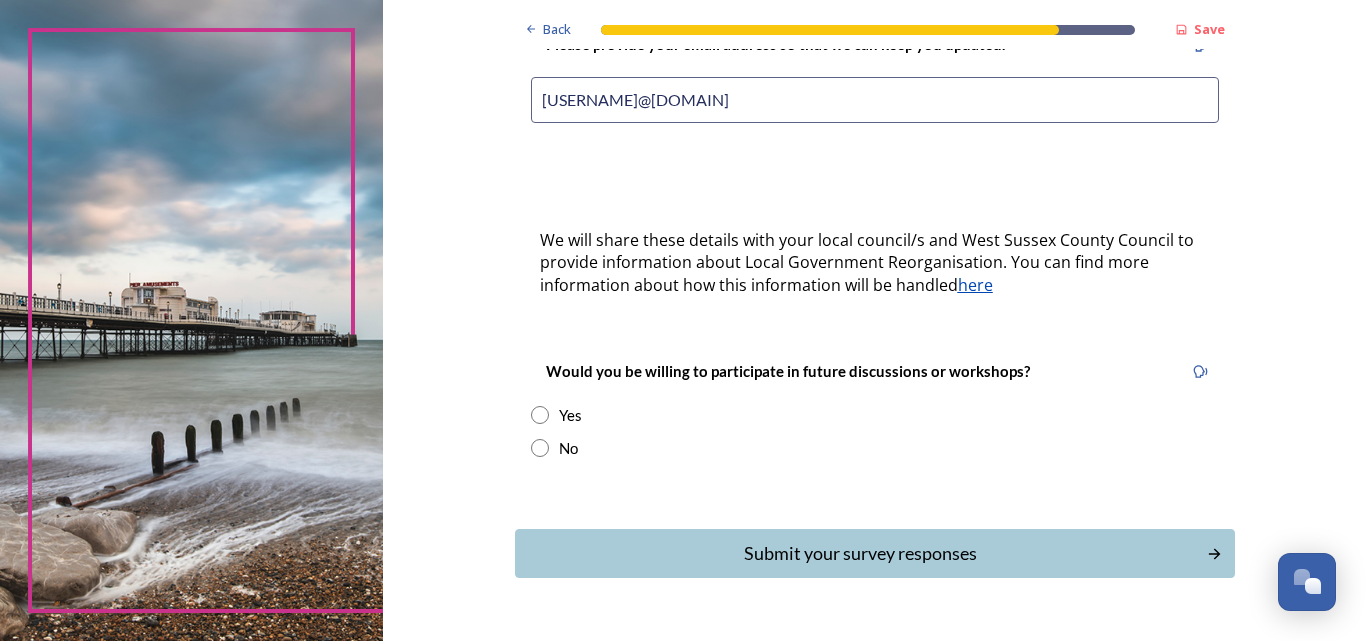scroll, scrollTop: 546, scrollLeft: 0, axis: vertical 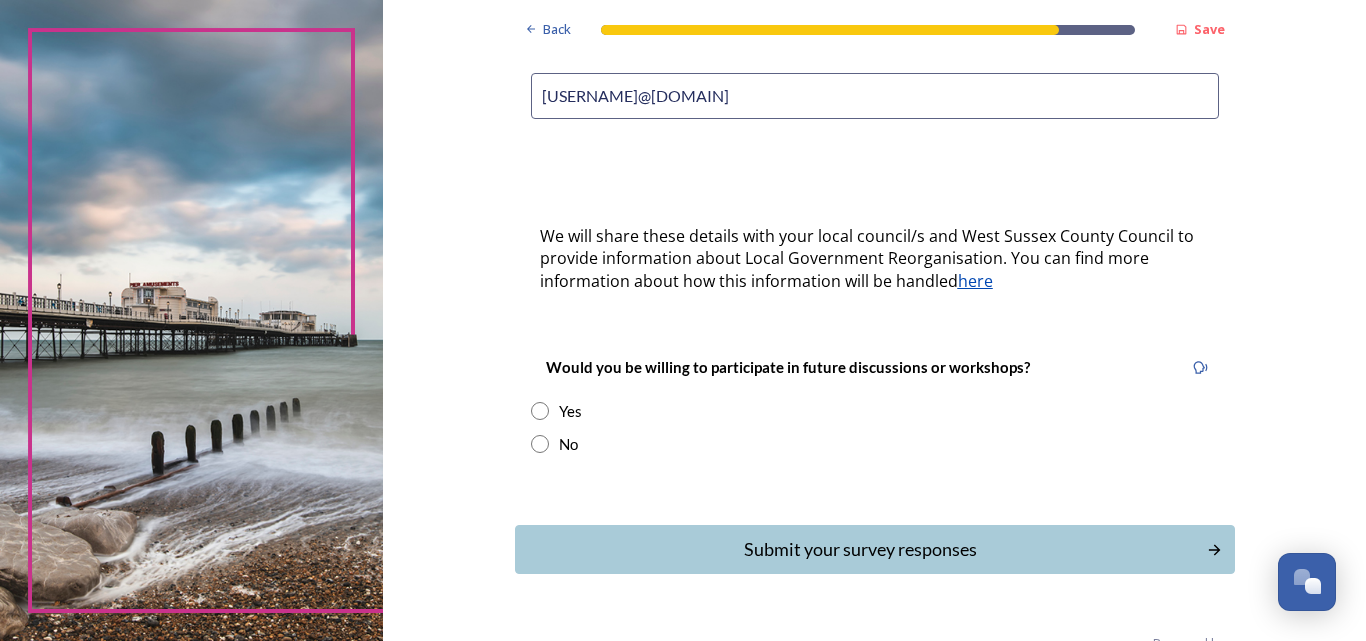 click at bounding box center (540, 411) 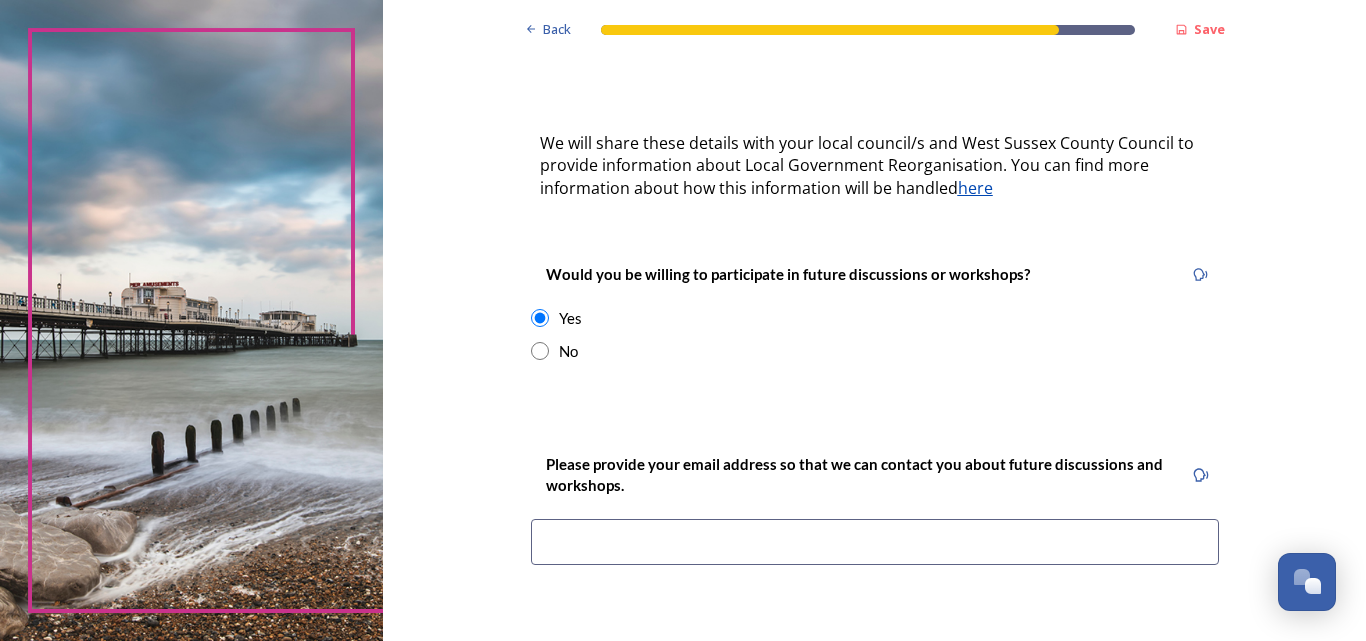 scroll, scrollTop: 647, scrollLeft: 0, axis: vertical 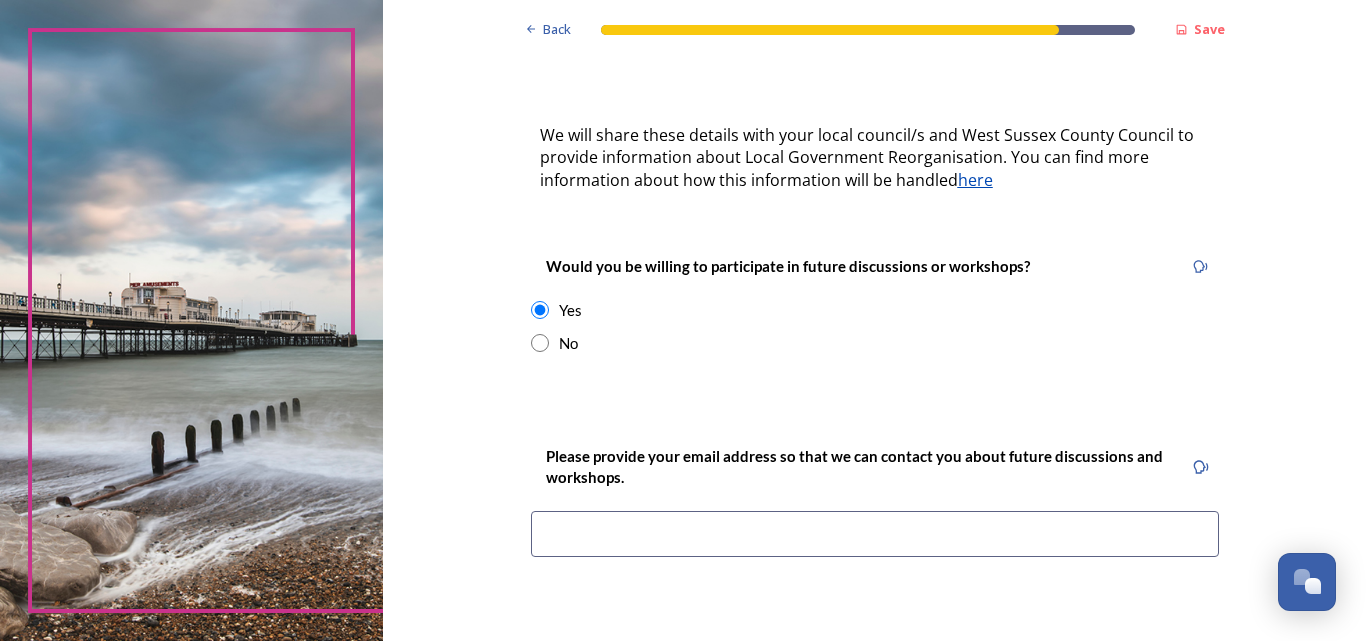 click at bounding box center [875, 534] 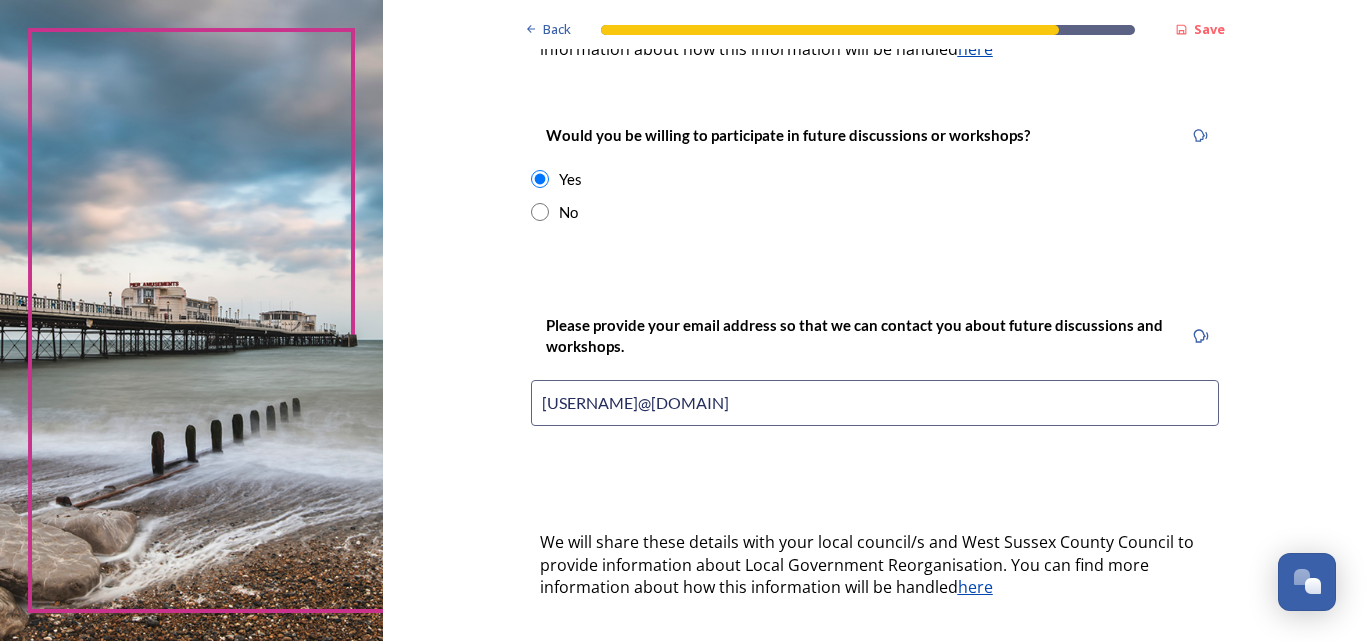 scroll, scrollTop: 918, scrollLeft: 0, axis: vertical 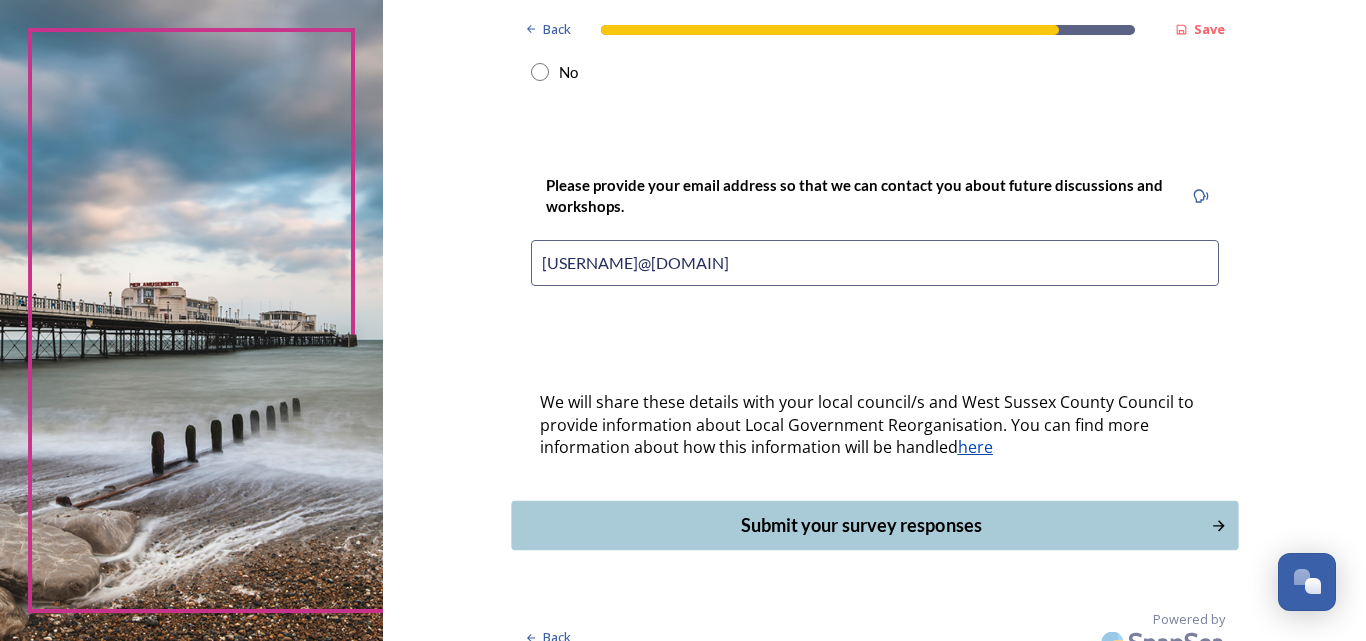 click on "Submit your survey responses" at bounding box center [860, 525] 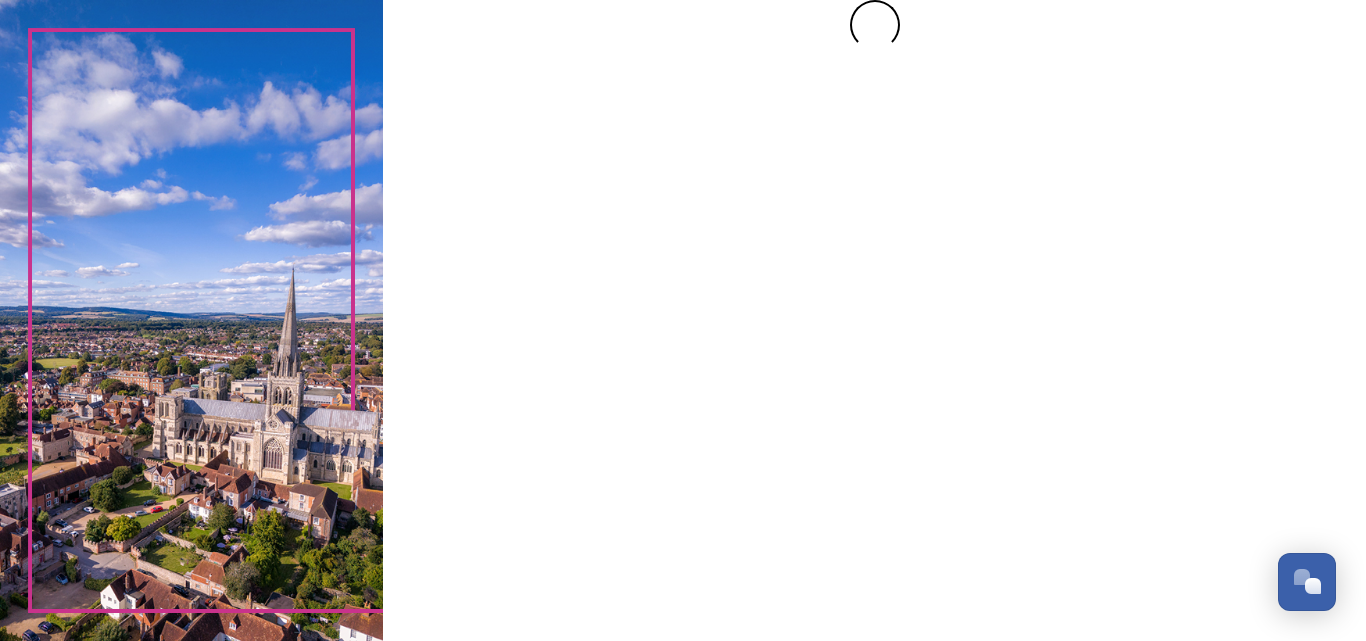 scroll, scrollTop: 0, scrollLeft: 0, axis: both 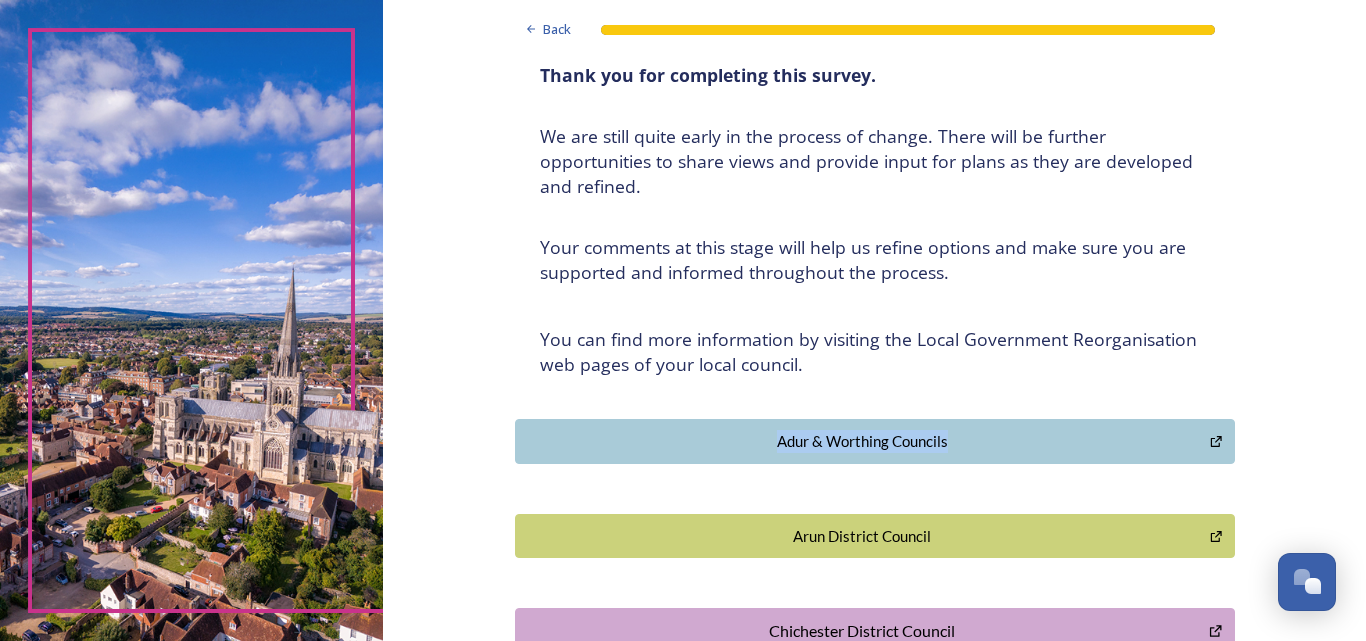 drag, startPoint x: 1346, startPoint y: 364, endPoint x: 1360, endPoint y: 336, distance: 31.304953 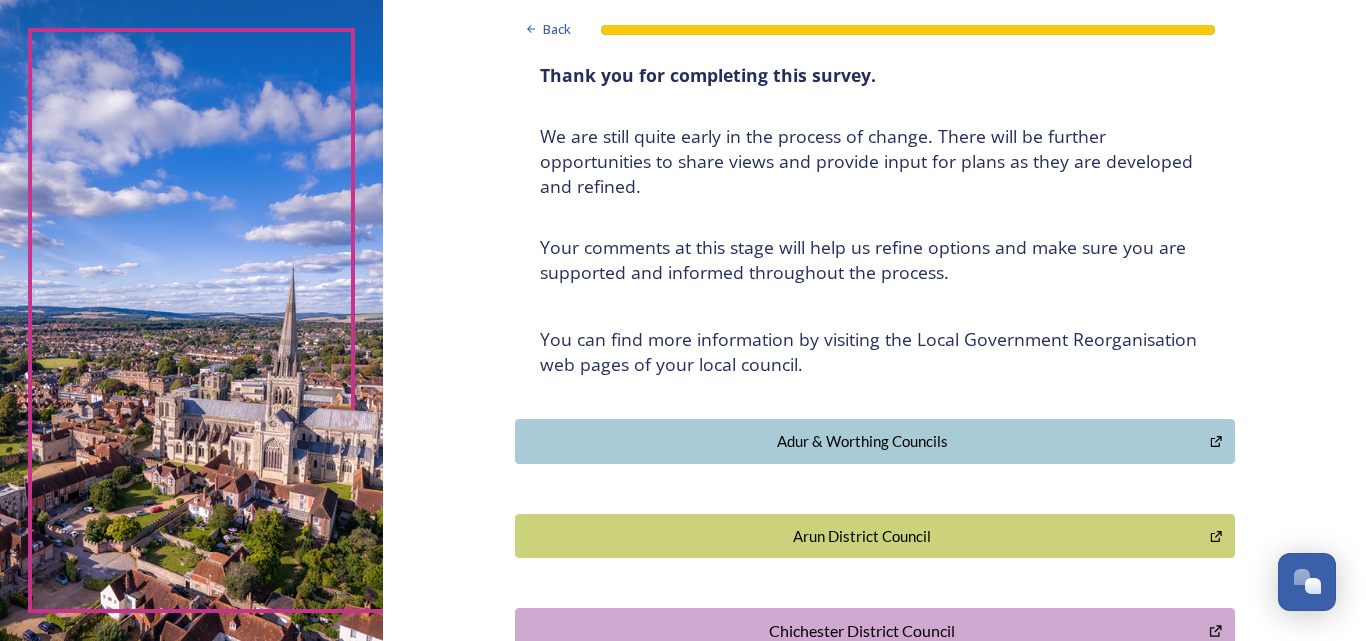 scroll, scrollTop: 647, scrollLeft: 0, axis: vertical 